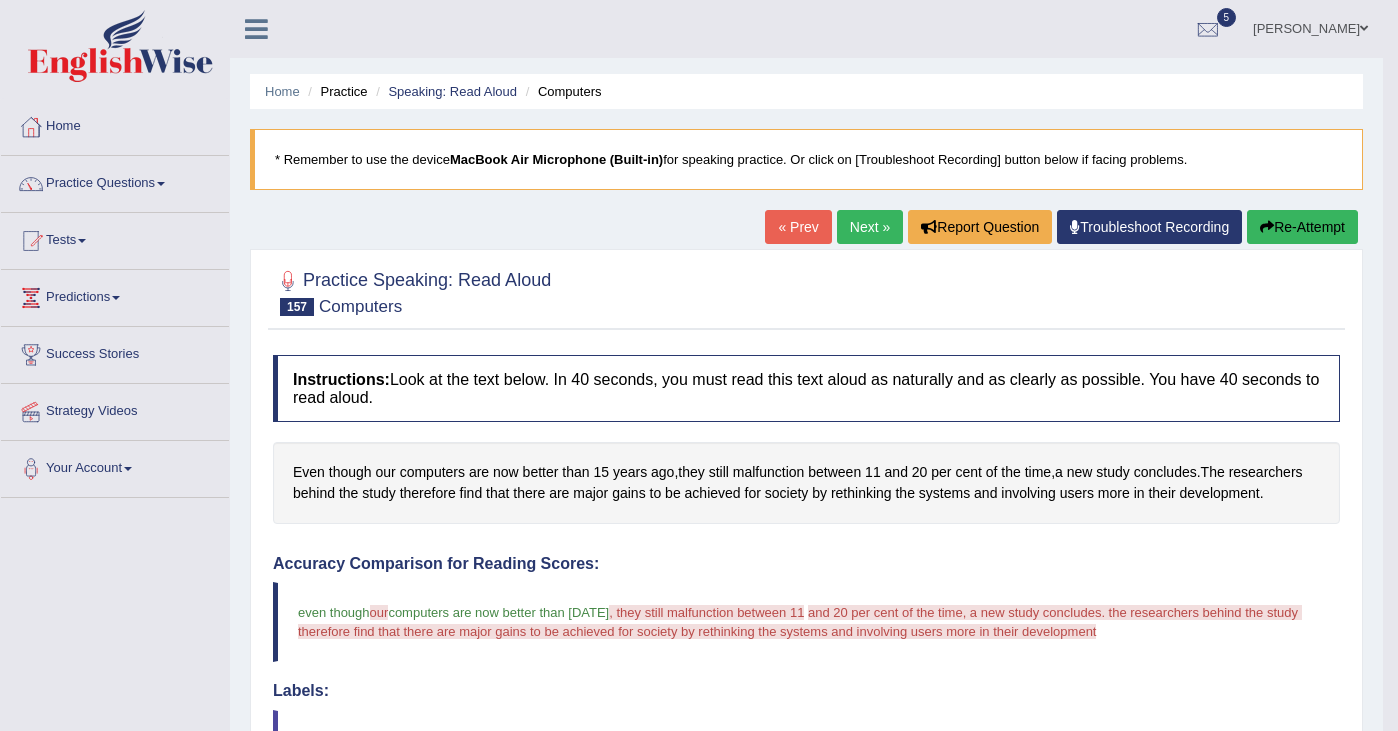 scroll, scrollTop: 579, scrollLeft: 0, axis: vertical 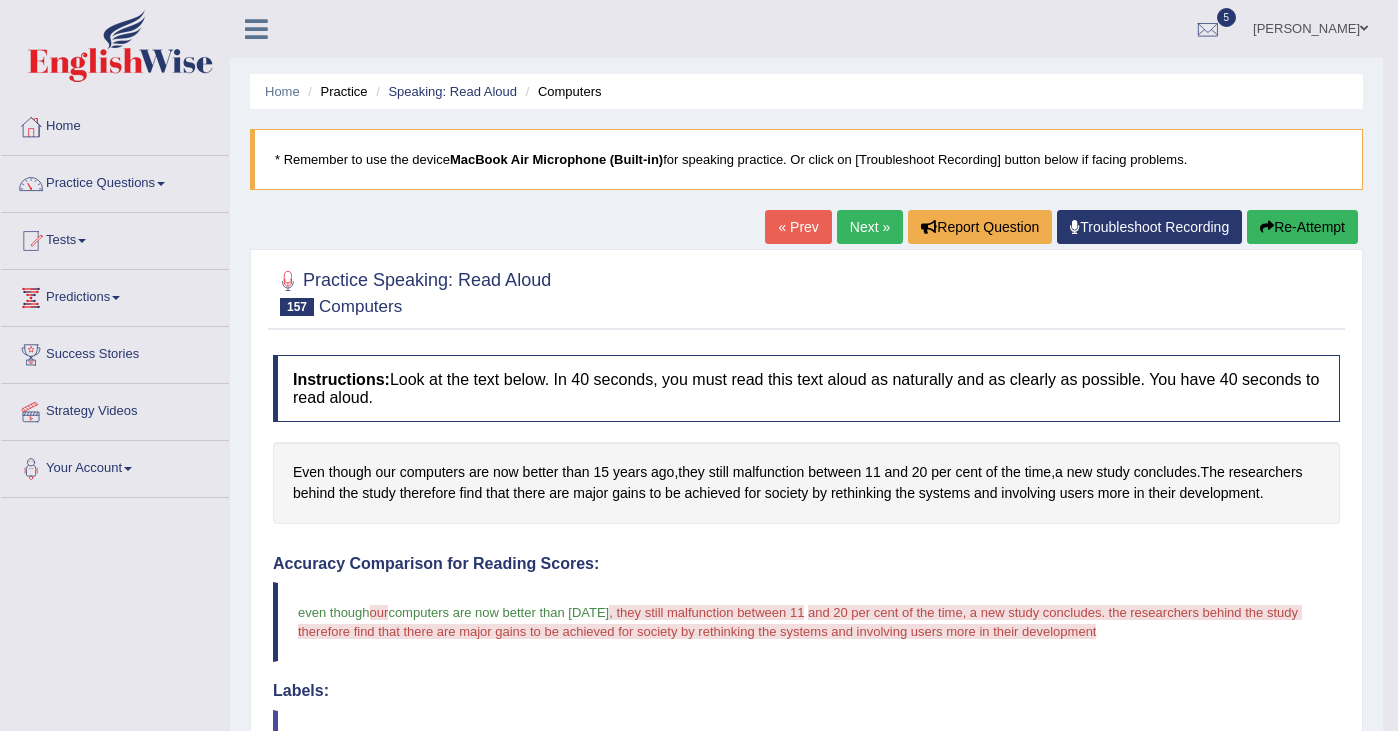 click on "Next »" at bounding box center (870, 227) 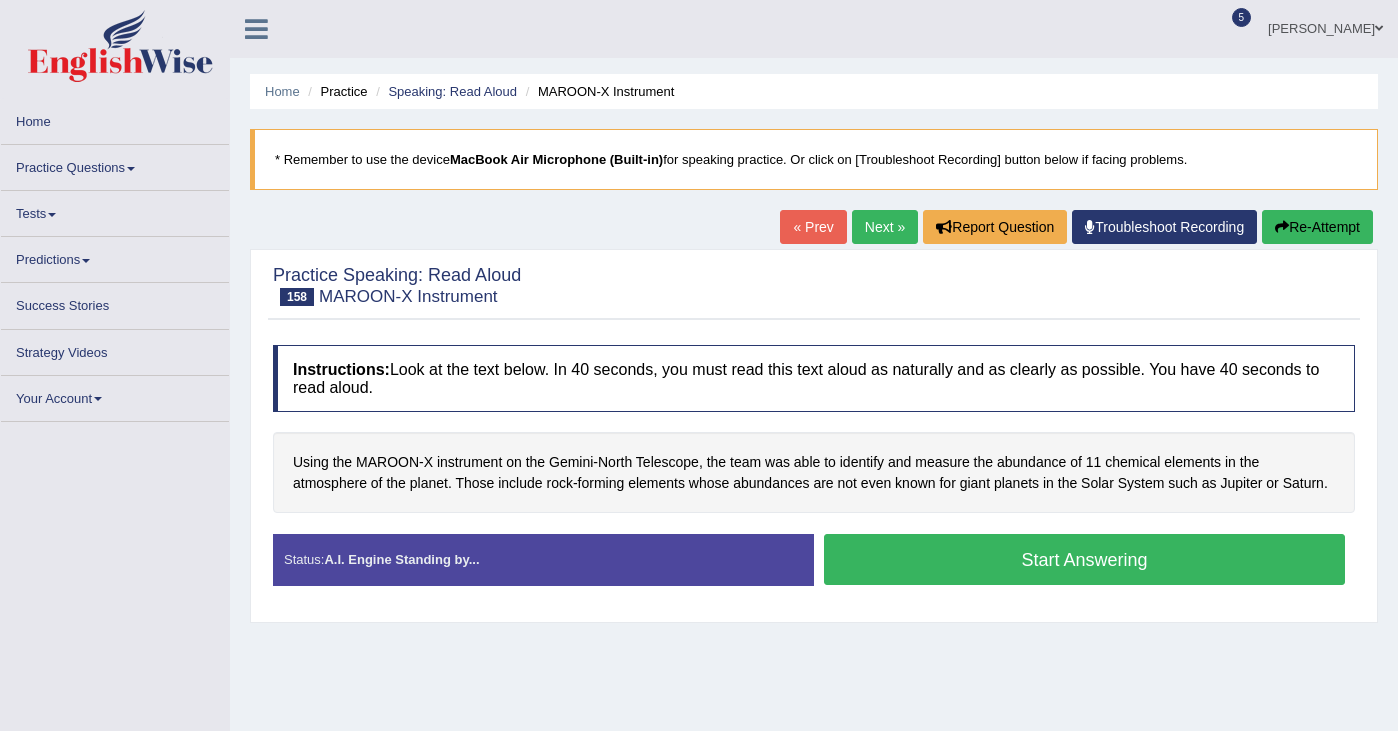 scroll, scrollTop: 0, scrollLeft: 0, axis: both 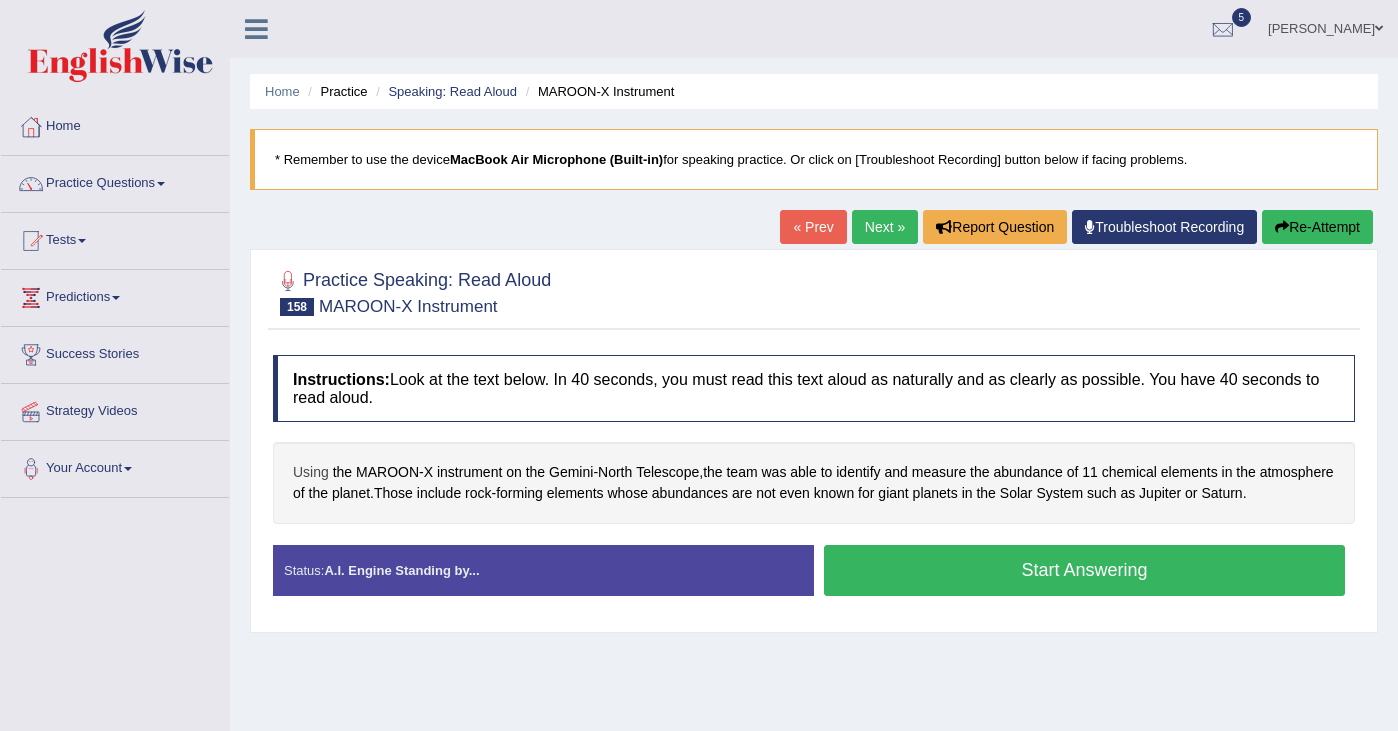 click on "Using" at bounding box center (311, 472) 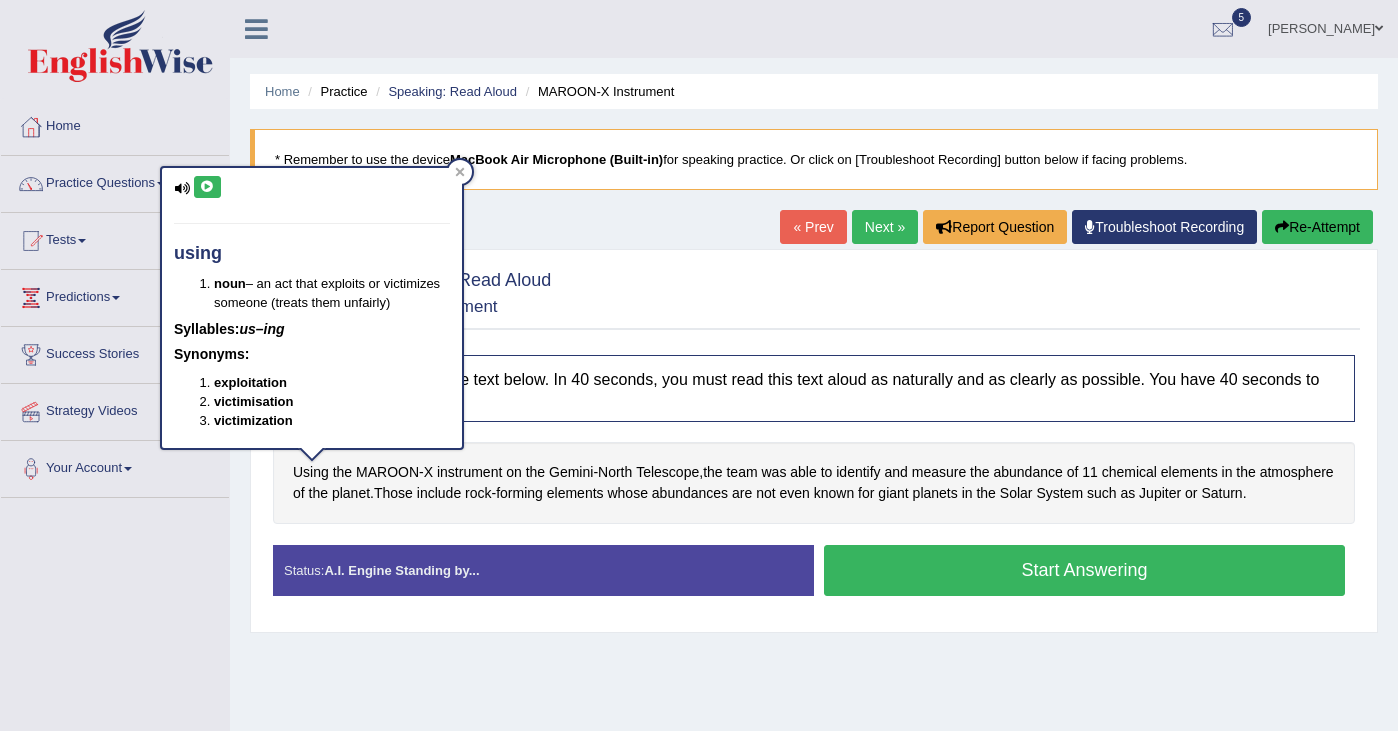 click at bounding box center [207, 187] 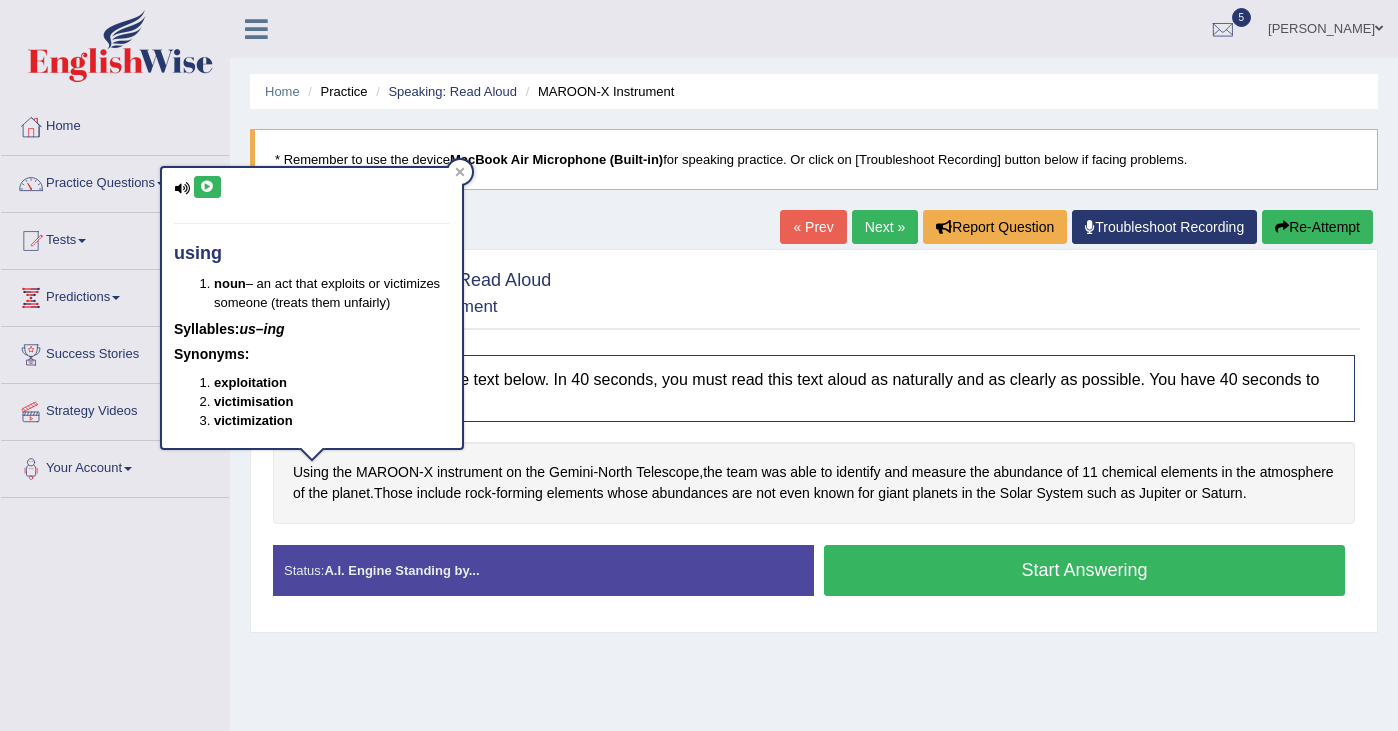 click at bounding box center (207, 187) 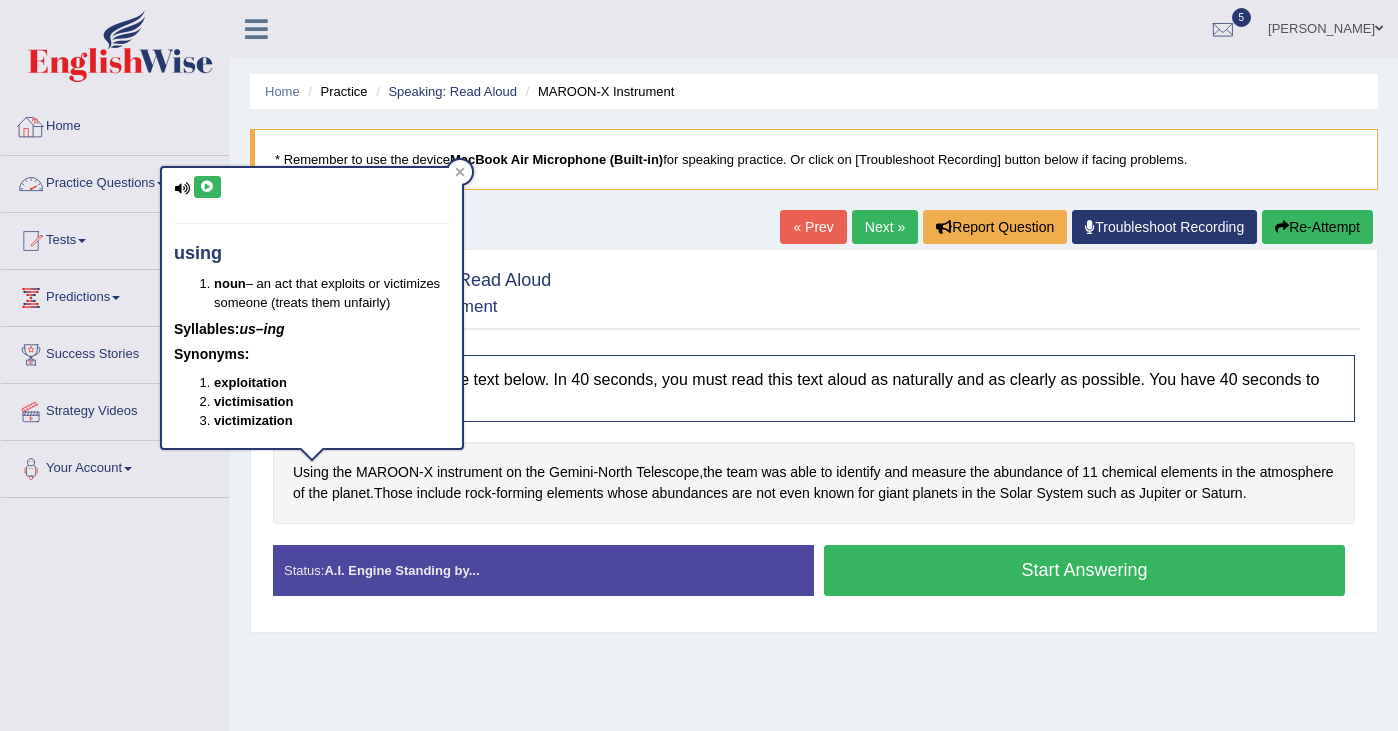 click at bounding box center [207, 187] 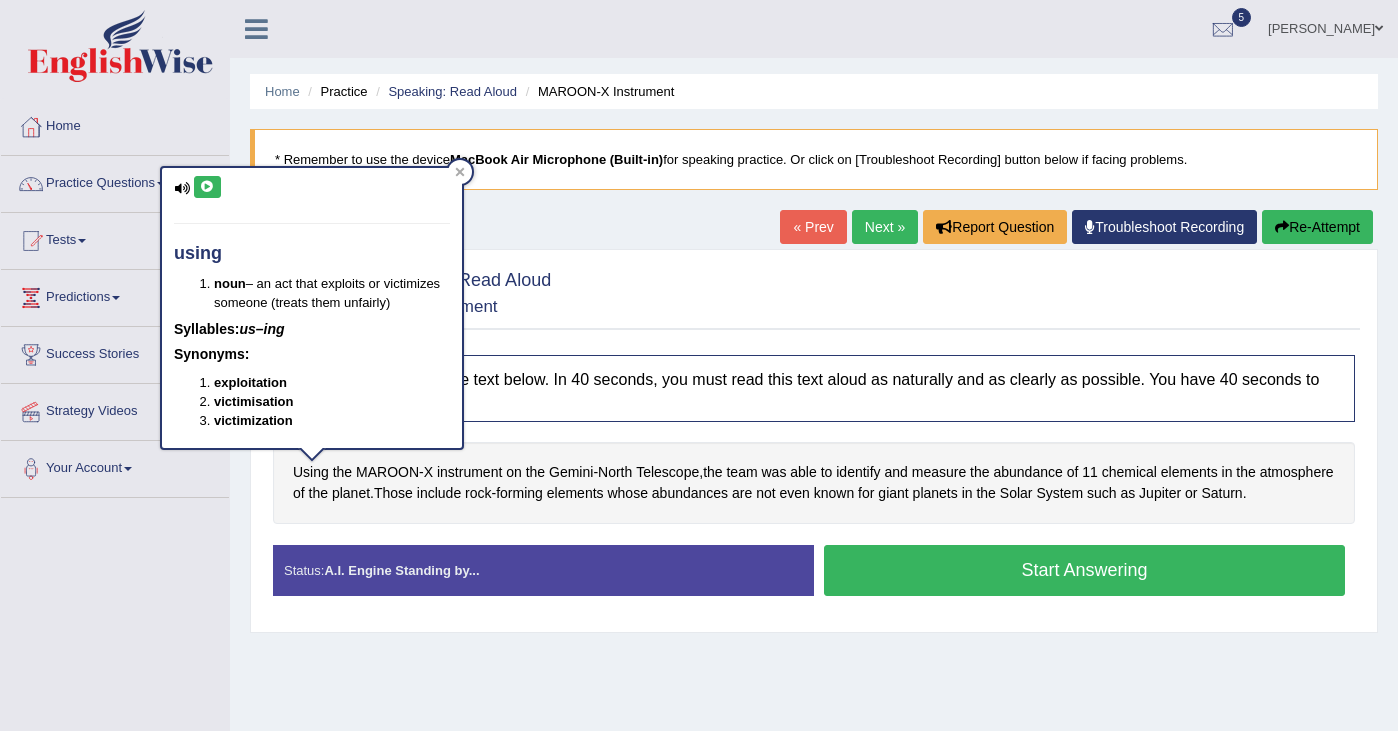 click on "Home
Practice
Speaking: Read Aloud
MAROON-X Instrument
* Remember to use the device  MacBook Air Microphone (Built-in)  for speaking practice. Or click on [Troubleshoot Recording] button below if facing problems.
« Prev Next »  Report Question  Troubleshoot Recording  Re-Attempt
Practice Speaking: Read Aloud
158
MAROON-X Instrument
Instructions:  Look at the text below. In 40 seconds, you must read this text aloud as naturally and as clearly as possible. You have 40 seconds to read aloud.
Using   the   MAROON - X   instrument   on   the   Gemini - North   Telescope ,  the   team   was   able   to   identify   and   measure   the   abundance   of   11   chemical   elements   in   the   atmosphere   of   the   planet .  Those   include   rock - forming   elements   whose   abundances   are   not   even   known" at bounding box center (814, 500) 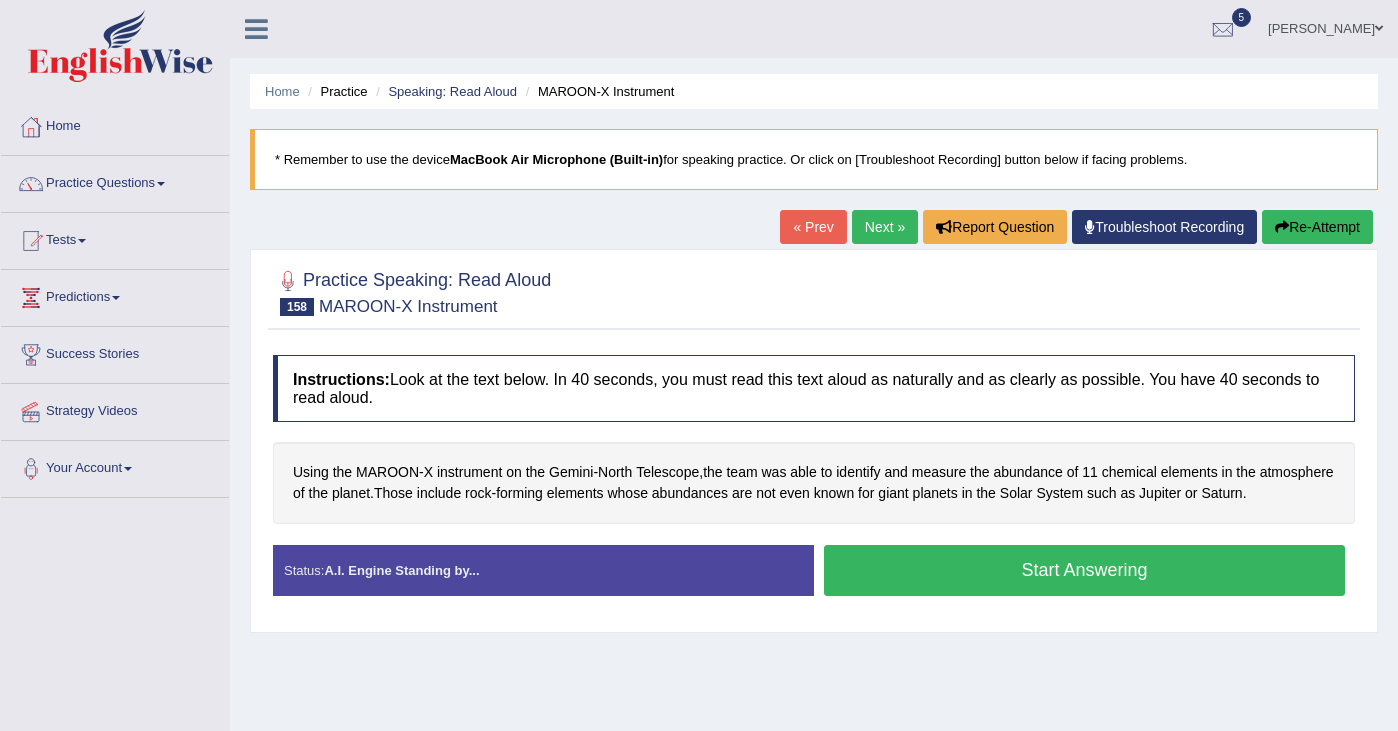 click on "Start Answering" at bounding box center [1084, 570] 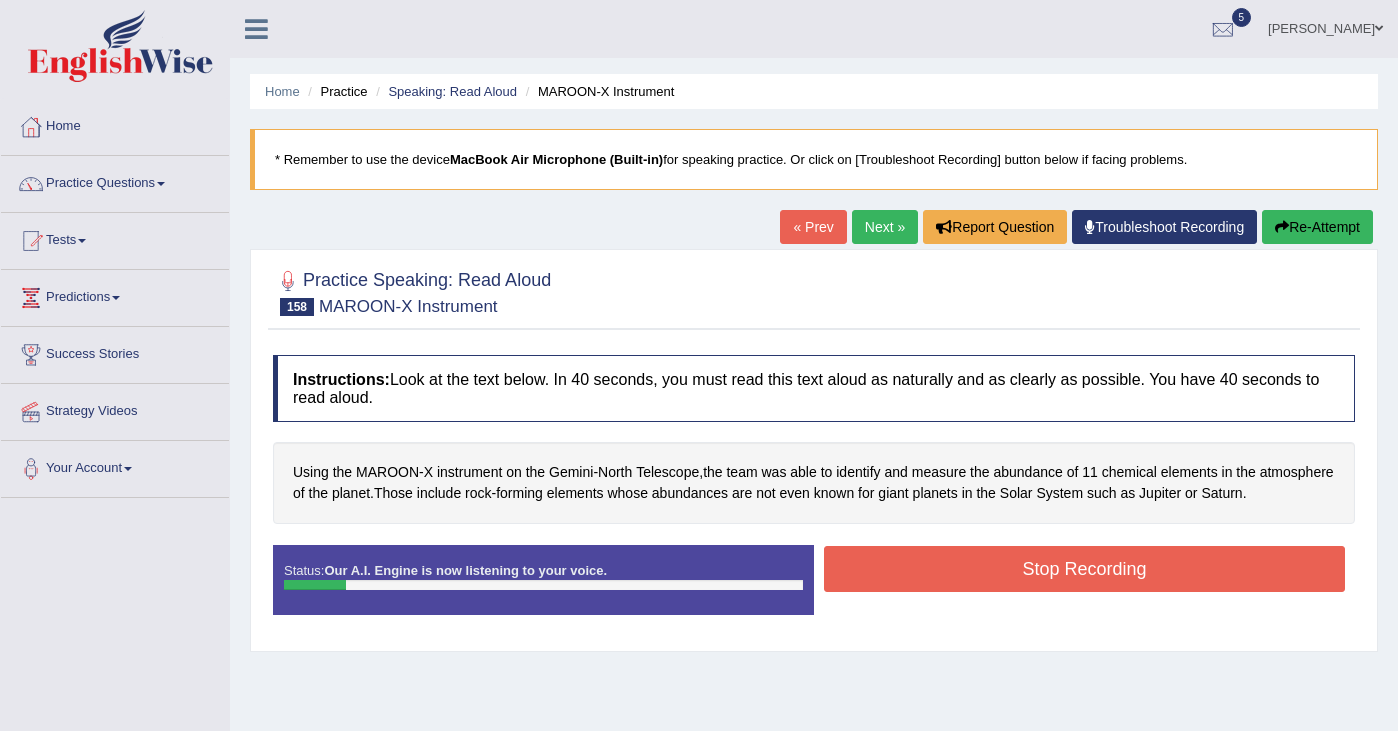 click on "Stop Recording" at bounding box center (1084, 569) 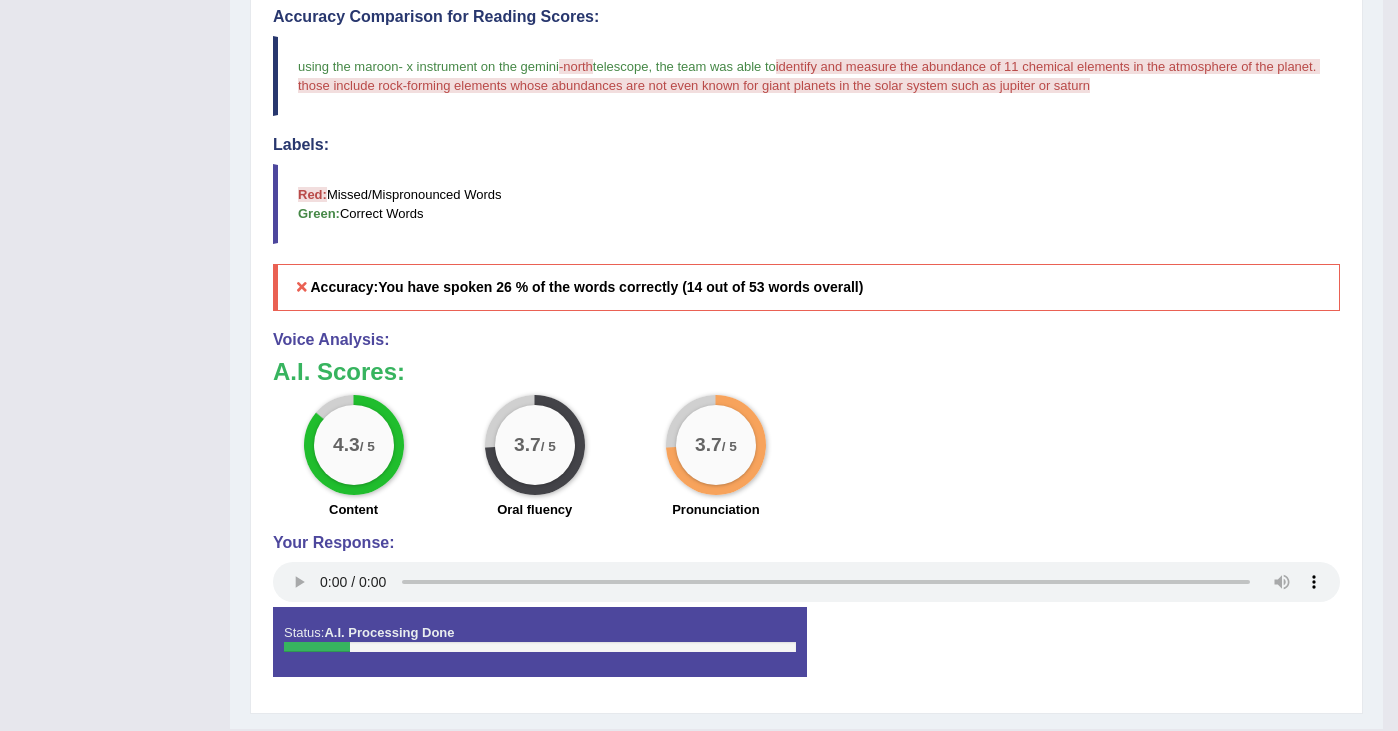 scroll, scrollTop: 616, scrollLeft: 0, axis: vertical 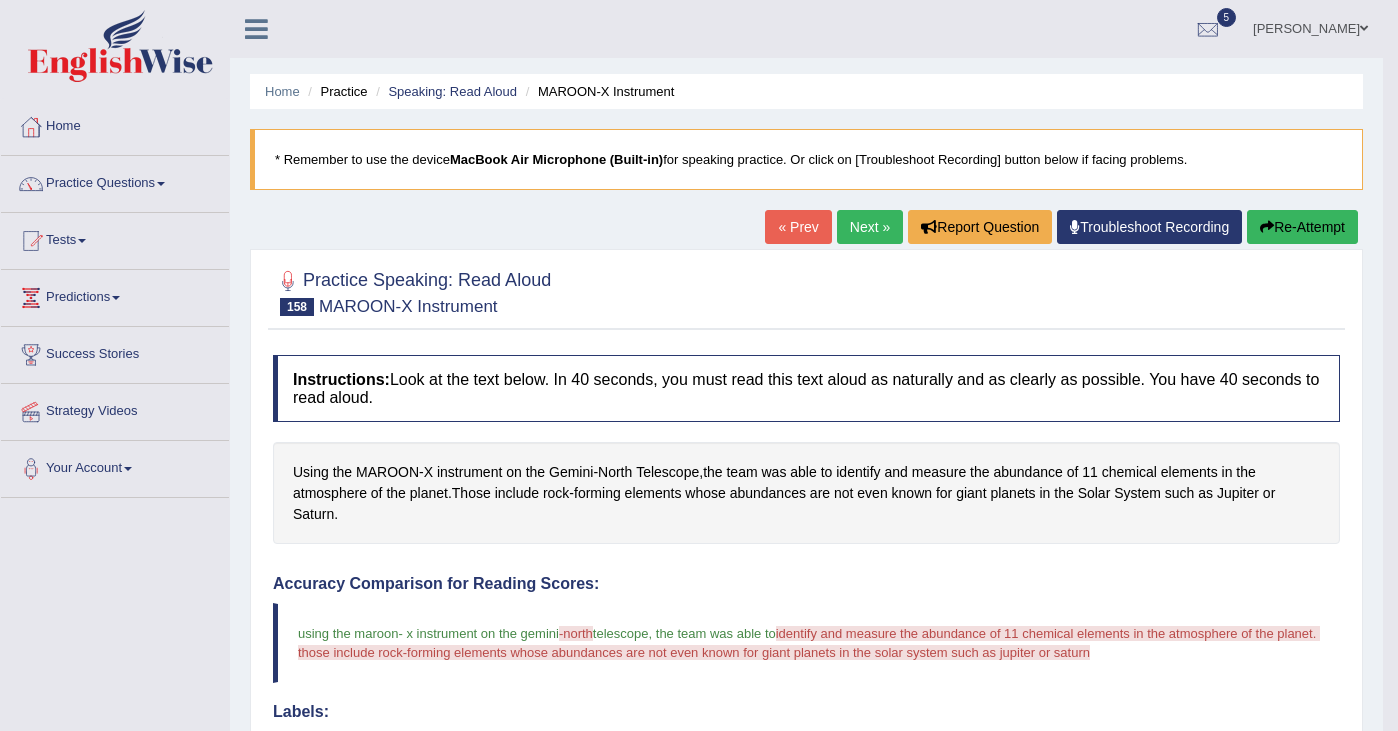 click on "Next »" at bounding box center [870, 227] 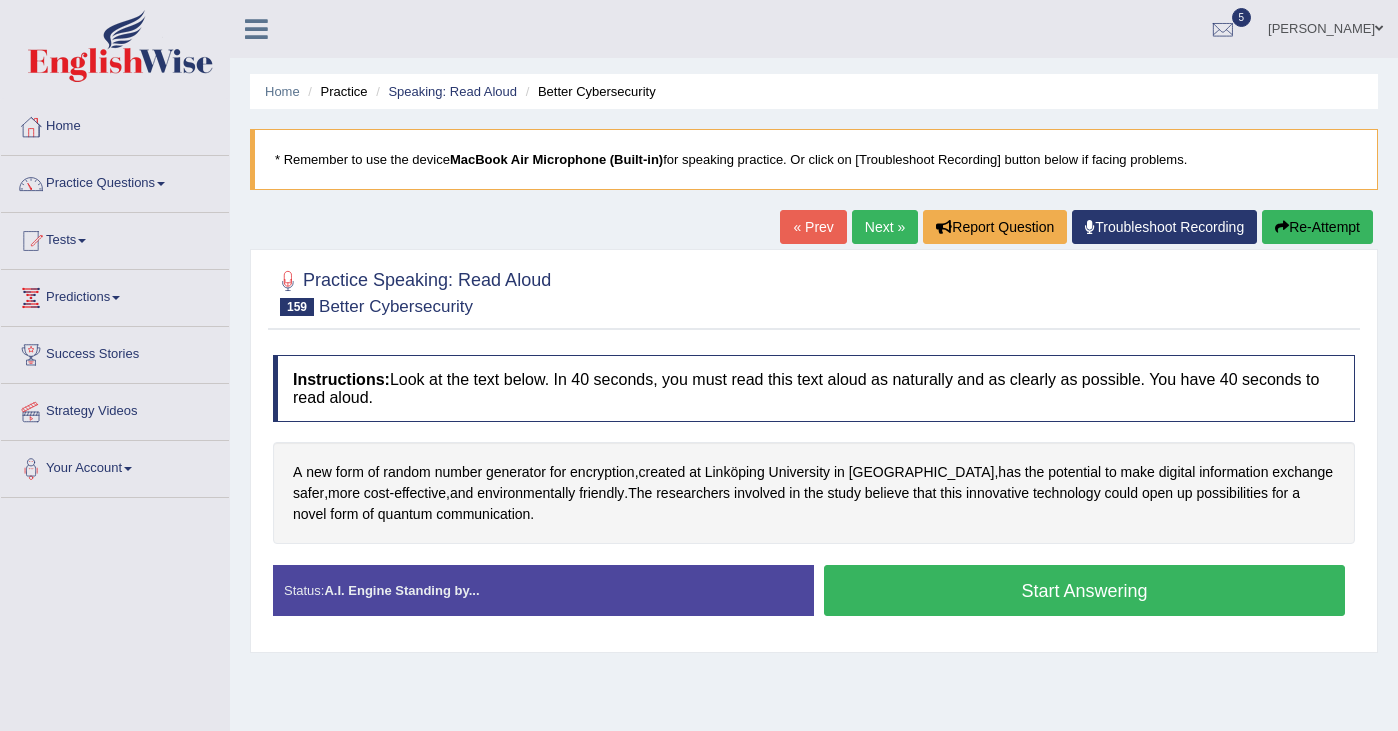 scroll, scrollTop: 0, scrollLeft: 0, axis: both 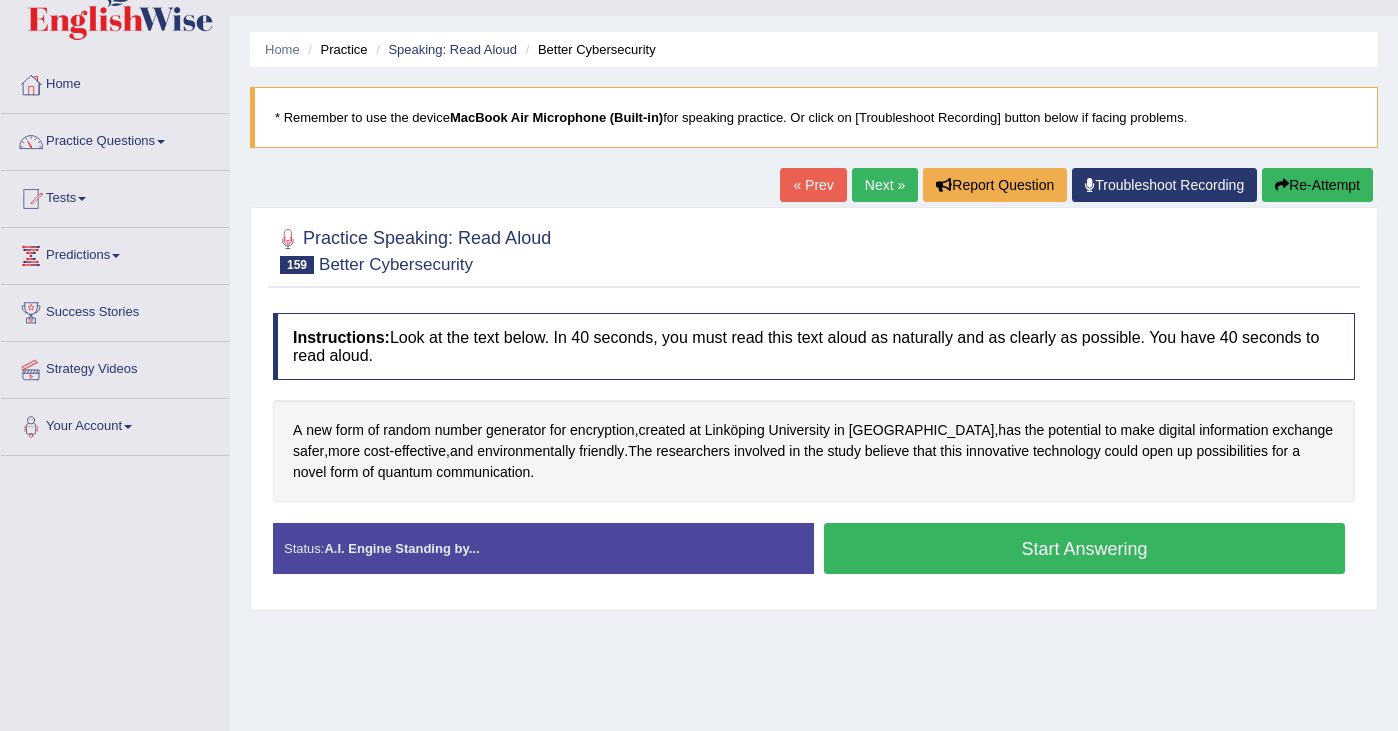 click on "A   new   form   of   random   number   generator   for   encryption ,  created   at   Link ö ping   University   in   Sweden ,  has   the   potential   to   make   digital   information   exchange   safer ,  more   cost - effective ,  and   environmentally   friendly .  The   researchers   involved   in   the   study   believe   that   this   innovative   technology   could   open   up   possibilities   for   a   novel   form   of   quantum   communication ." at bounding box center [814, 451] 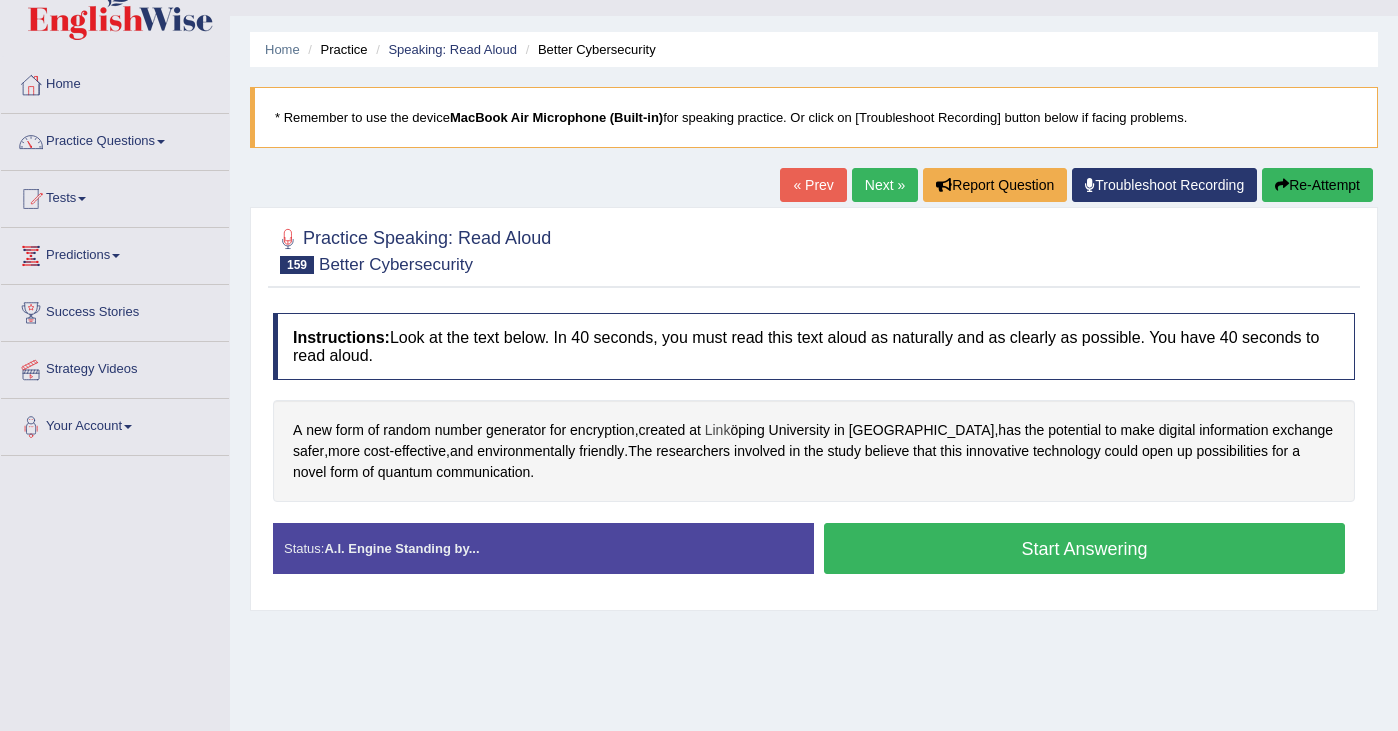 click on "Link" at bounding box center (718, 430) 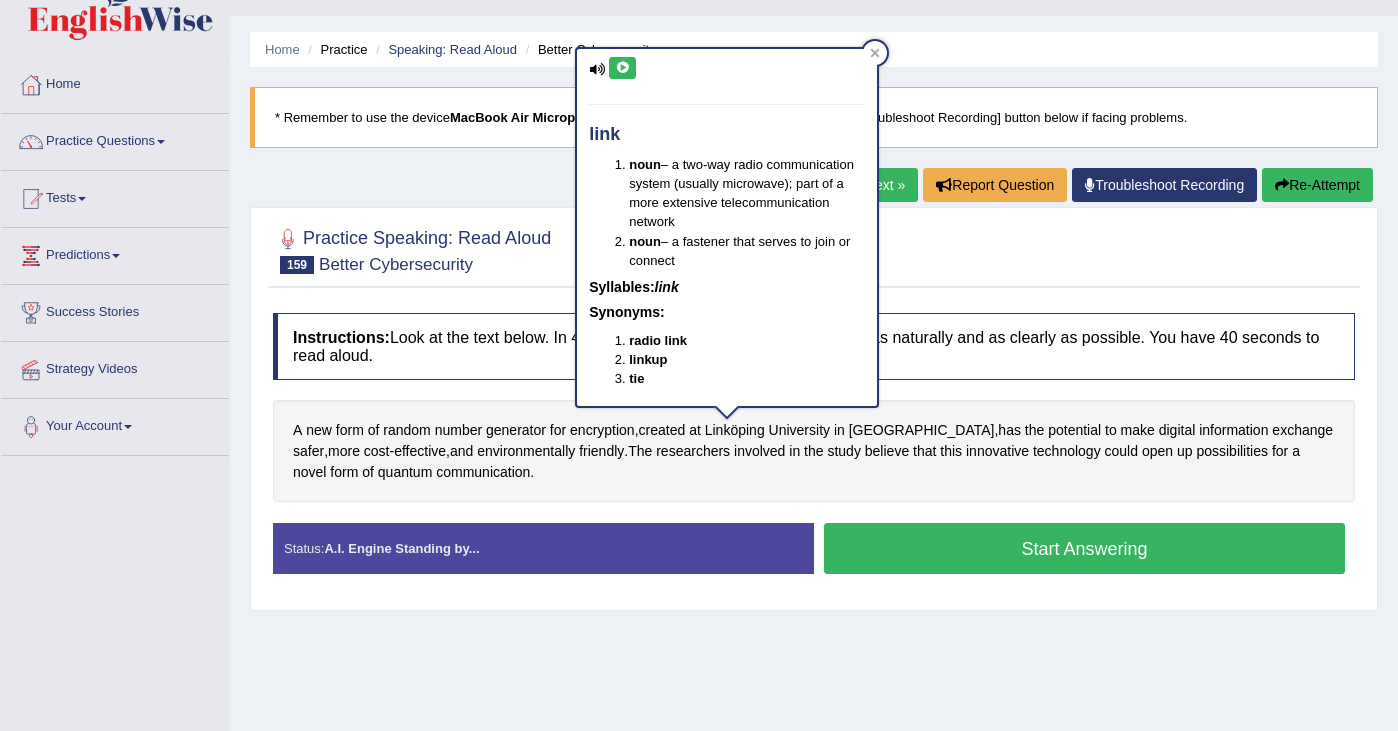 click at bounding box center (622, 68) 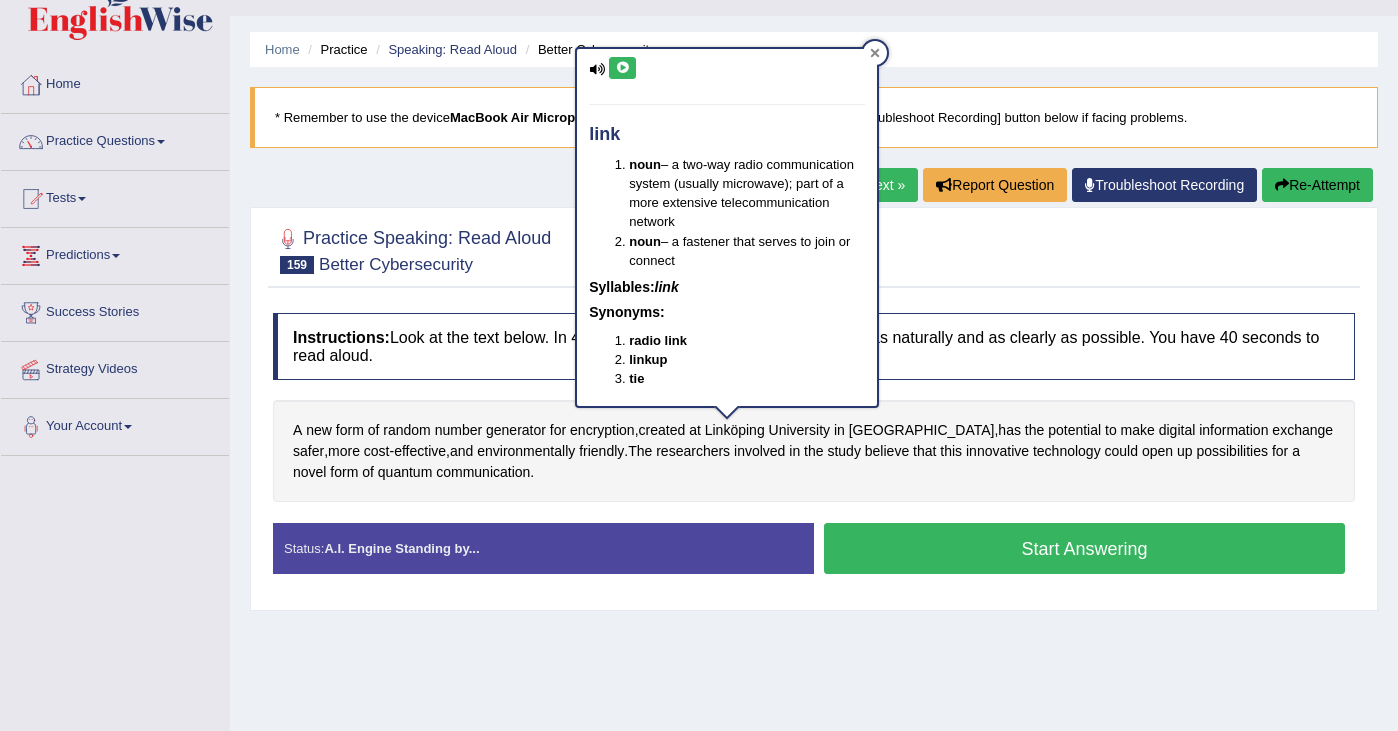 click 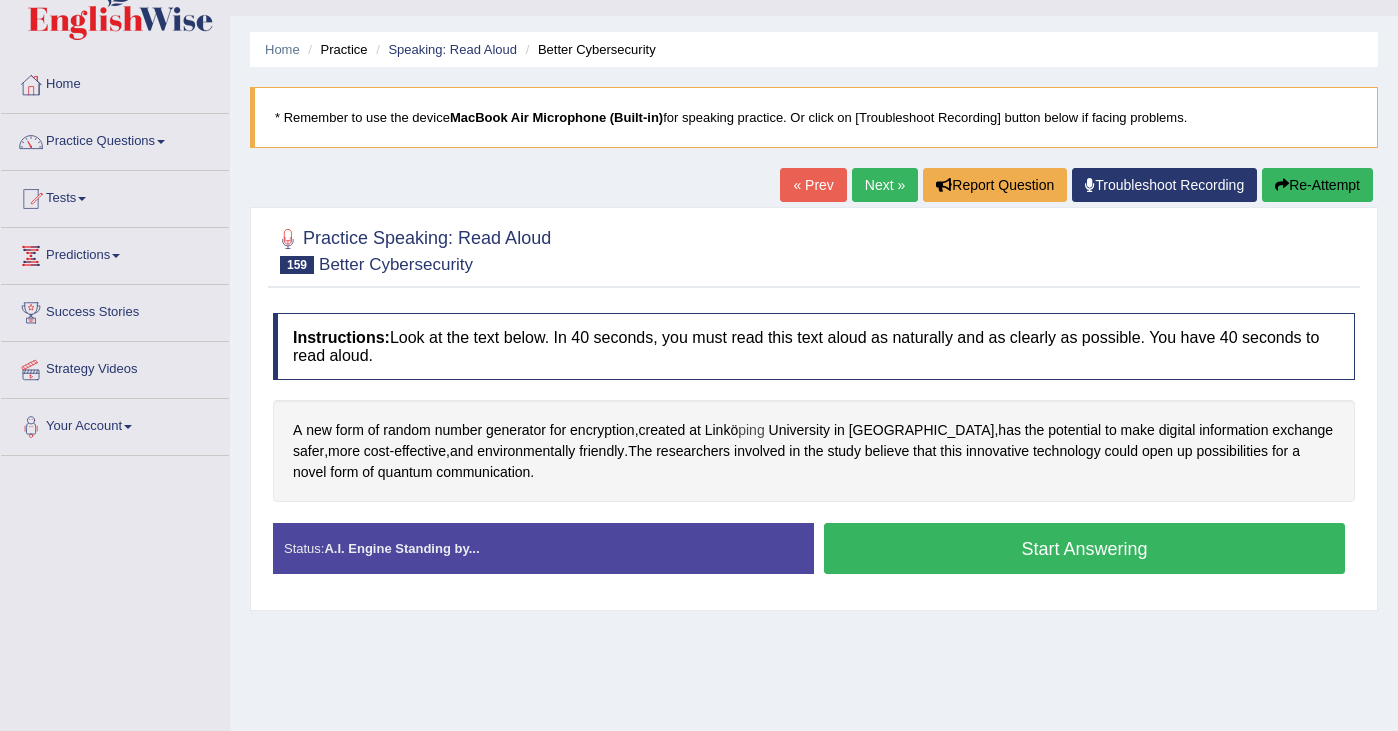 click on "ping" at bounding box center (751, 430) 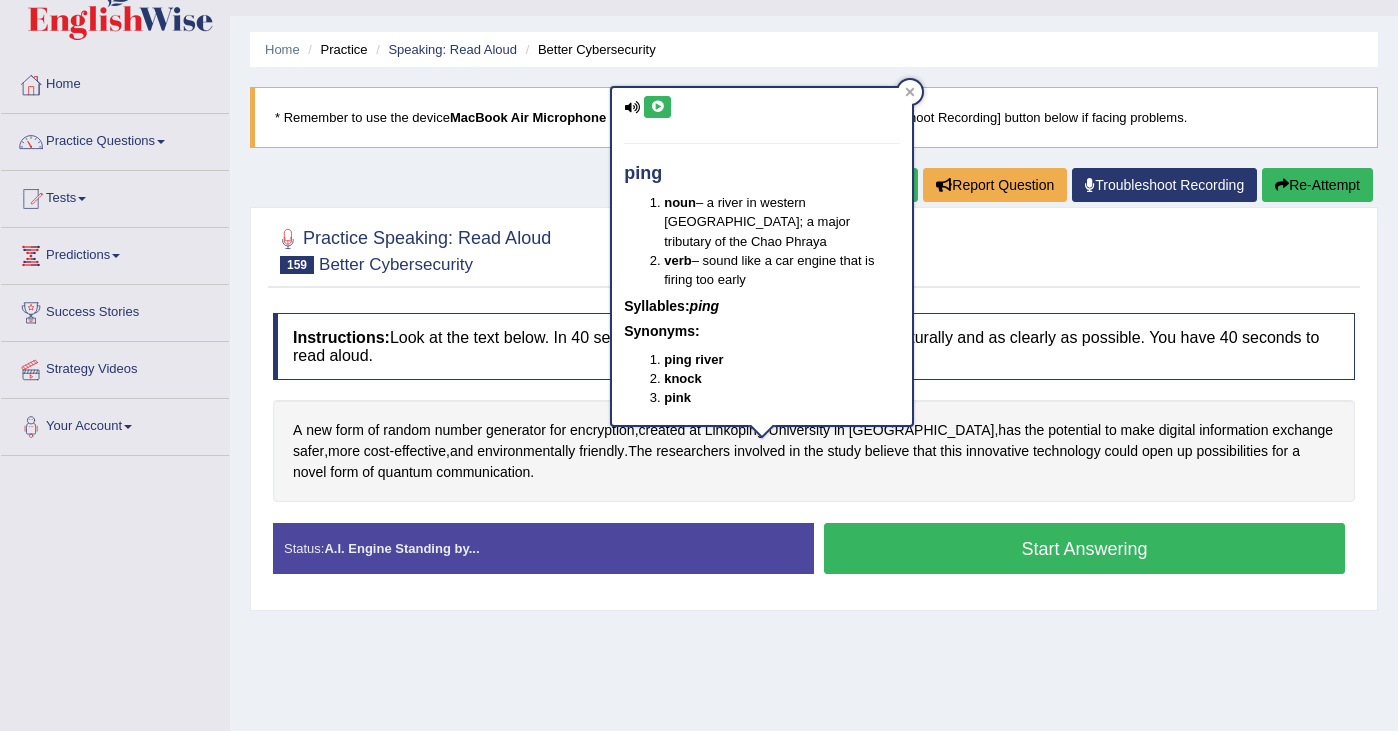 click at bounding box center [657, 107] 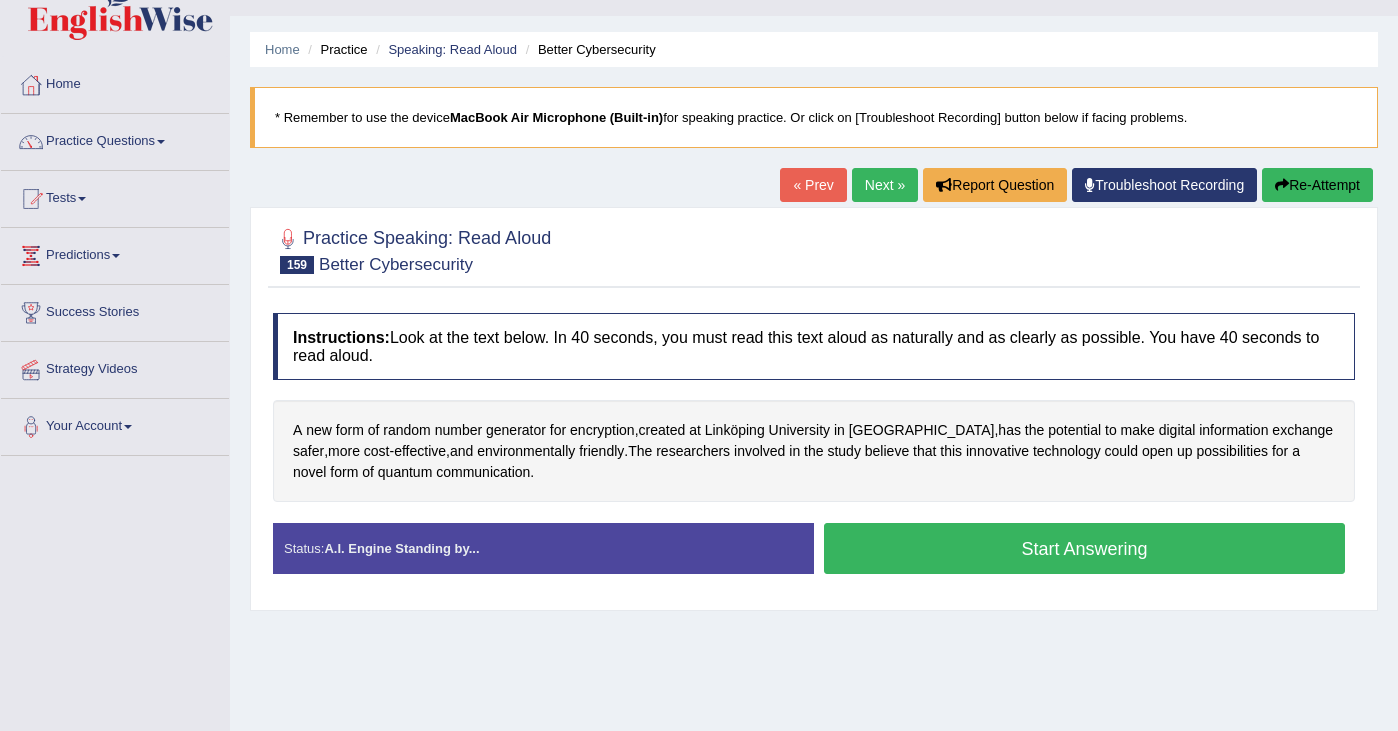 click on "A   new   form   of   random   number   generator   for   encryption ,  created   at   Link ö ping   University   in   Sweden ,  has   the   potential   to   make   digital   information   exchange   safer ,  more   cost - effective ,  and   environmentally   friendly .  The   researchers   involved   in   the   study   believe   that   this   innovative   technology   could   open   up   possibilities   for   a   novel   form   of   quantum   communication ." at bounding box center (814, 451) 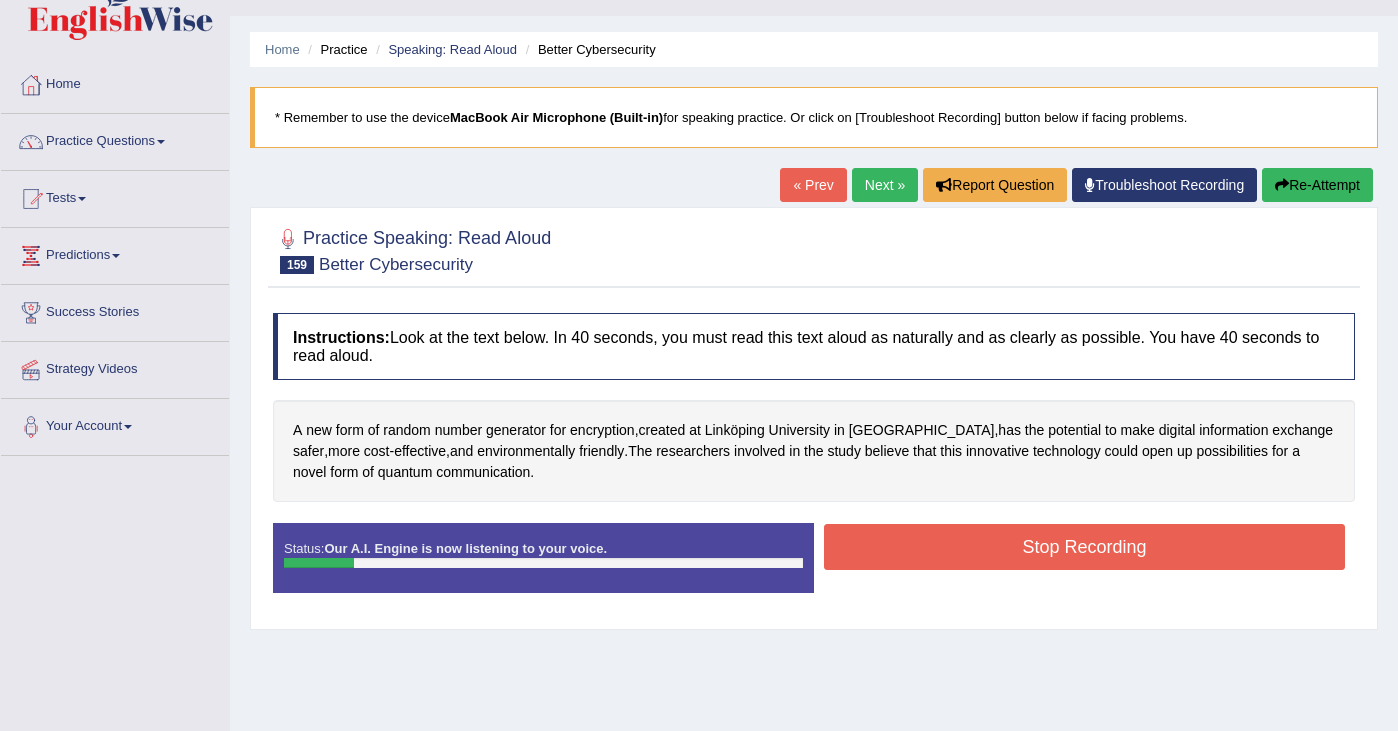 click on "Stop Recording" at bounding box center (1084, 547) 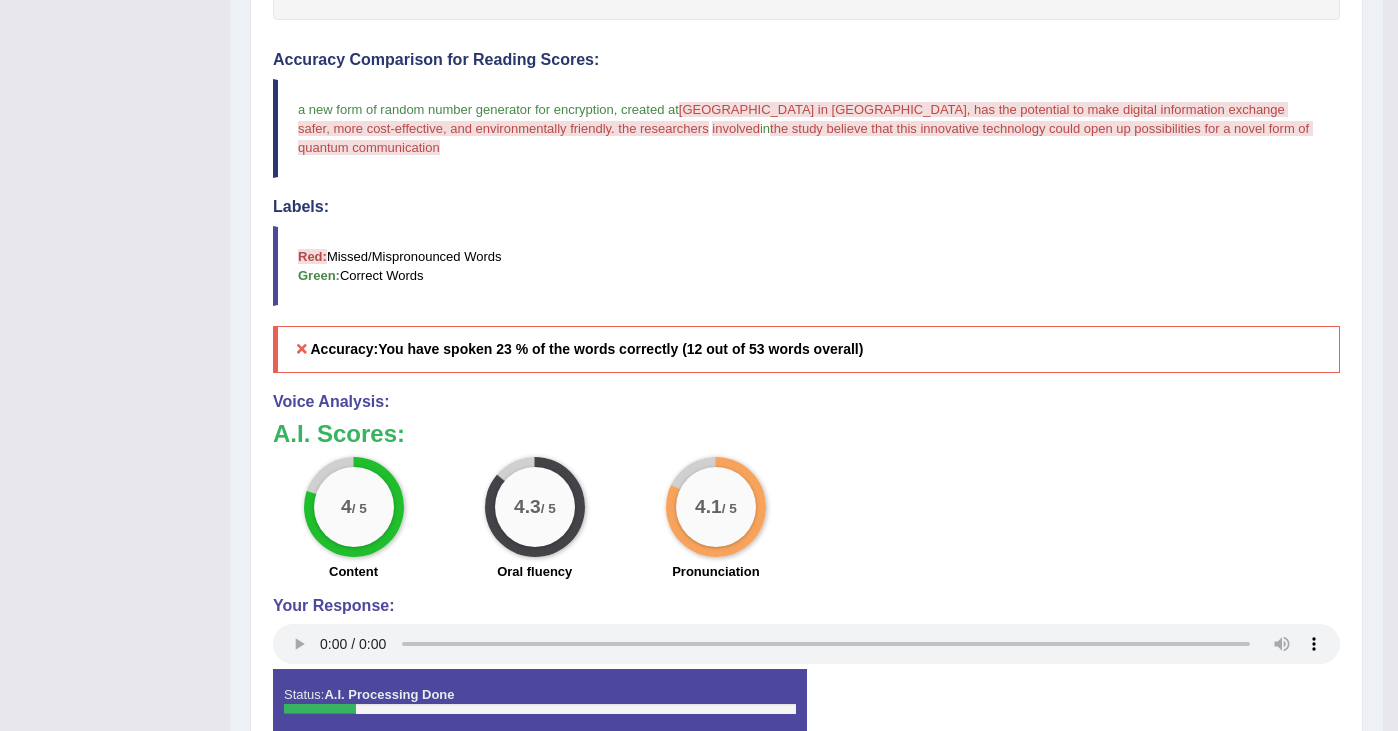 scroll, scrollTop: 526, scrollLeft: 0, axis: vertical 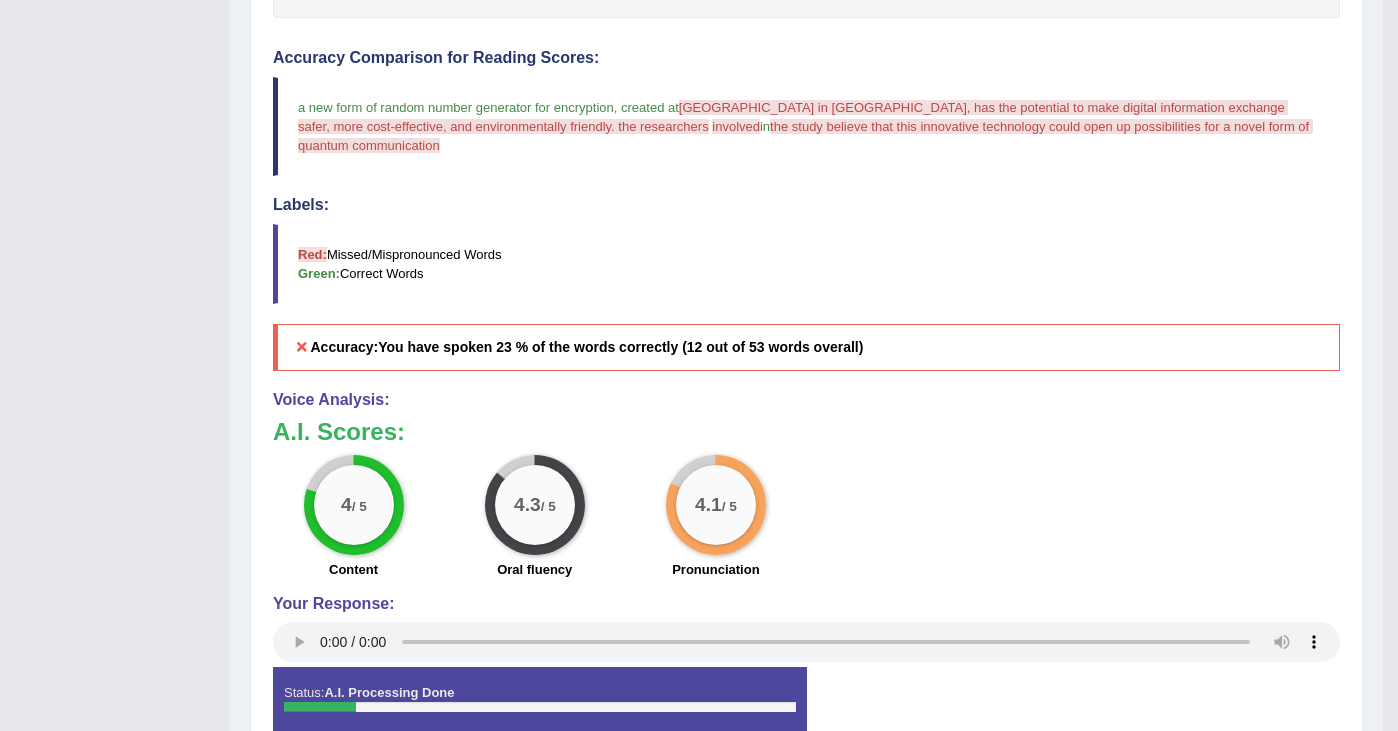 click on "4  / 5              Content
4.3  / 5              Oral fluency
4.1  / 5              Pronunciation" at bounding box center [806, 519] 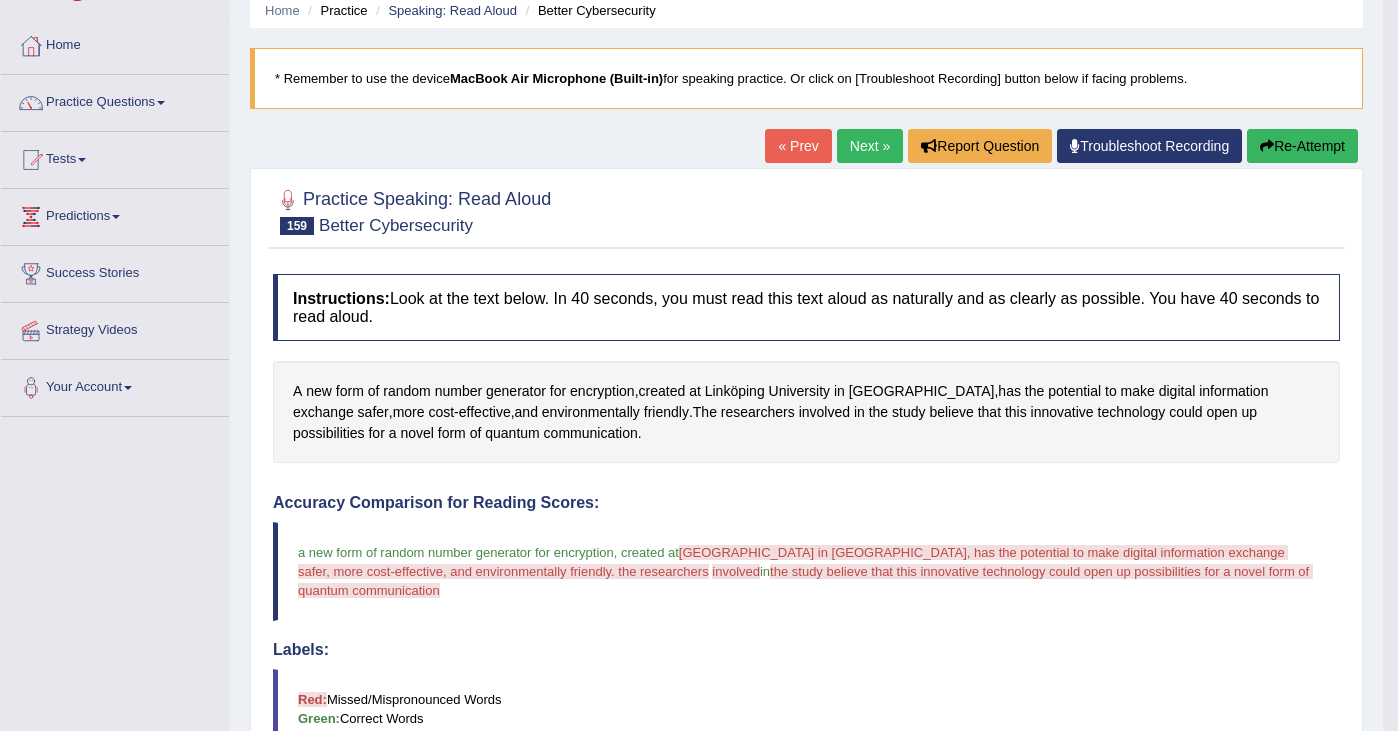 scroll, scrollTop: 0, scrollLeft: 0, axis: both 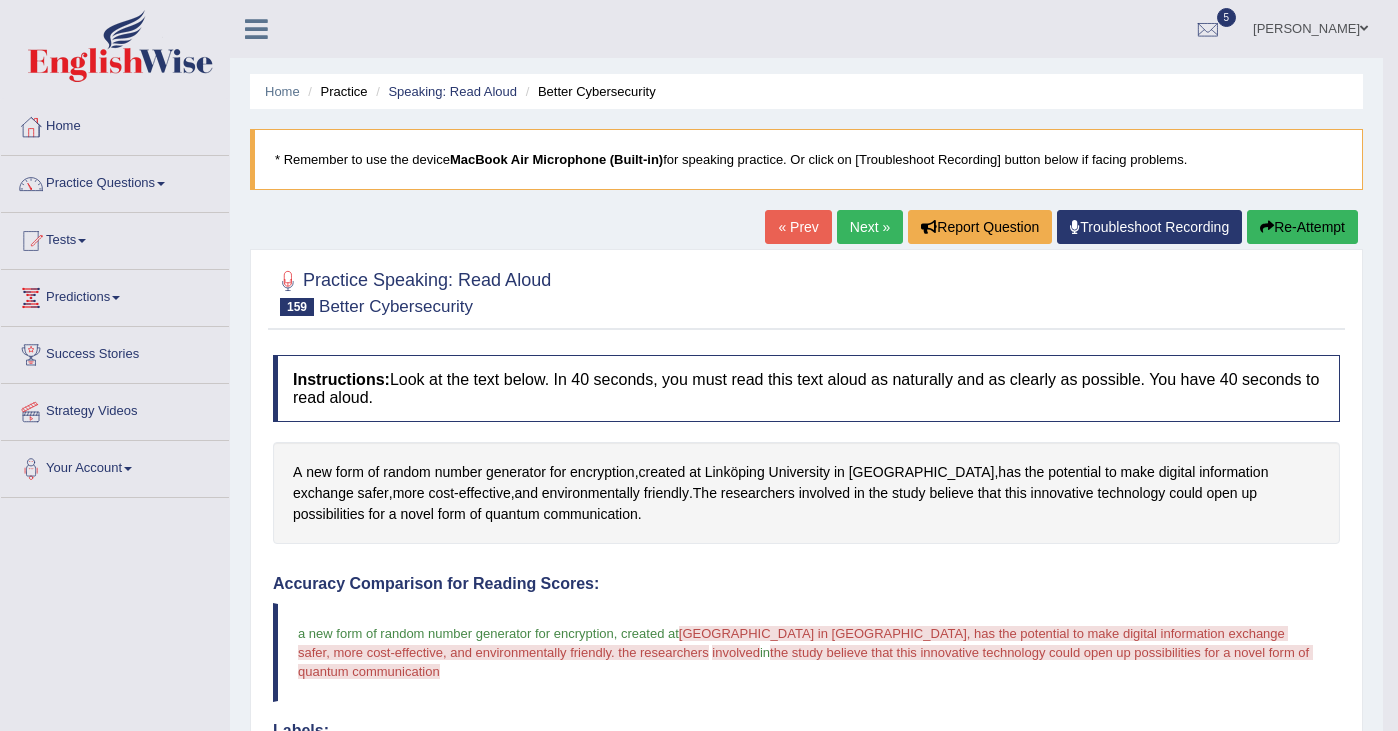 click on "Next »" at bounding box center [870, 227] 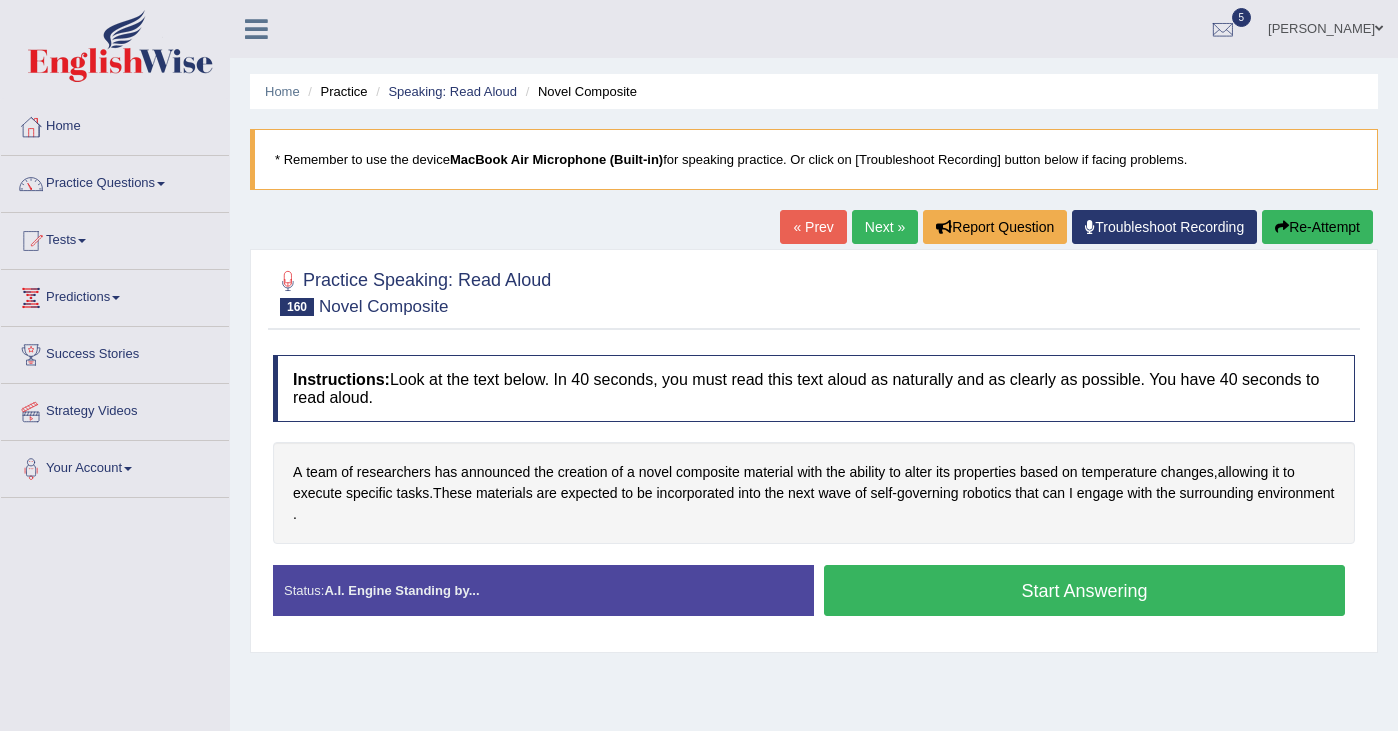 scroll, scrollTop: 0, scrollLeft: 0, axis: both 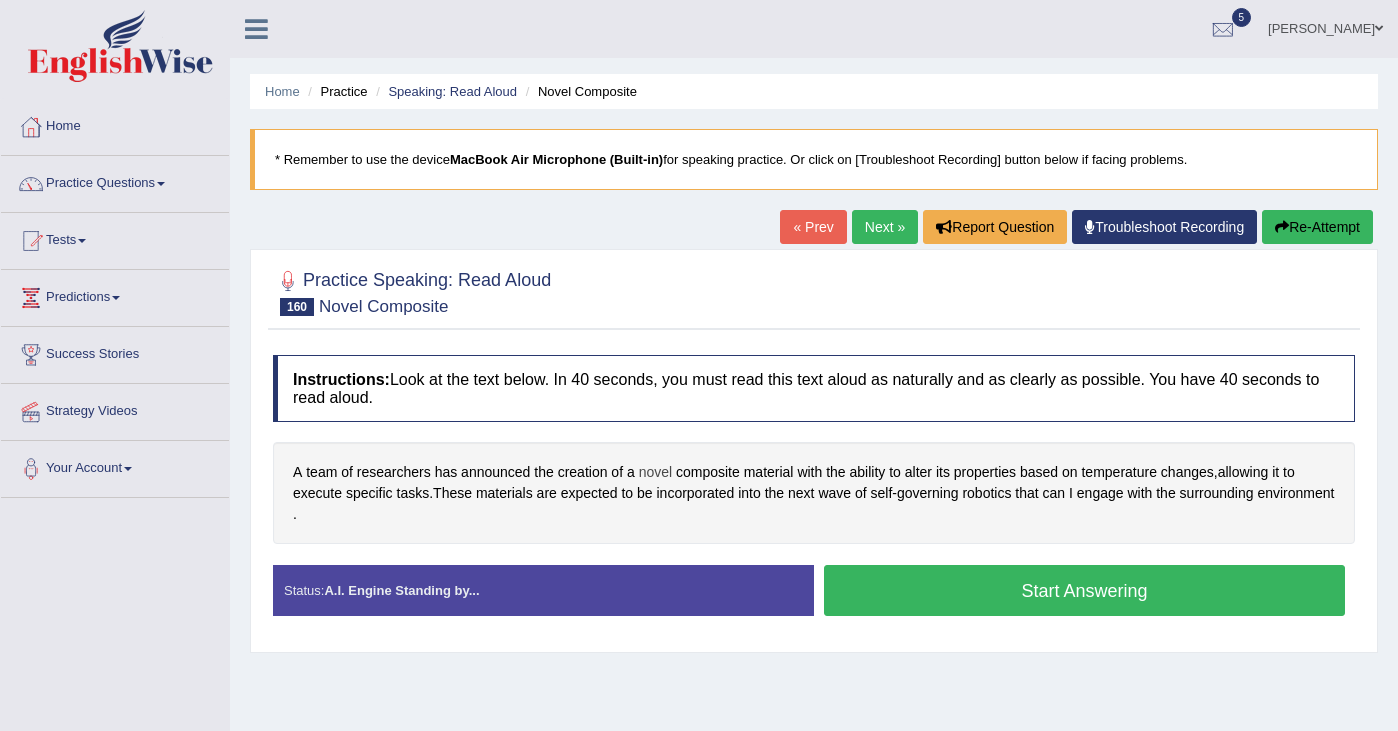 click on "novel" at bounding box center (655, 472) 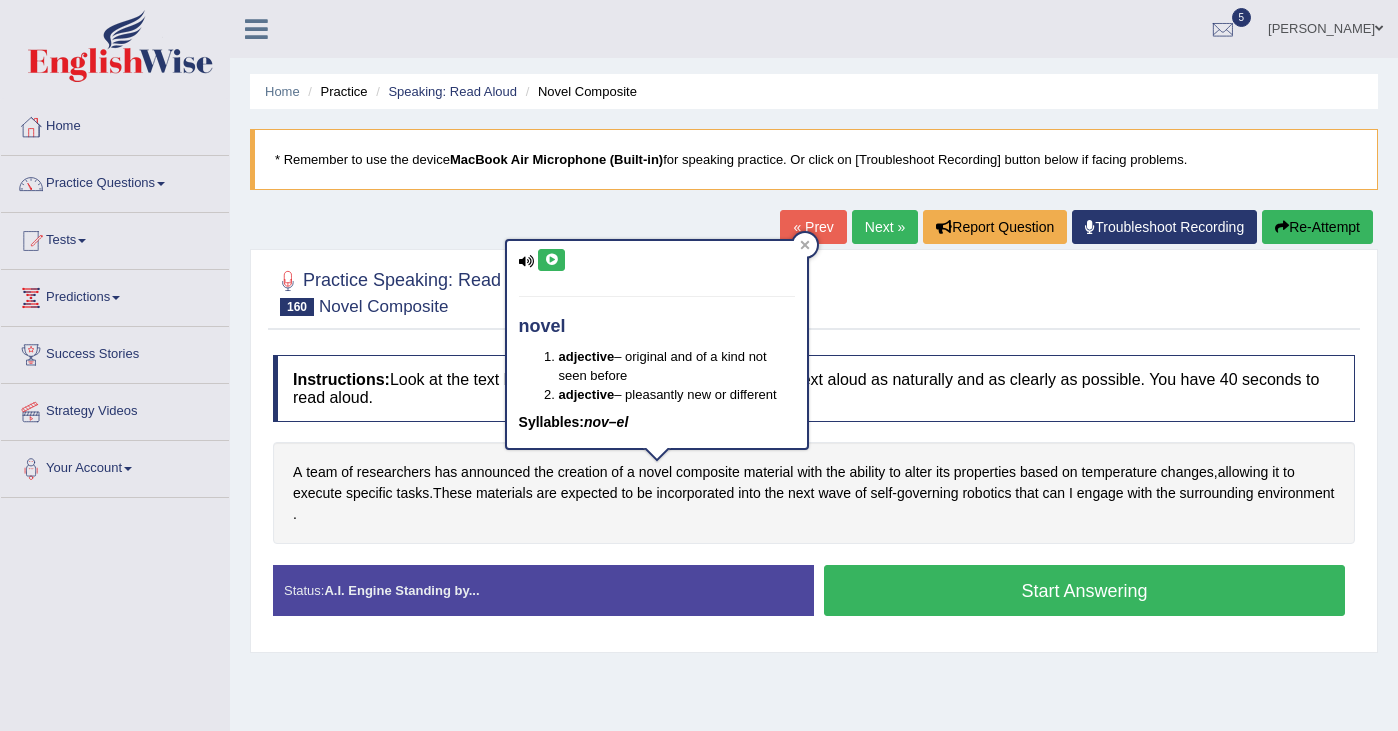 click at bounding box center [551, 260] 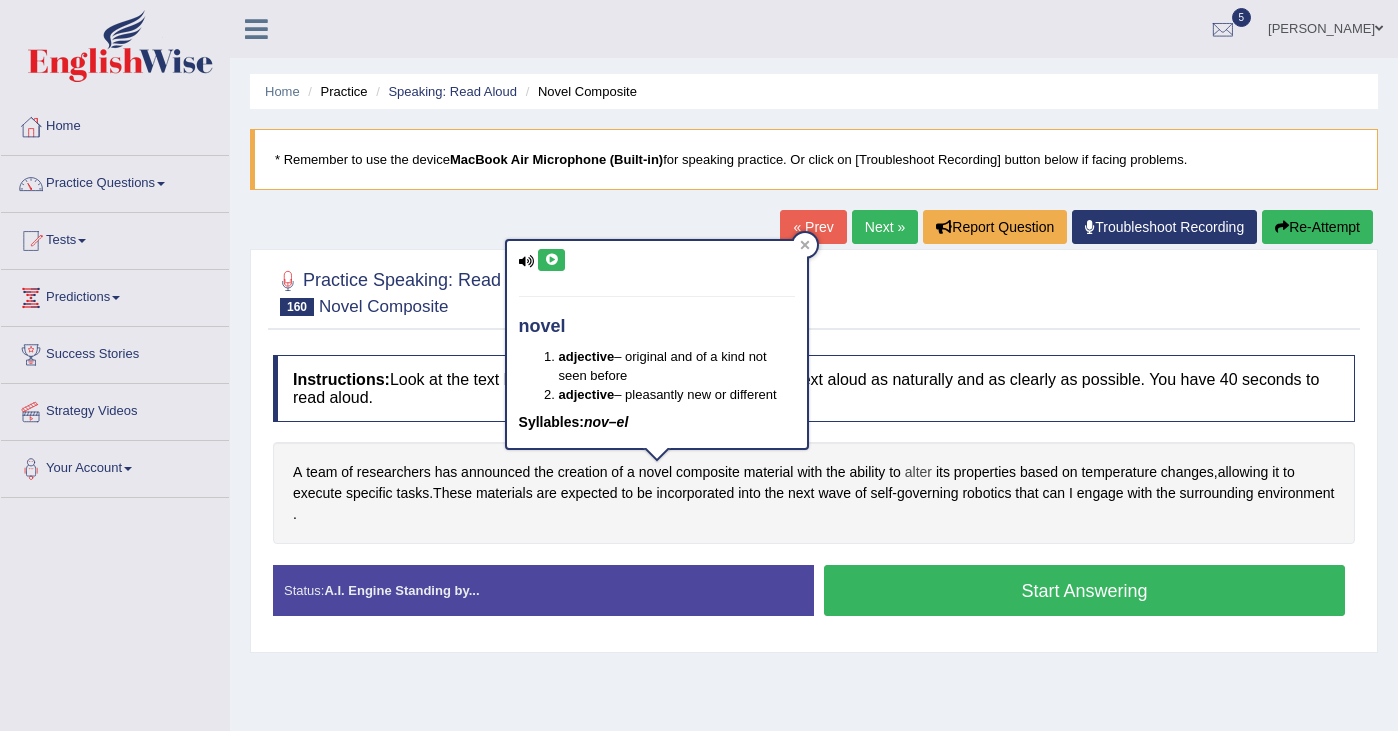 click on "alter" at bounding box center [918, 472] 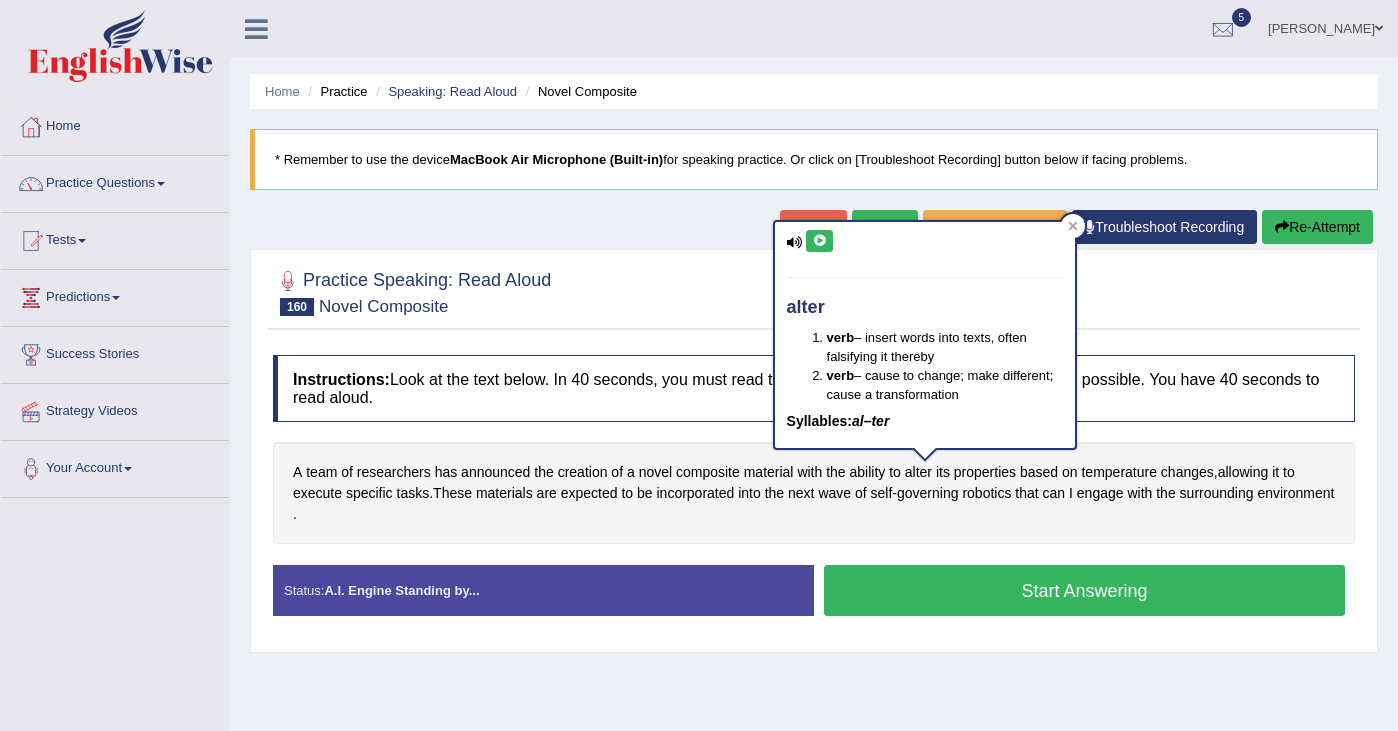 click on "A   team   of   researchers   has   announced   the   creation   of   a   novel   composite   material   with   the   ability   to   alter   its   properties   based   on   temperature   changes ,  allowing   it   to   execute   specific   tasks .  These   materials   are   expected   to   be   incorporated   into   the   next   wave   of   self - governing   robotics   that   can   I   engage   with   the   surrounding   environment ." at bounding box center (814, 493) 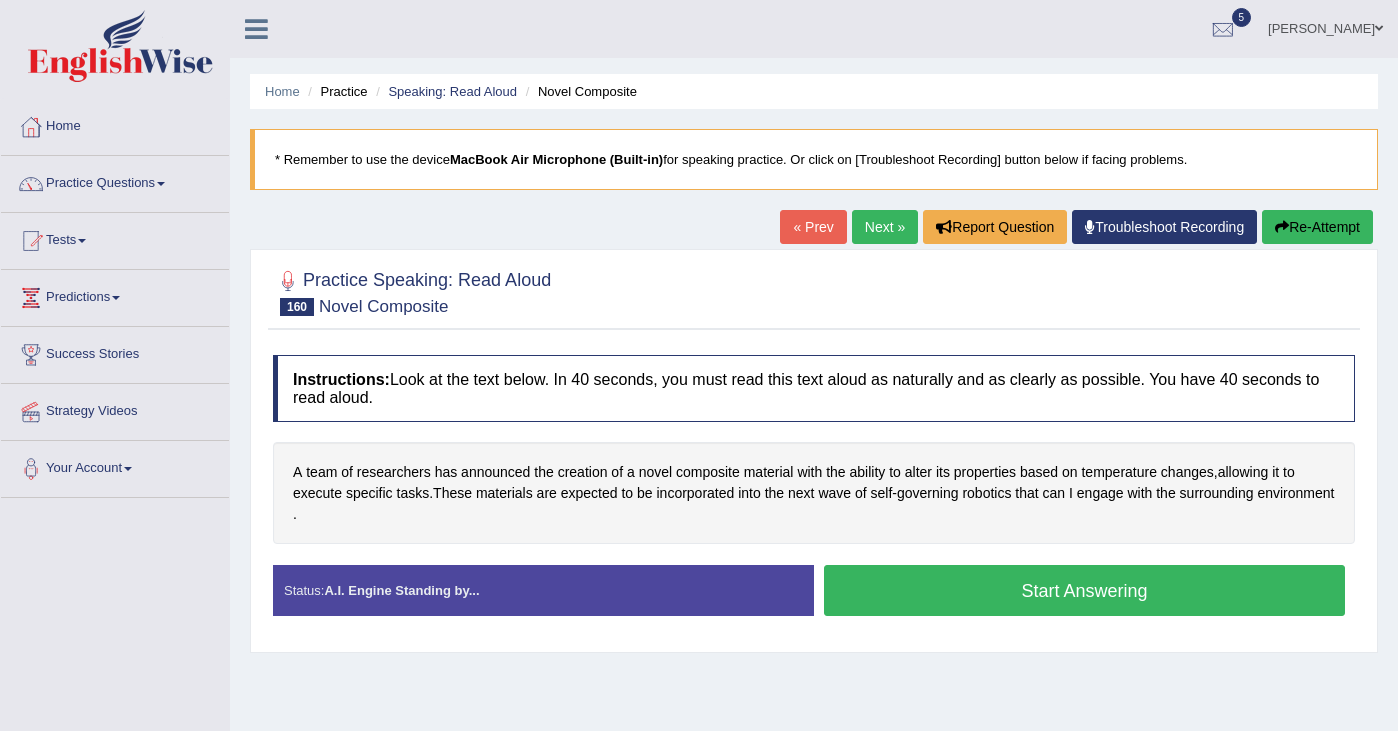 click on "Start Answering" at bounding box center (1084, 590) 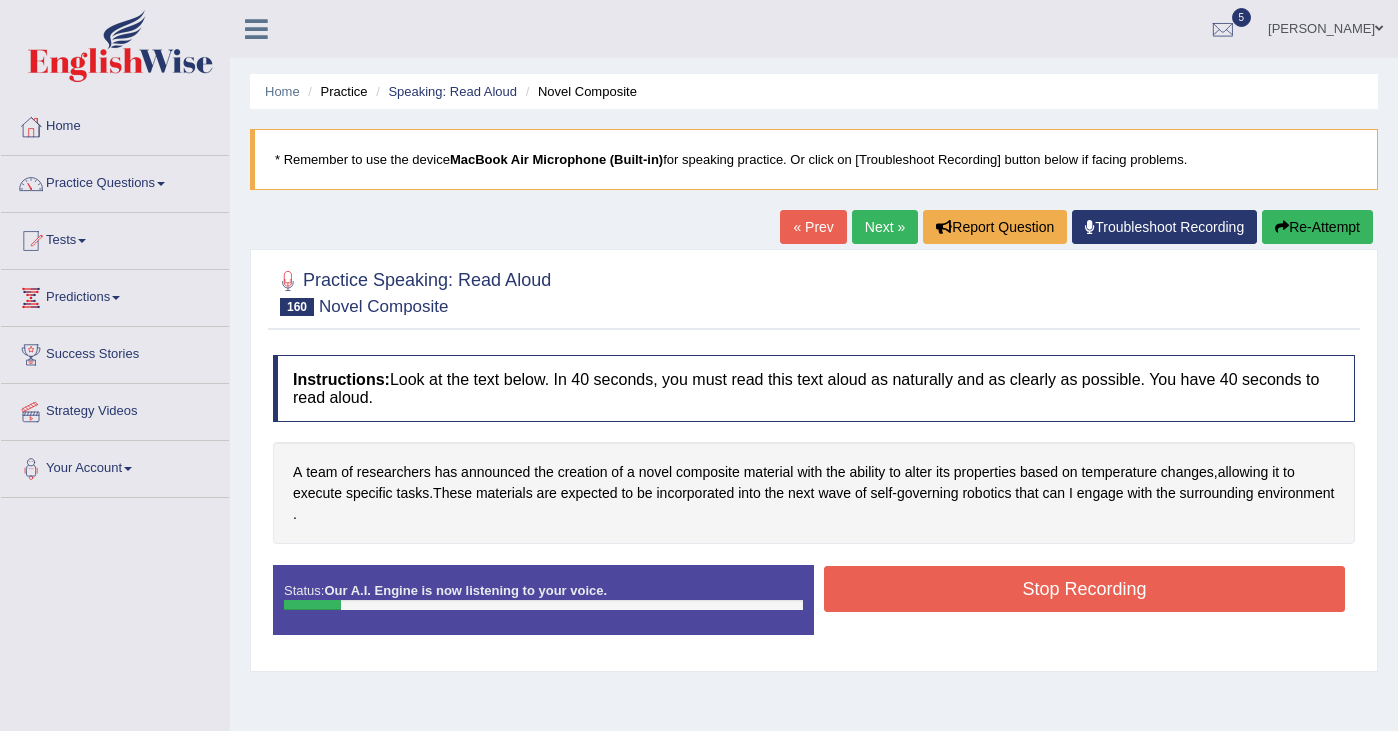 click on "Stop Recording" at bounding box center [1084, 589] 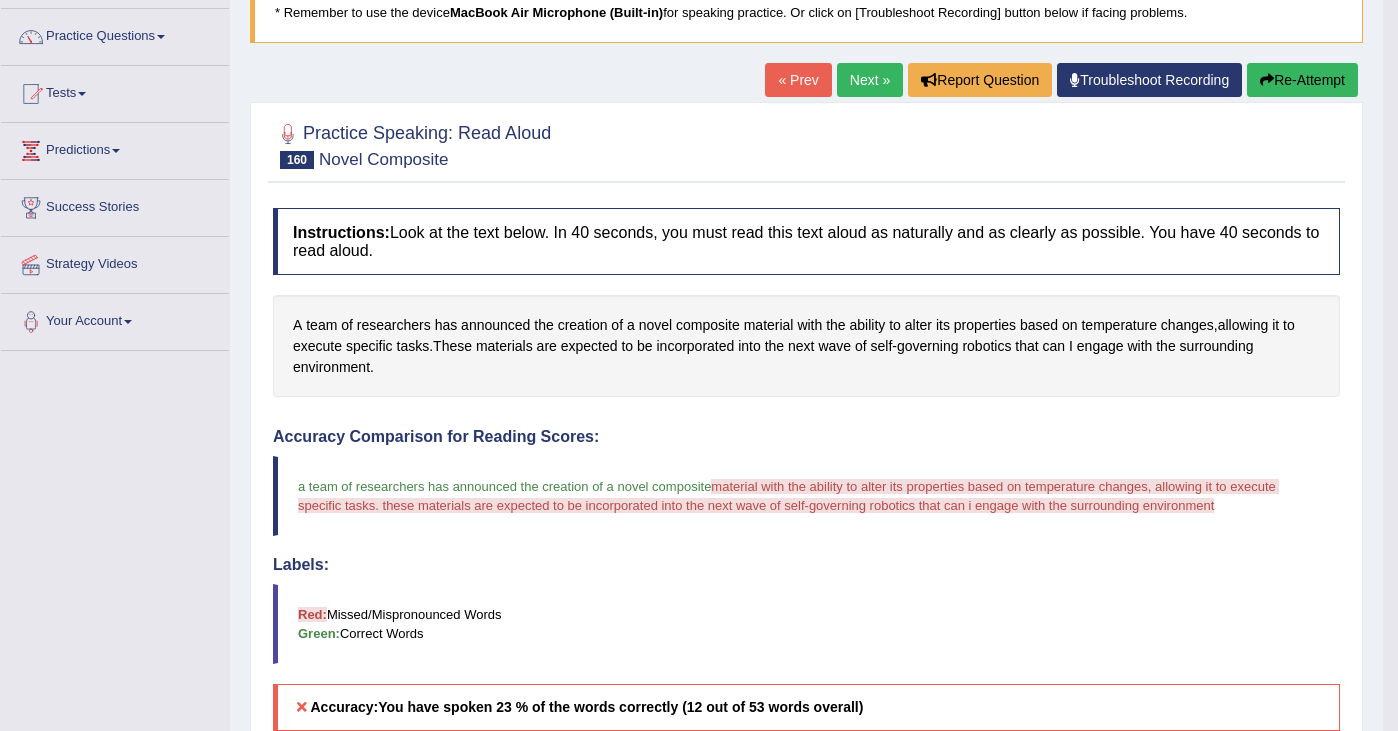 scroll, scrollTop: 0, scrollLeft: 0, axis: both 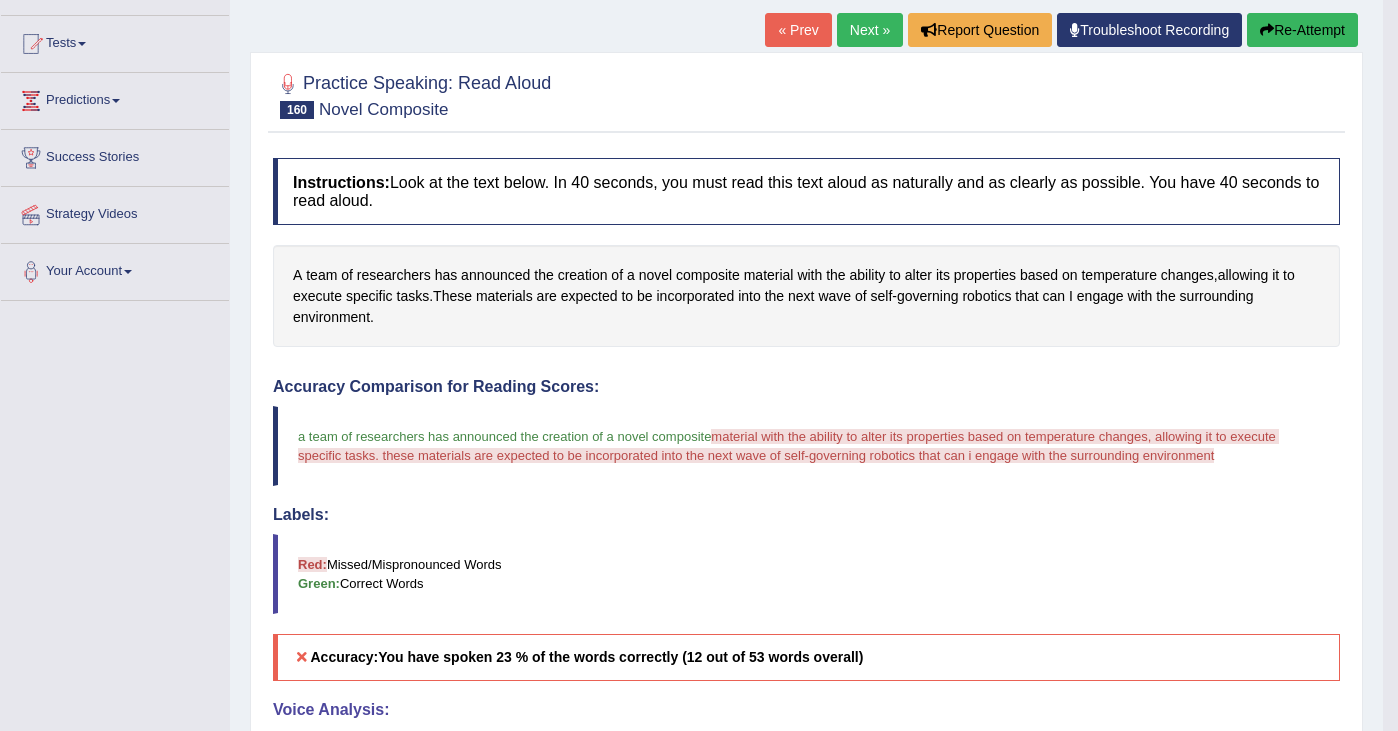 click on "Green:" at bounding box center (319, 583) 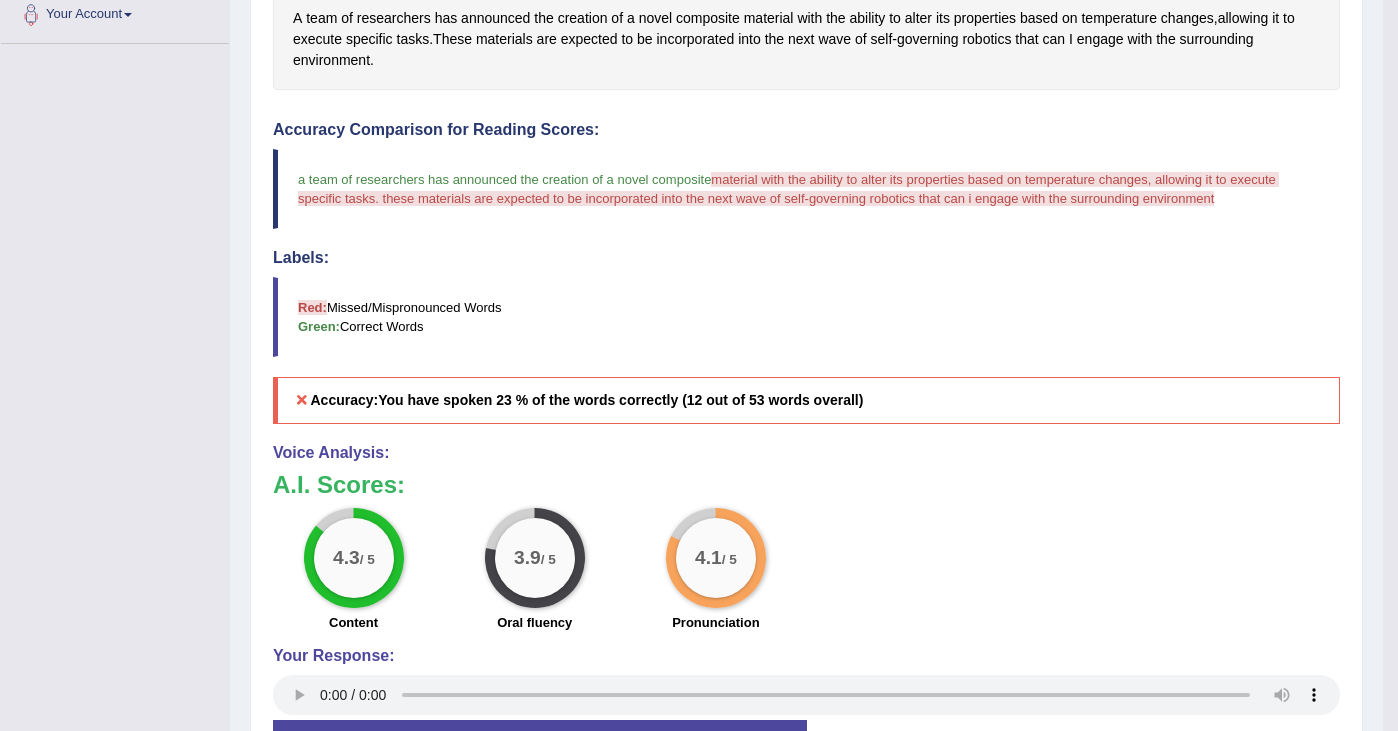 scroll, scrollTop: 508, scrollLeft: 0, axis: vertical 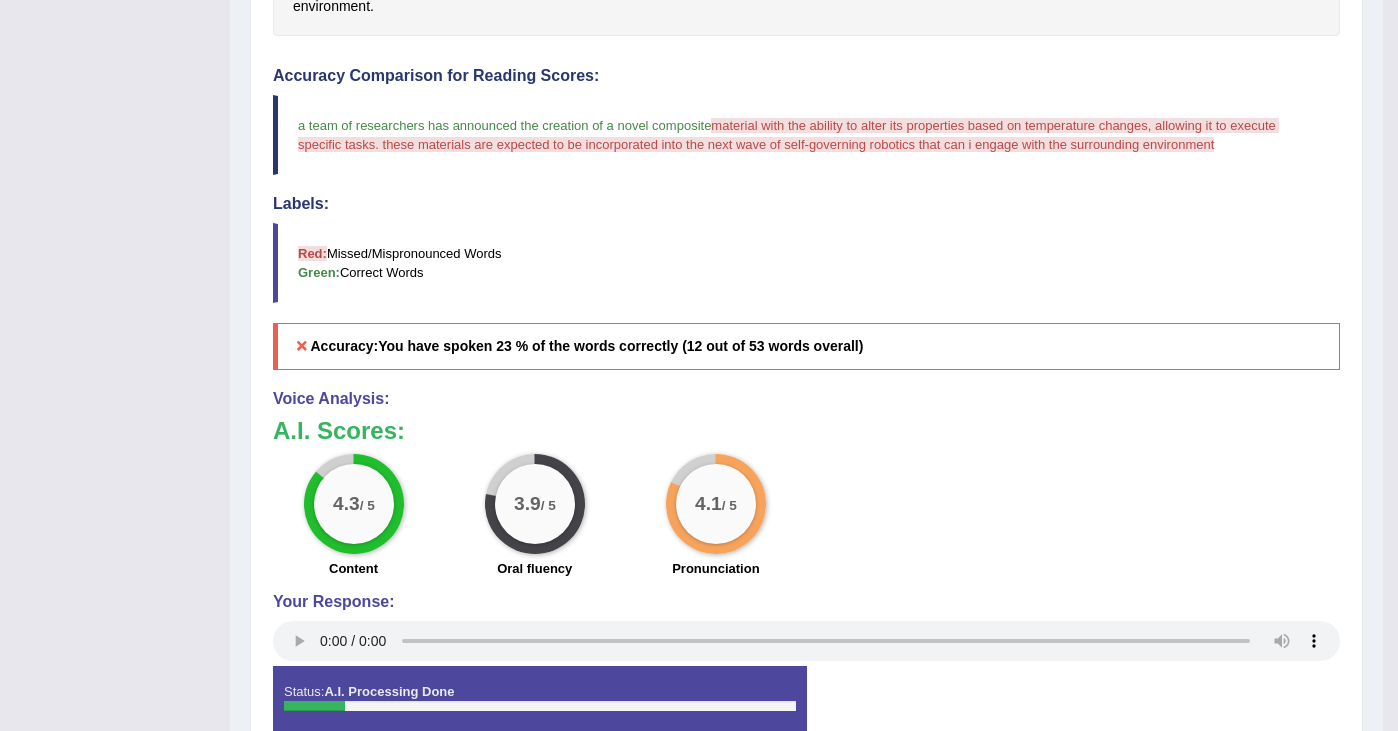 click on "a team of researchers has announced the creation of a novel composite  material with the ability to alter its properties based on temperature changes, allowing it to execute specific tasks. these materials are expected to be incorporated into the next wave of self-governing robotics that can i engage with the surrounding environment" at bounding box center (806, 135) 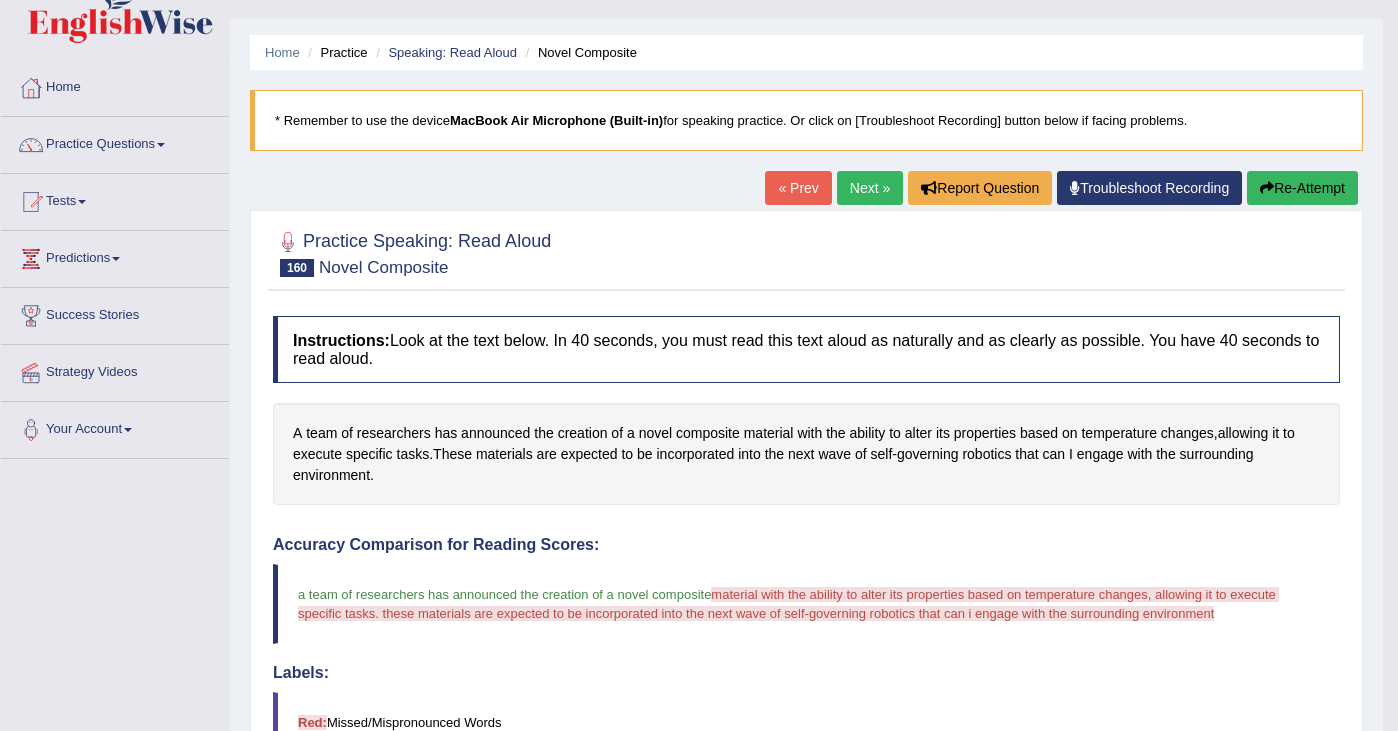 scroll, scrollTop: 31, scrollLeft: 0, axis: vertical 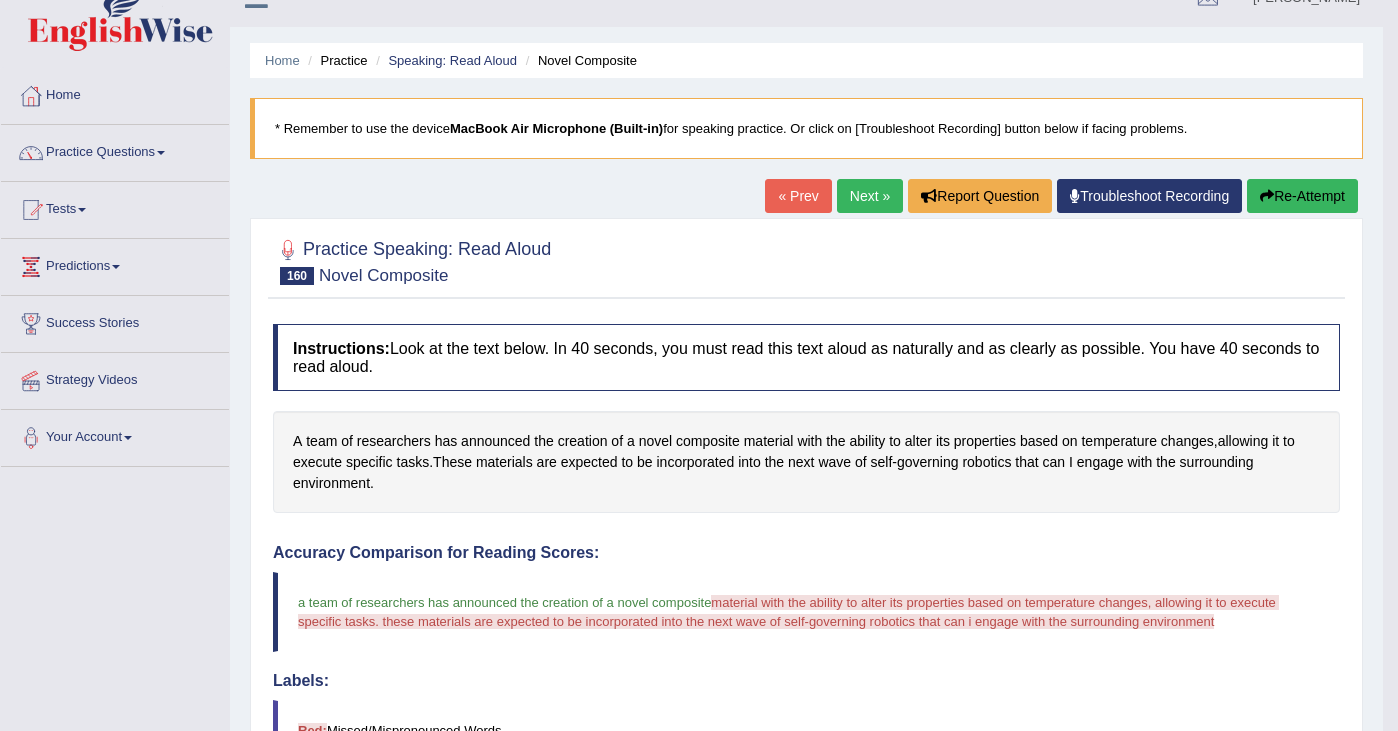 click on "Re-Attempt" at bounding box center [1302, 196] 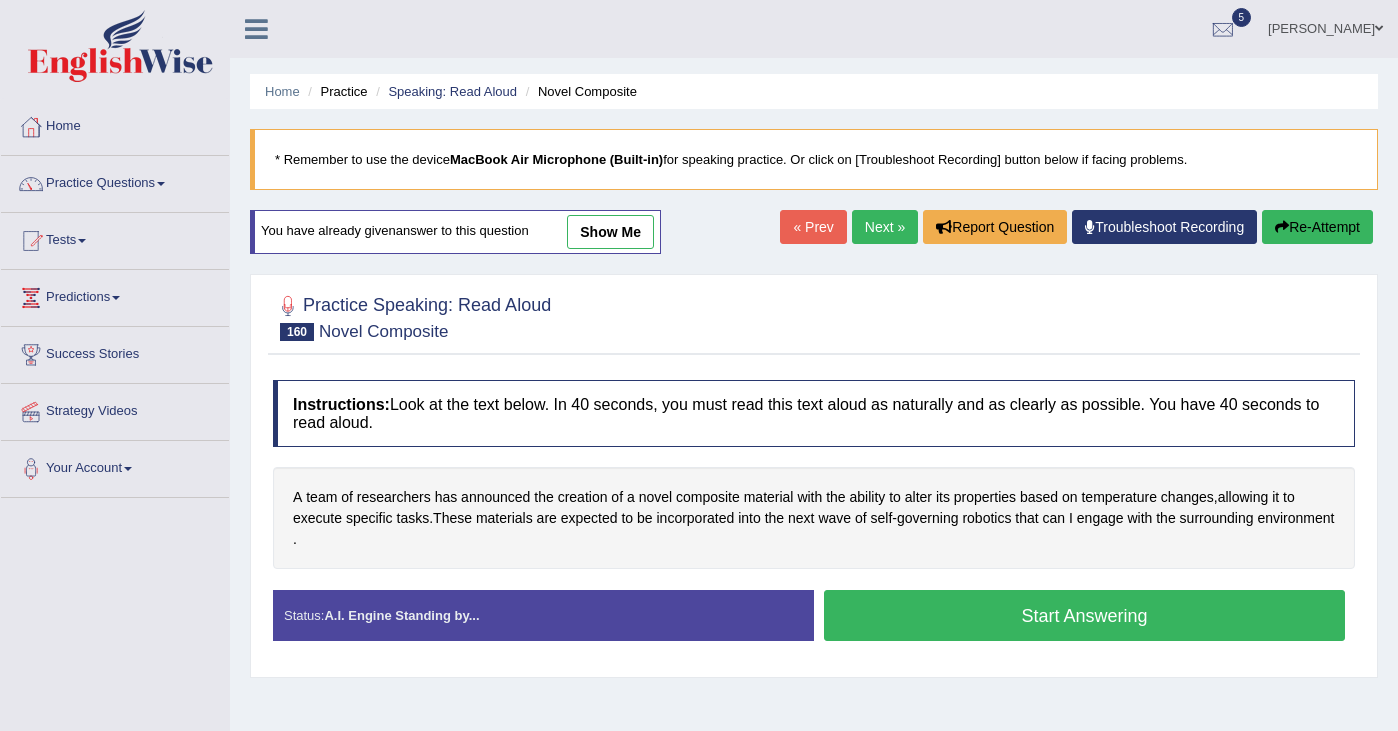 scroll, scrollTop: 181, scrollLeft: 0, axis: vertical 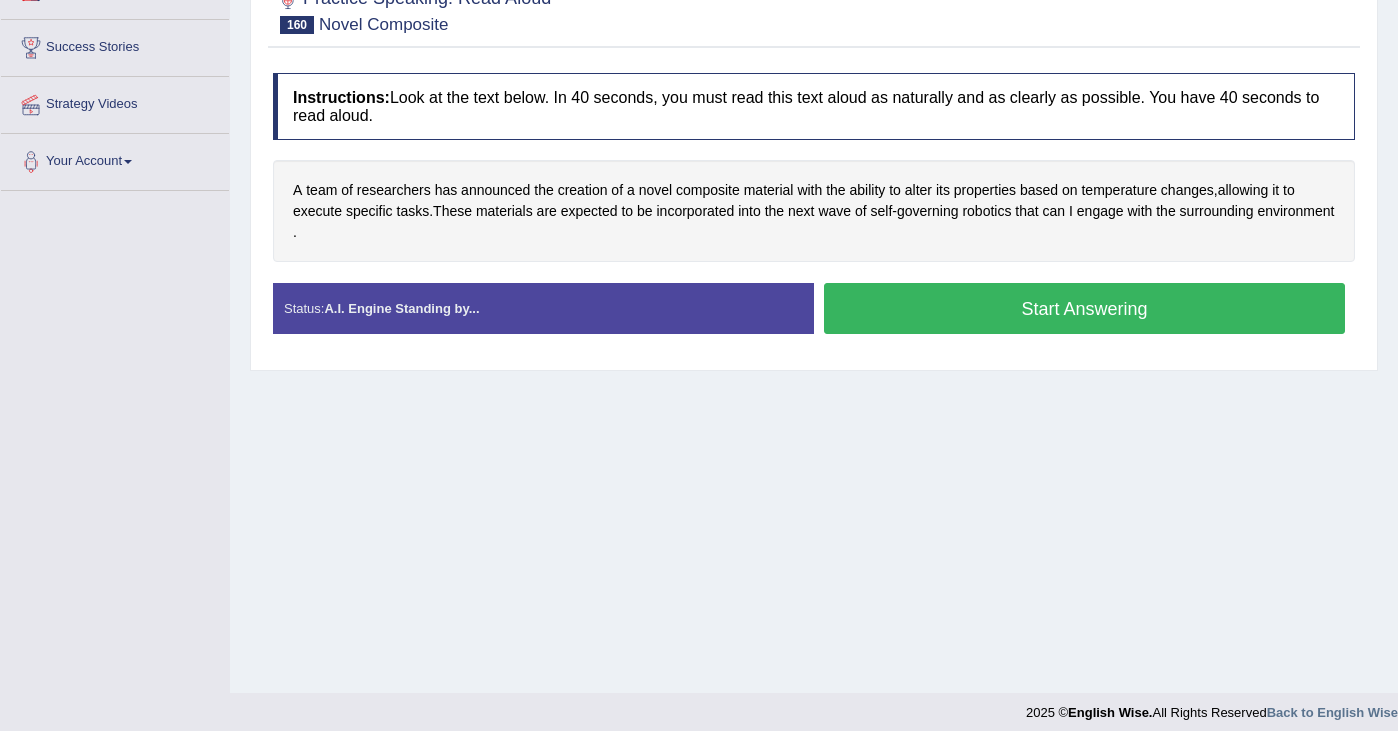 click on "Start Answering" at bounding box center [1084, 308] 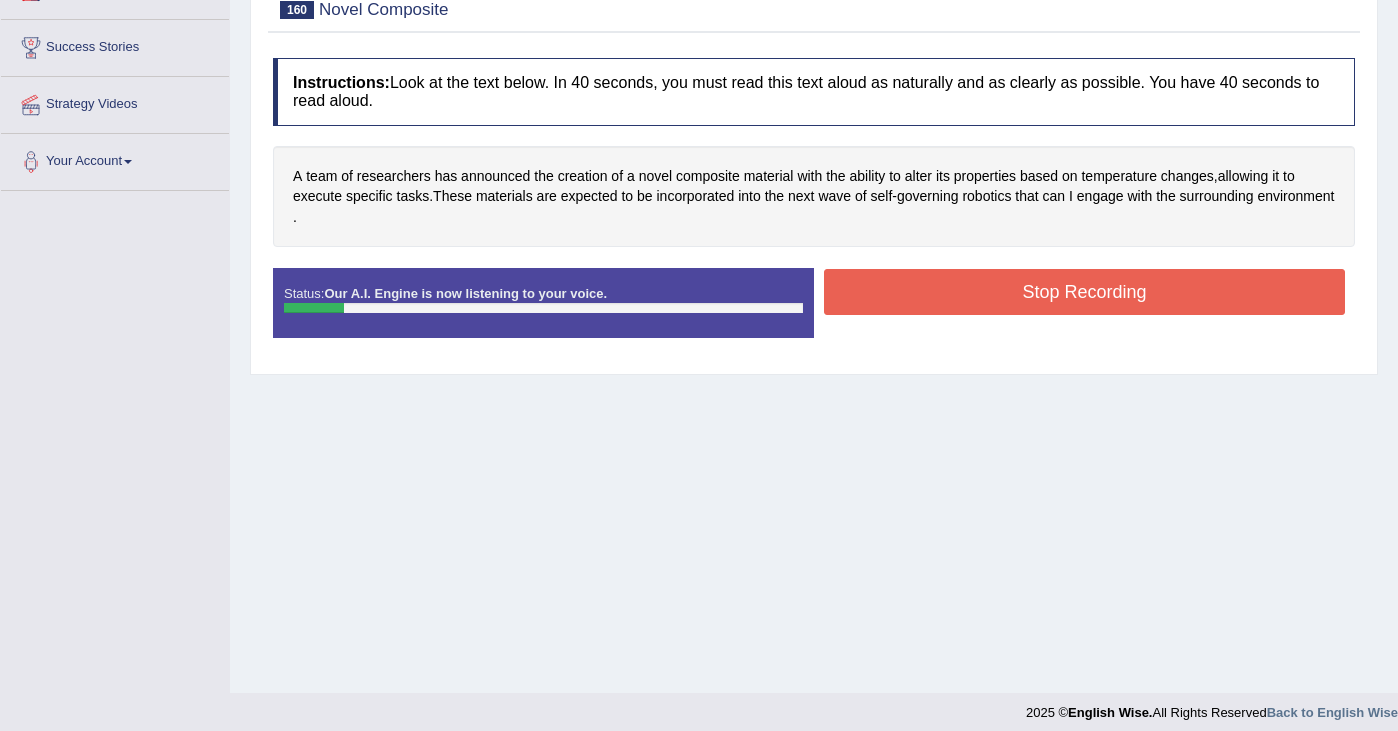 click on "Stop Recording" at bounding box center [1084, 292] 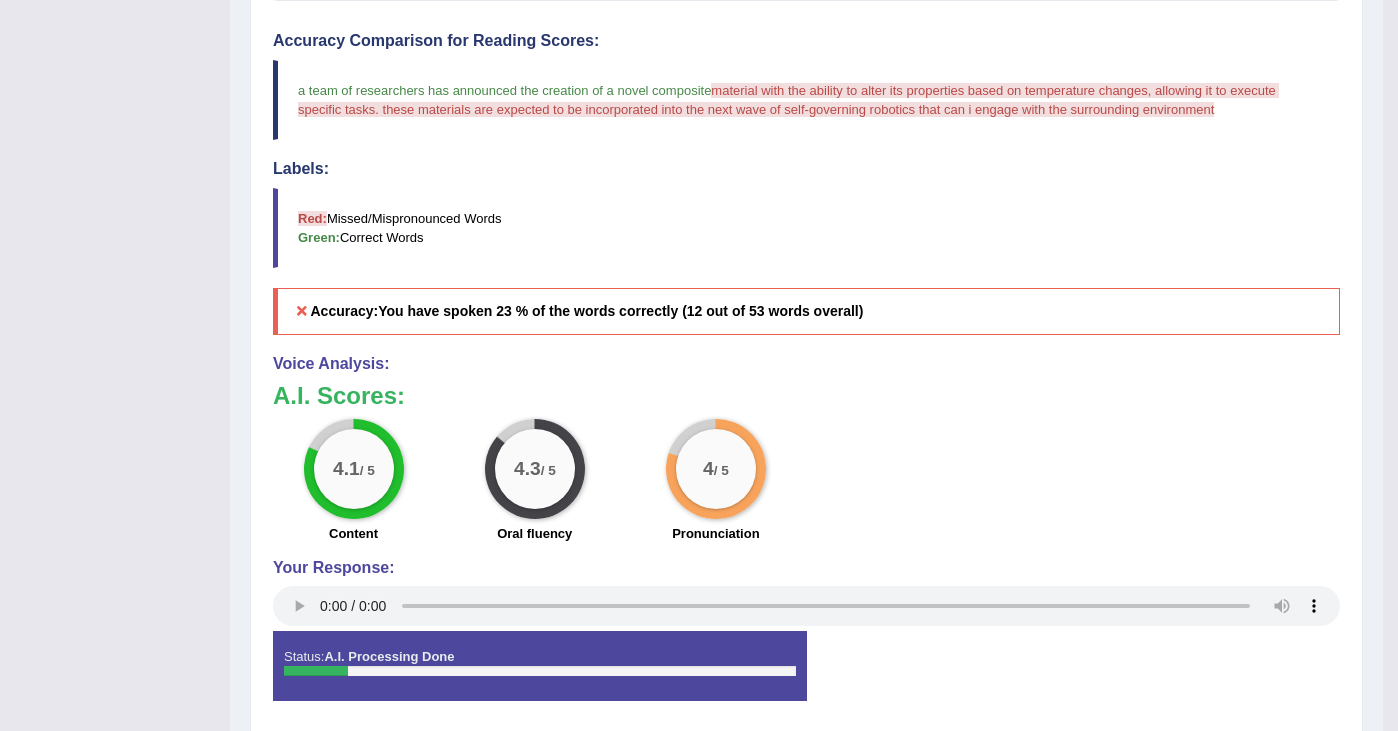 scroll, scrollTop: 559, scrollLeft: 0, axis: vertical 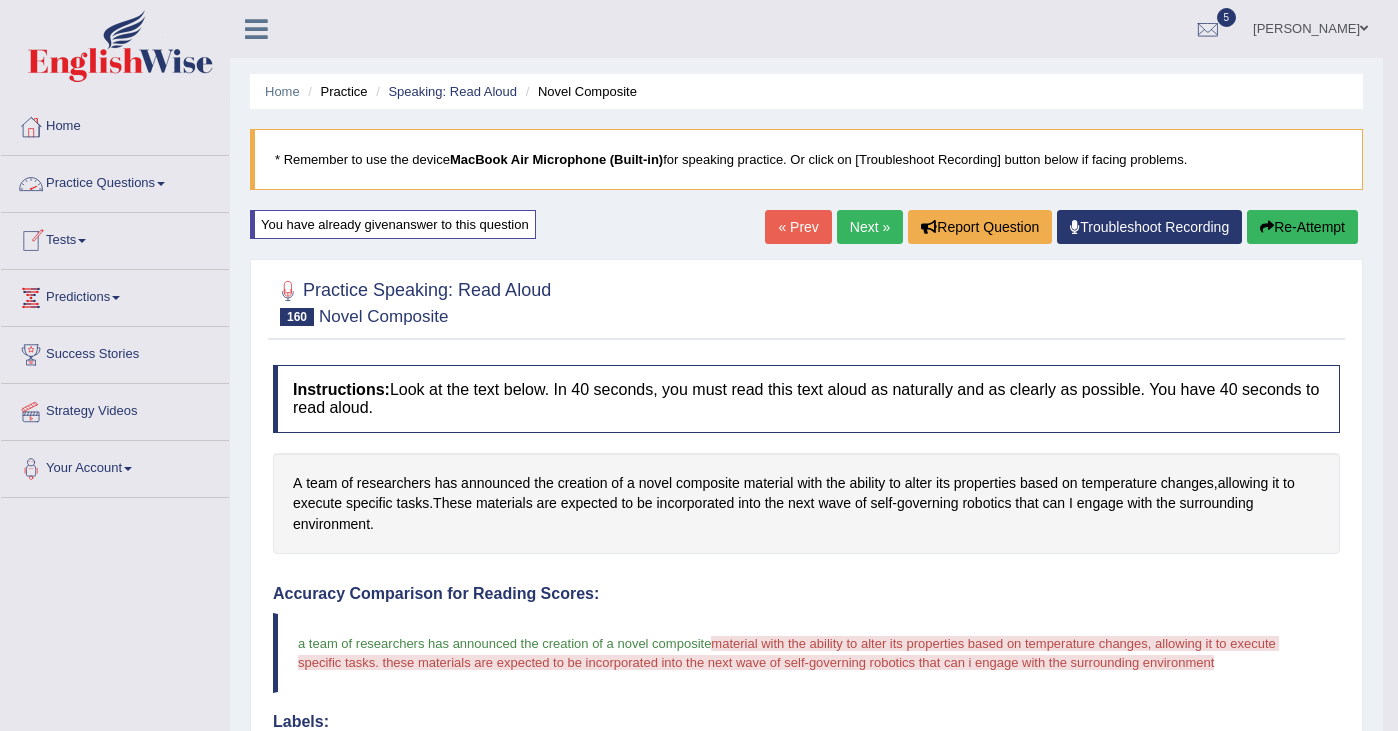 click on "Practice Questions" at bounding box center (115, 181) 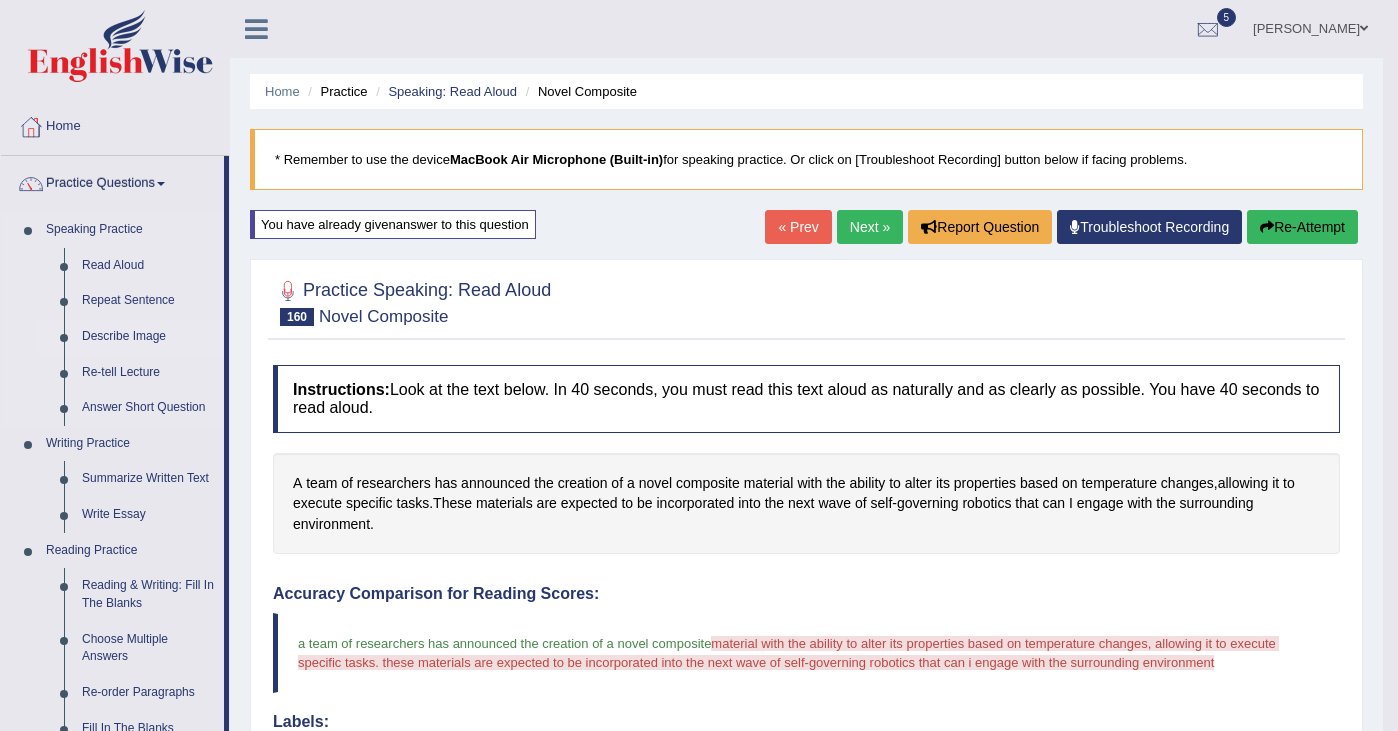 click on "Describe Image" at bounding box center (148, 337) 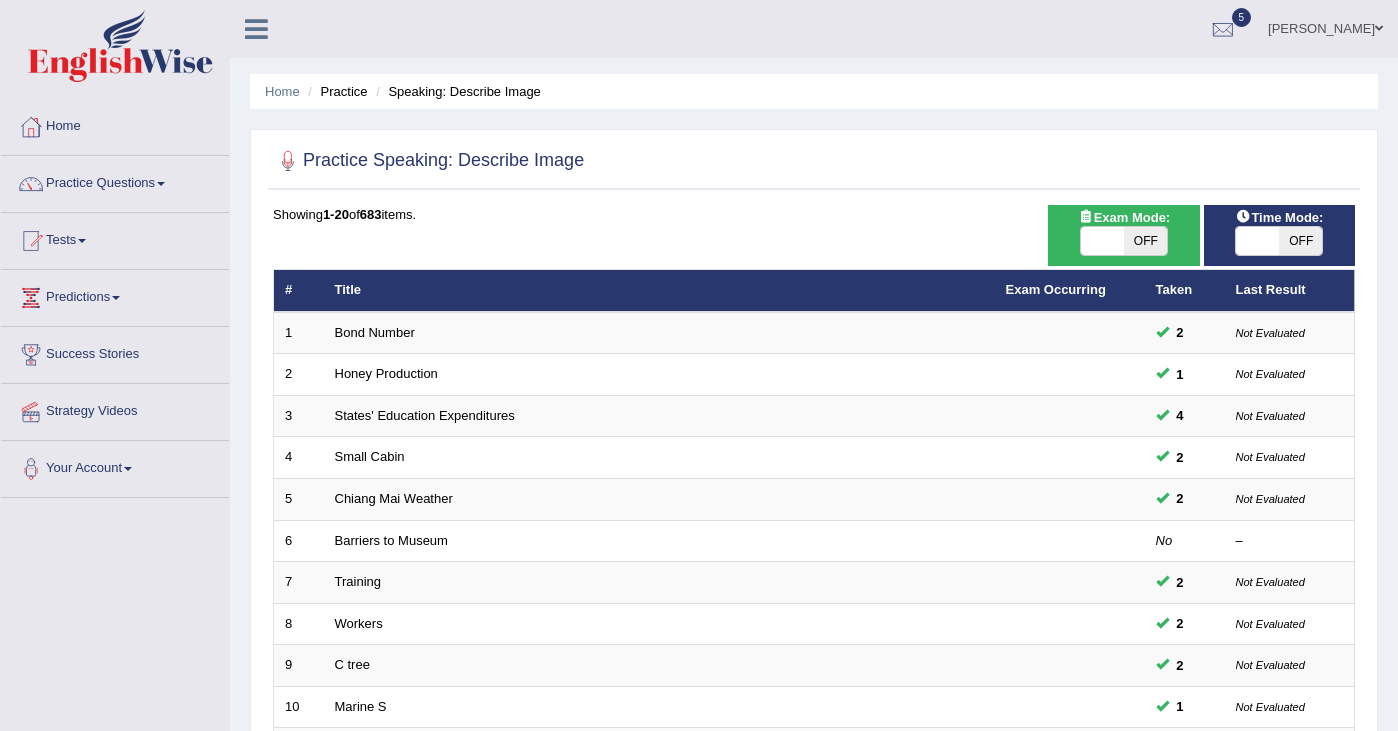 scroll, scrollTop: 0, scrollLeft: 0, axis: both 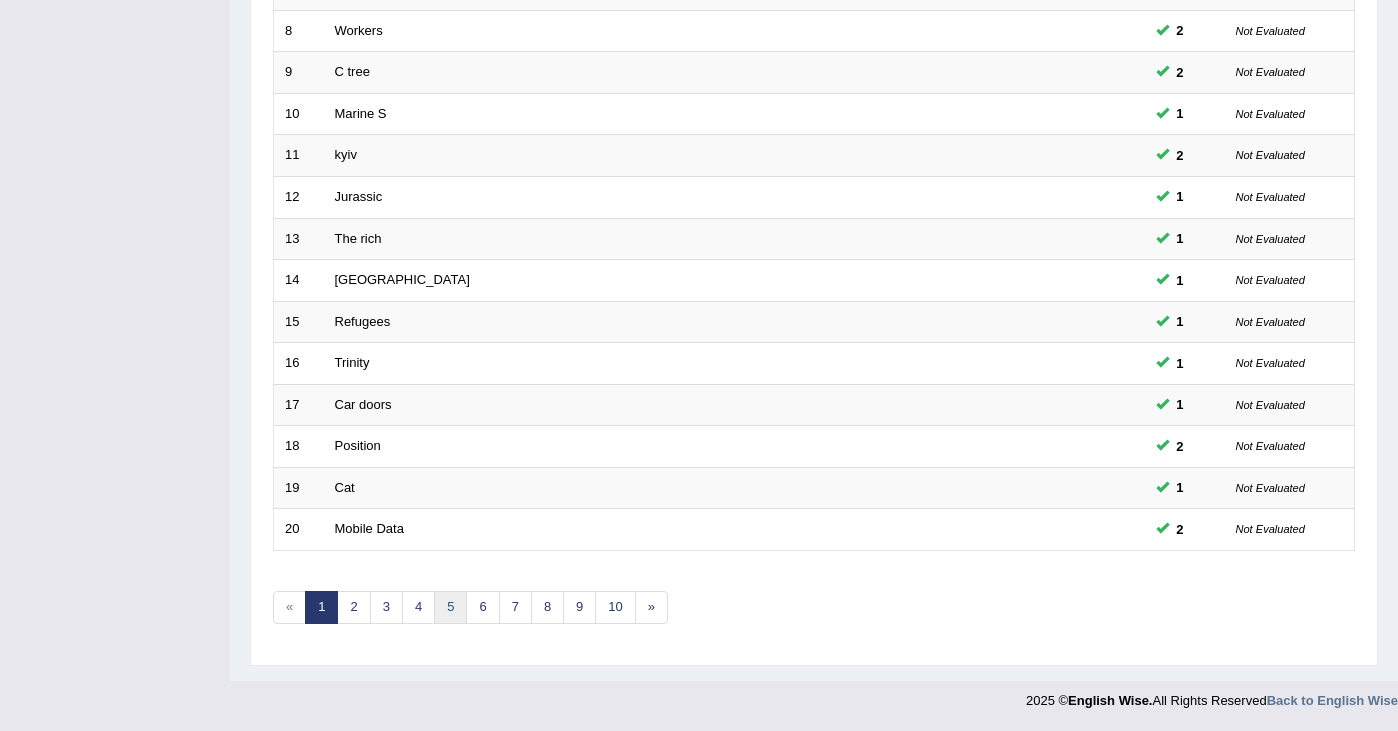 click on "5" at bounding box center (450, 607) 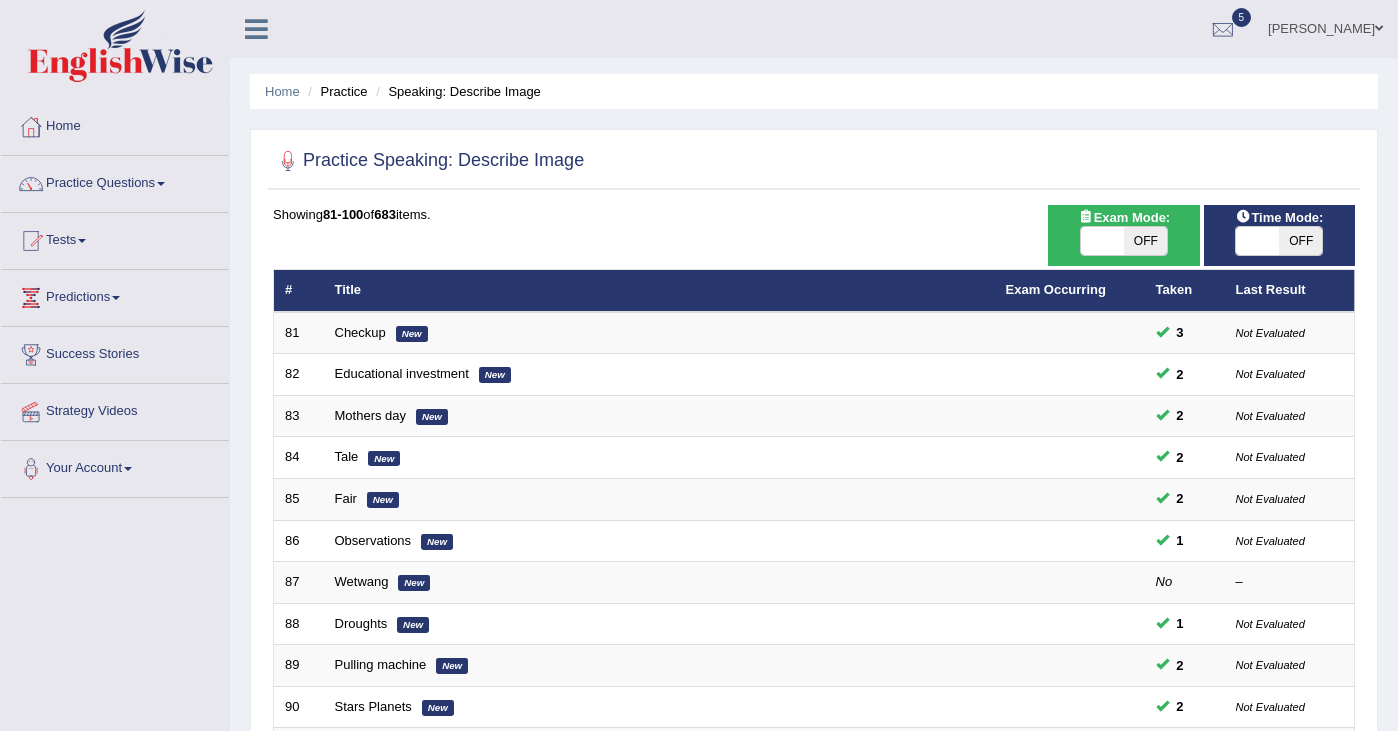scroll, scrollTop: 143, scrollLeft: 0, axis: vertical 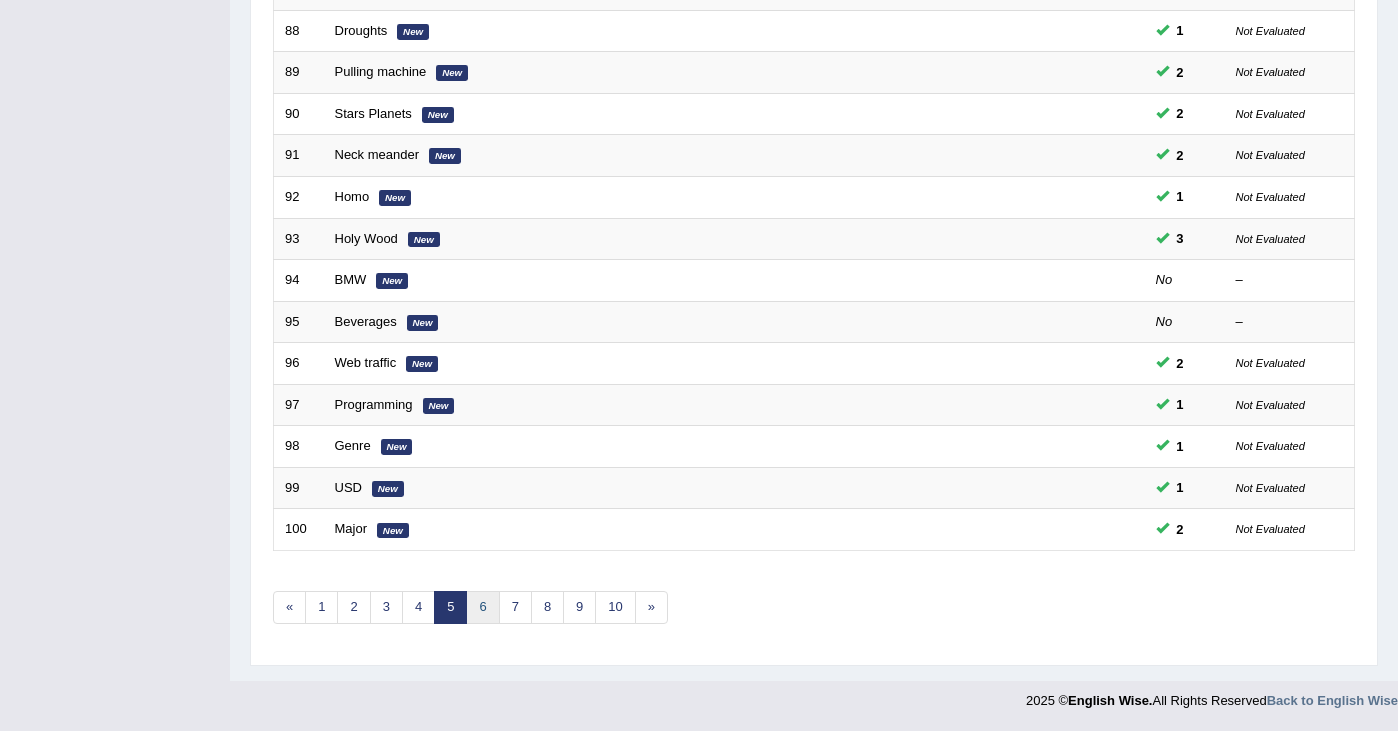 click on "6" at bounding box center (482, 607) 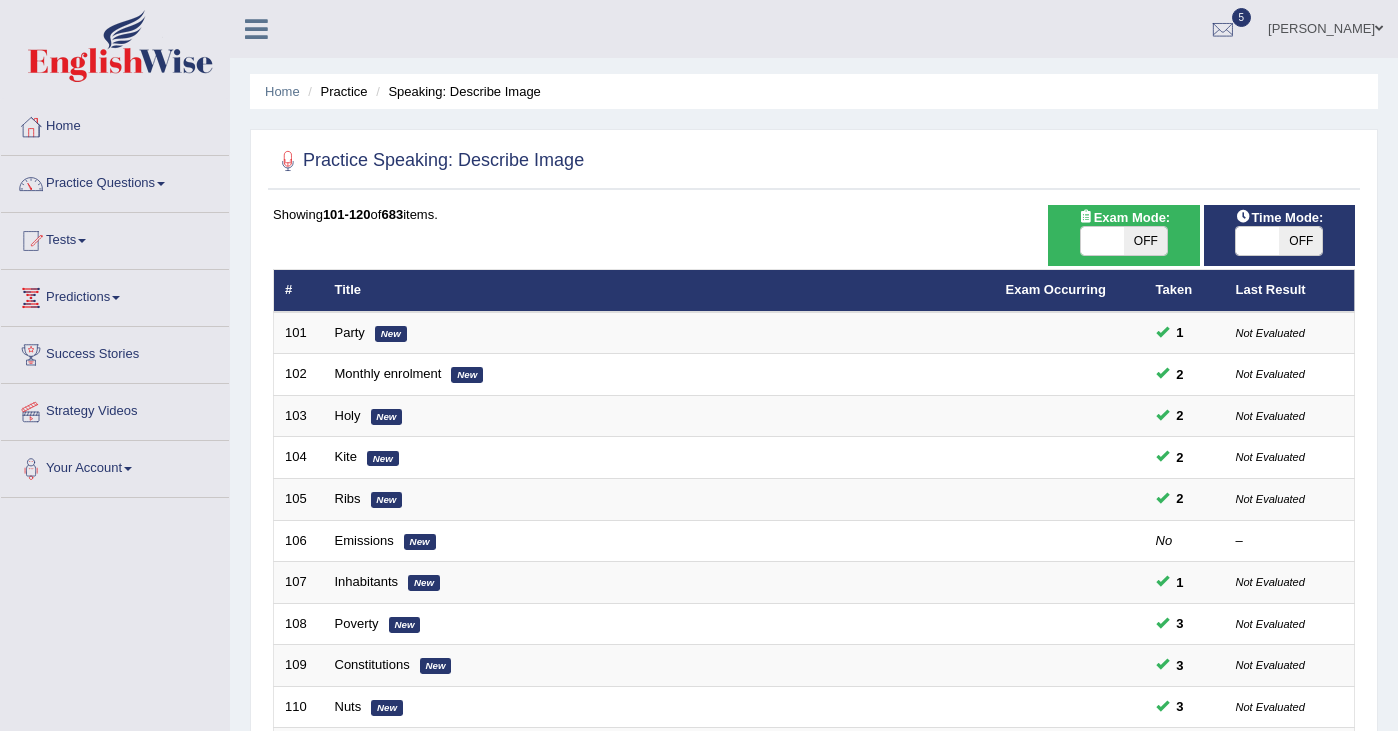 scroll, scrollTop: 0, scrollLeft: 0, axis: both 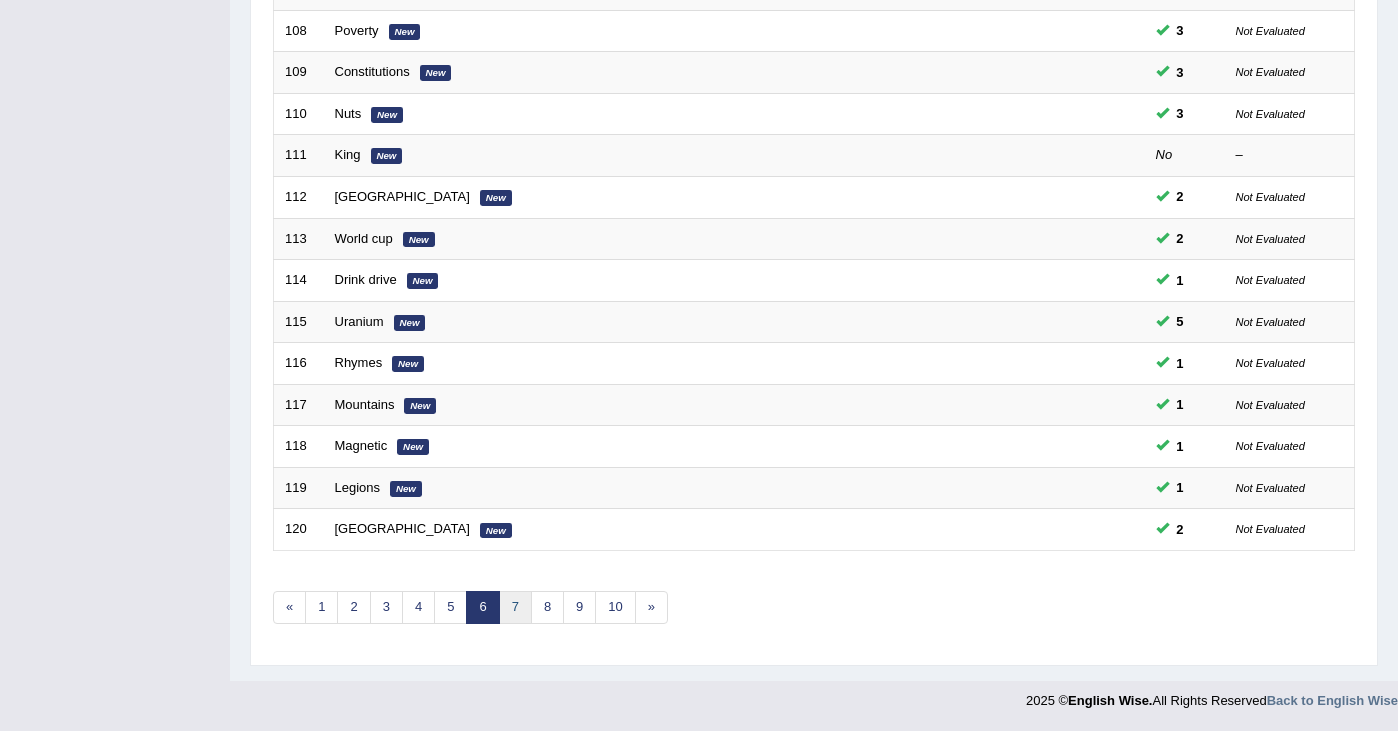 click on "7" at bounding box center [515, 607] 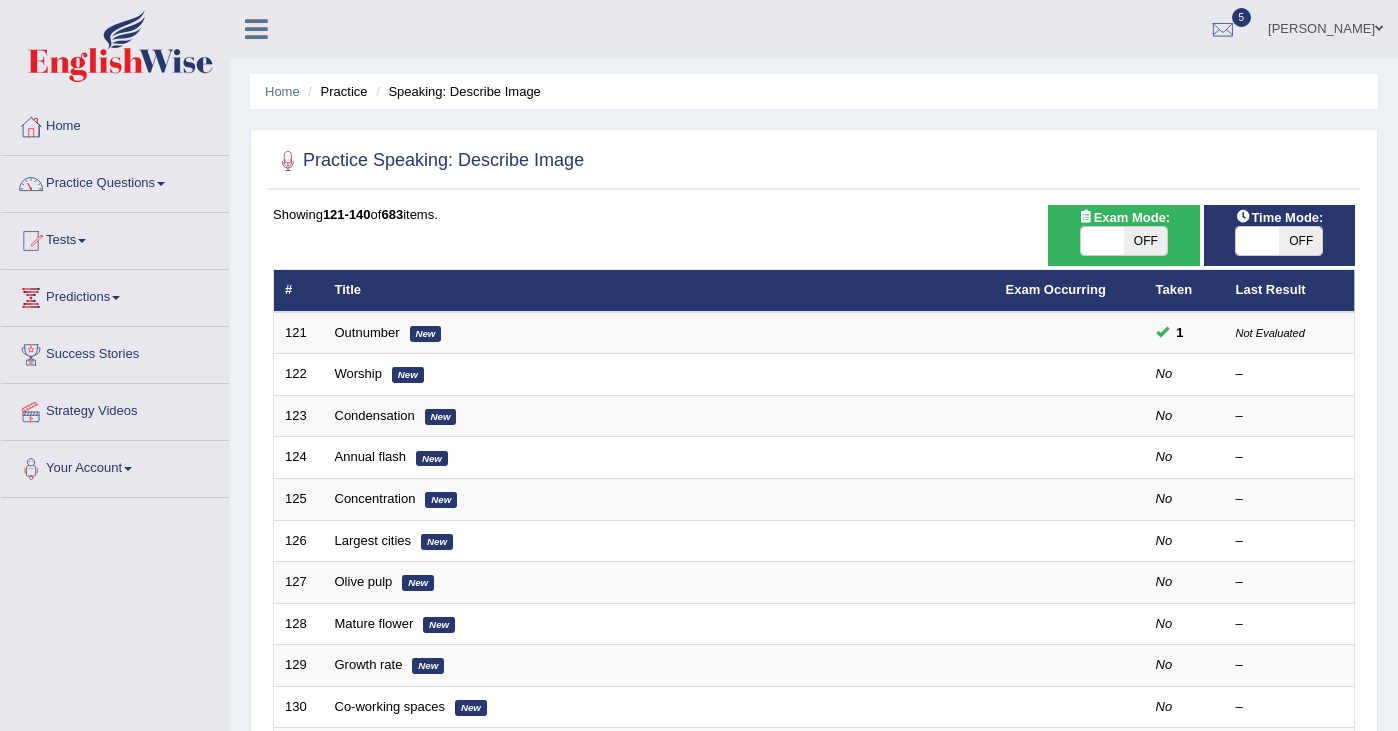 scroll, scrollTop: 59, scrollLeft: 0, axis: vertical 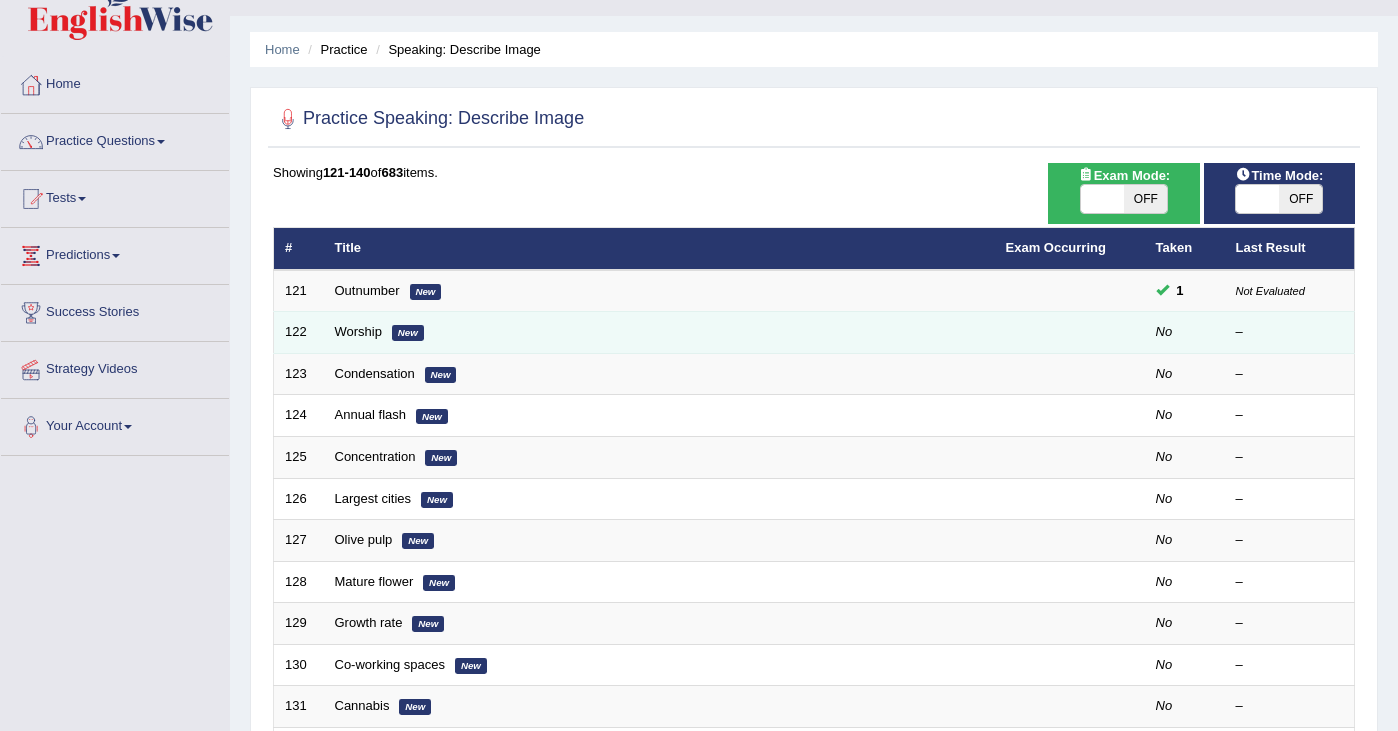 click on "Worship New" at bounding box center (659, 333) 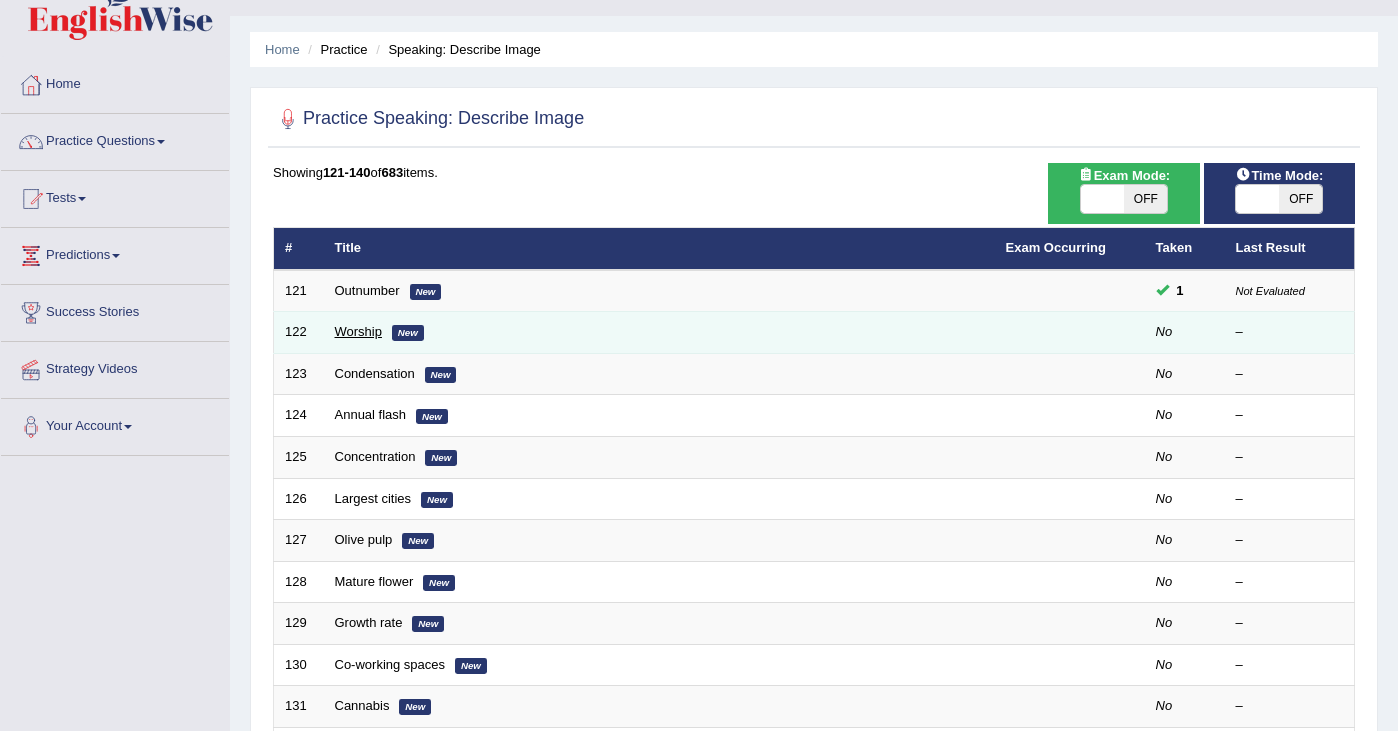 click on "Worship" at bounding box center [358, 331] 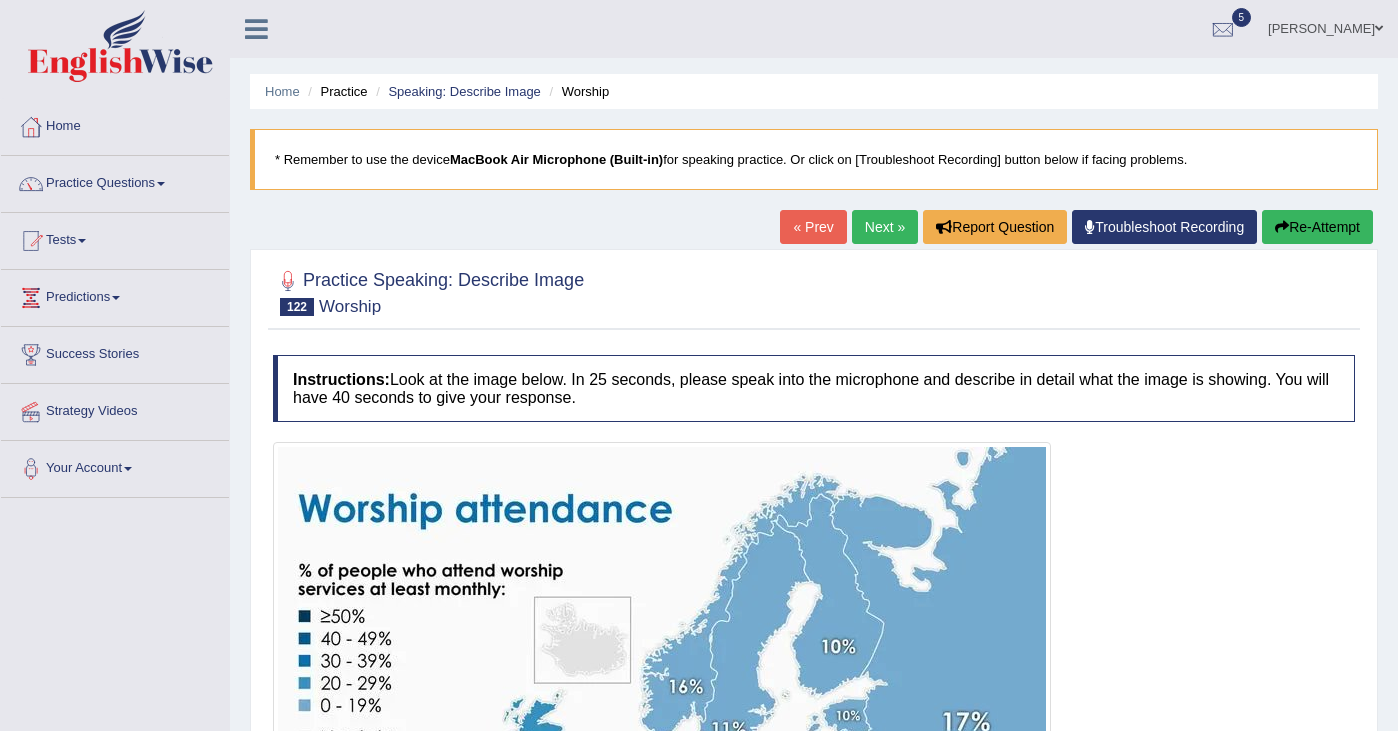 scroll, scrollTop: 0, scrollLeft: 0, axis: both 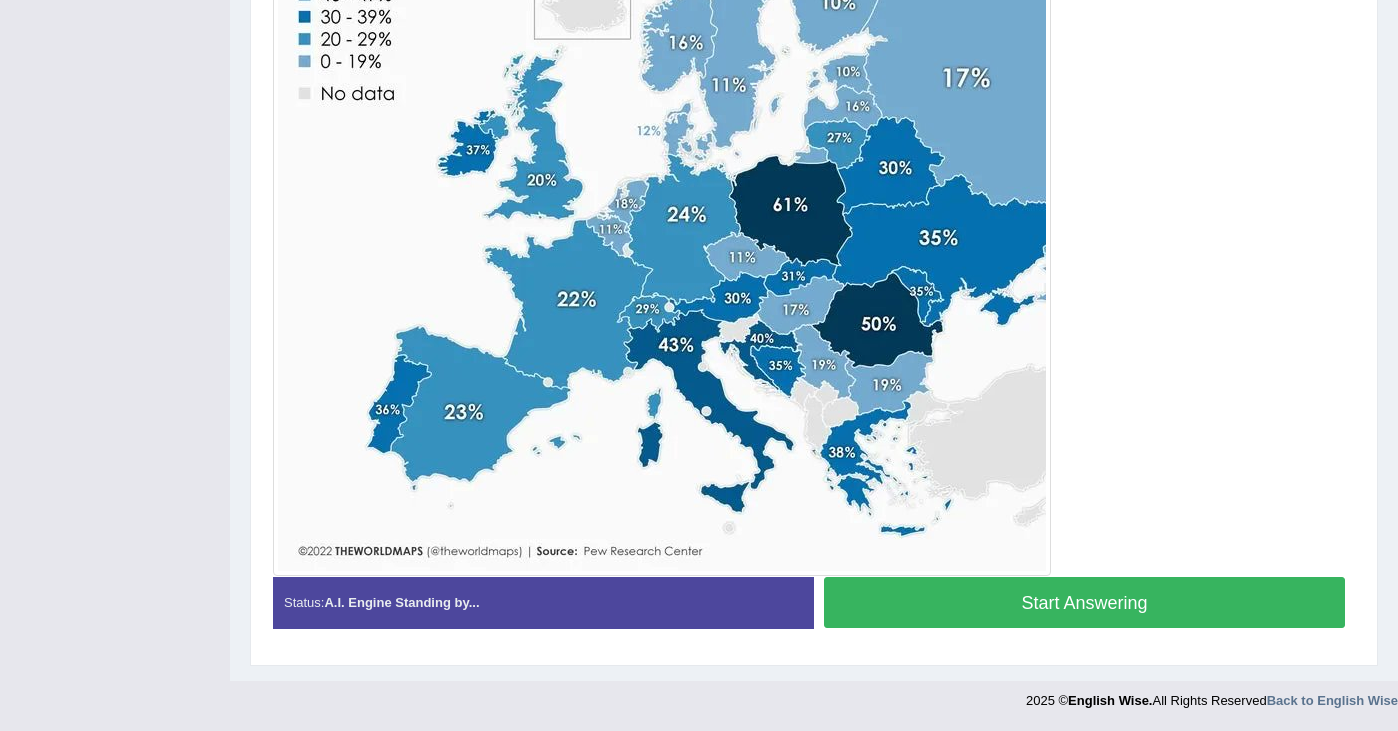 click on "Start Answering" at bounding box center (1084, 602) 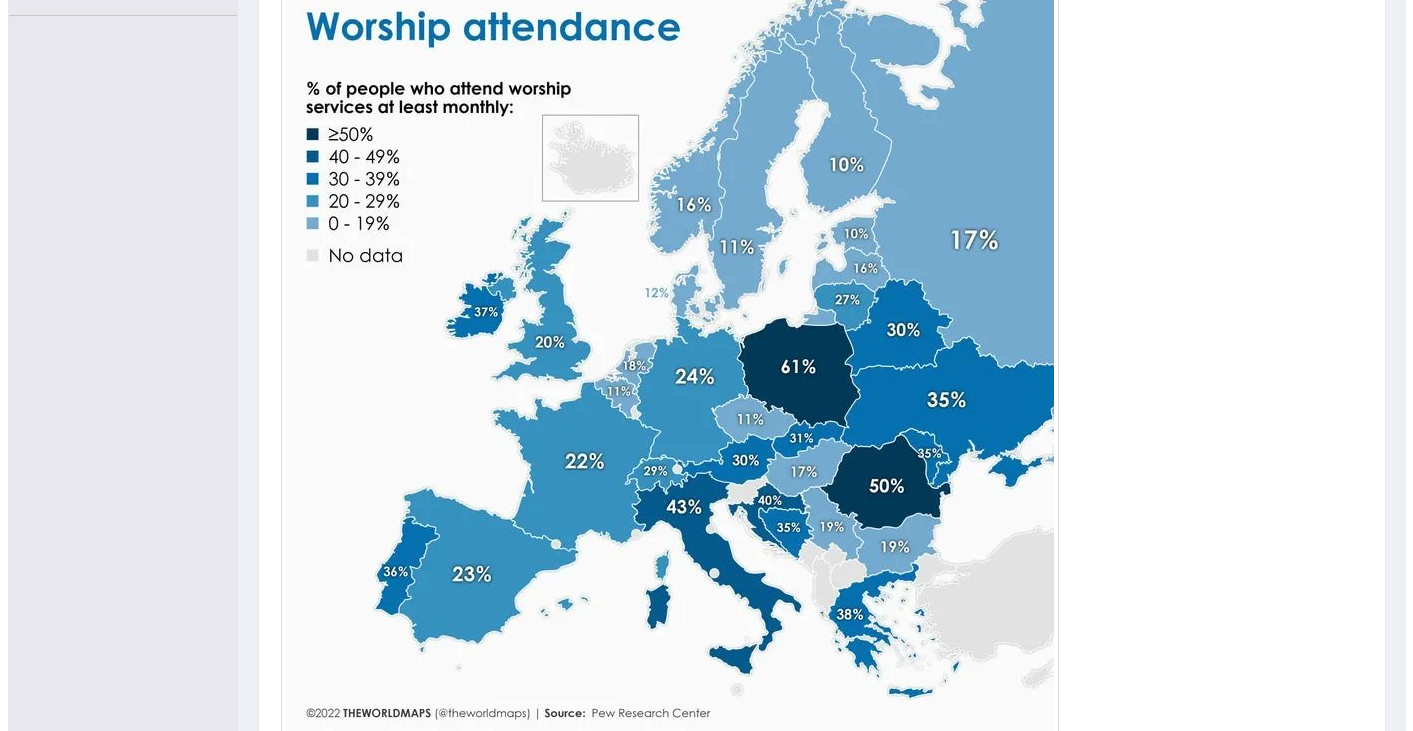 scroll, scrollTop: 663, scrollLeft: 0, axis: vertical 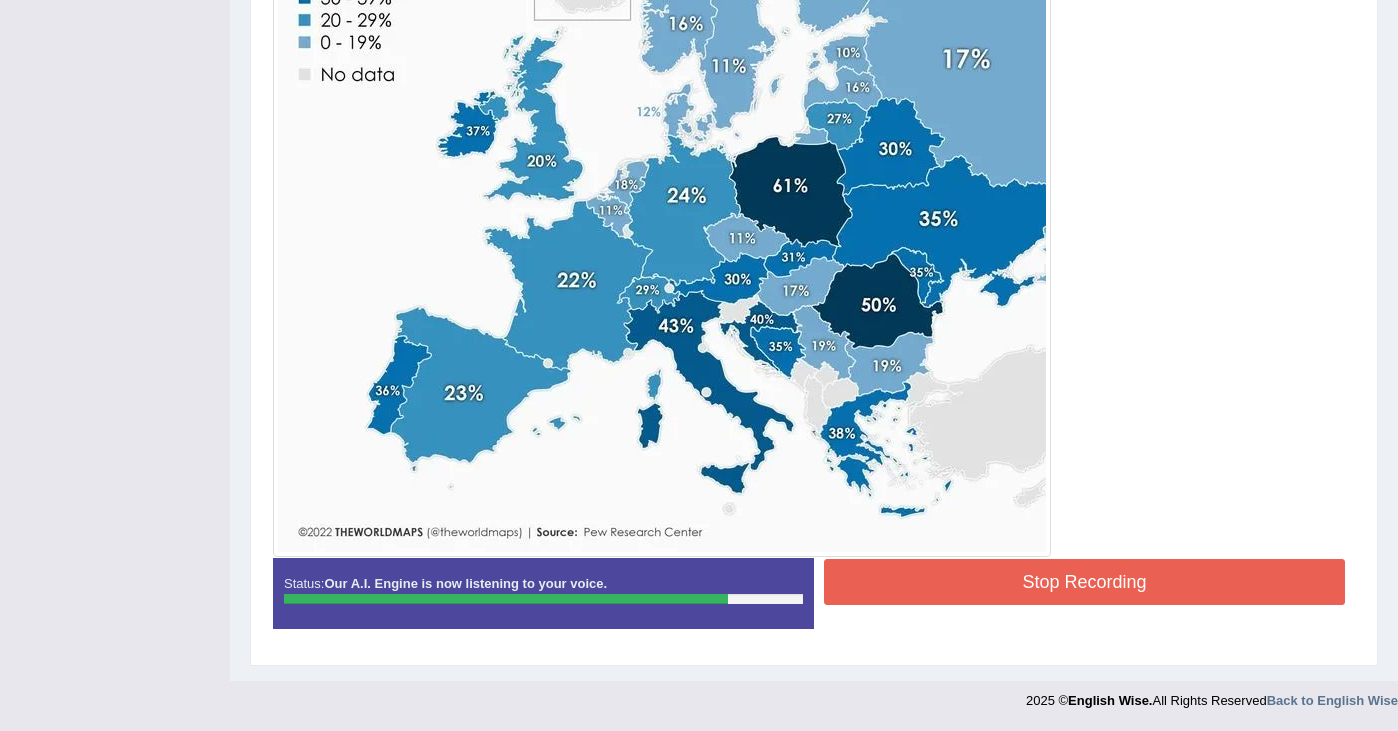 click on "Stop Recording" at bounding box center (1084, 582) 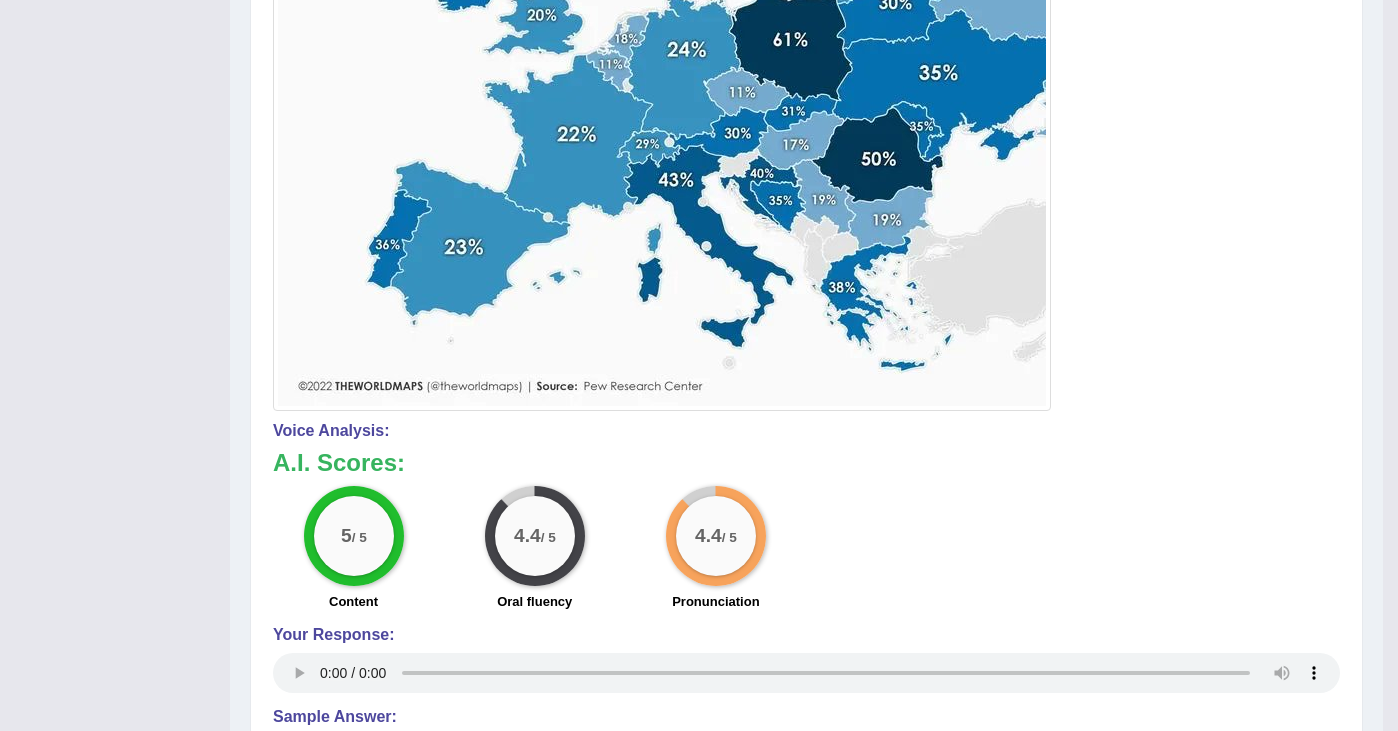 scroll, scrollTop: 0, scrollLeft: 0, axis: both 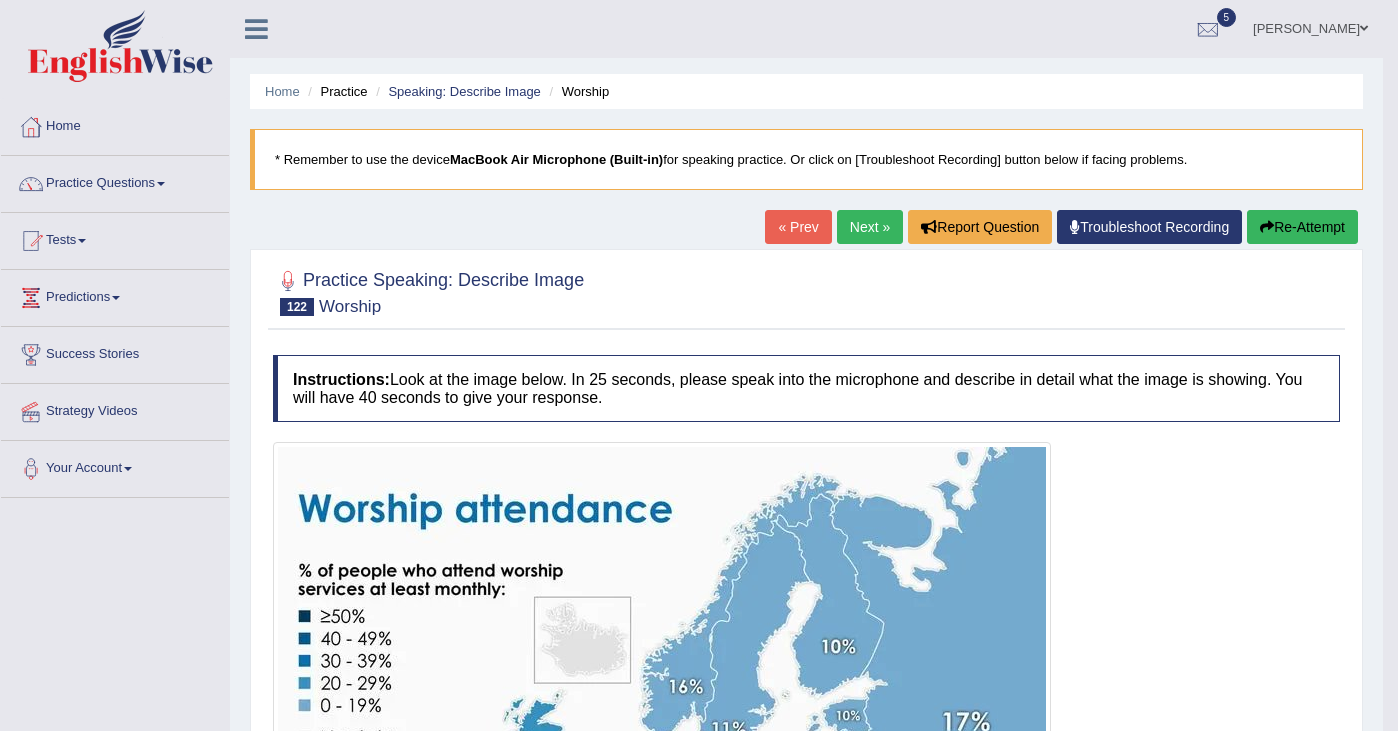 click on "« Prev Next »  Report Question  Troubleshoot Recording  Re-Attempt" at bounding box center (1064, 229) 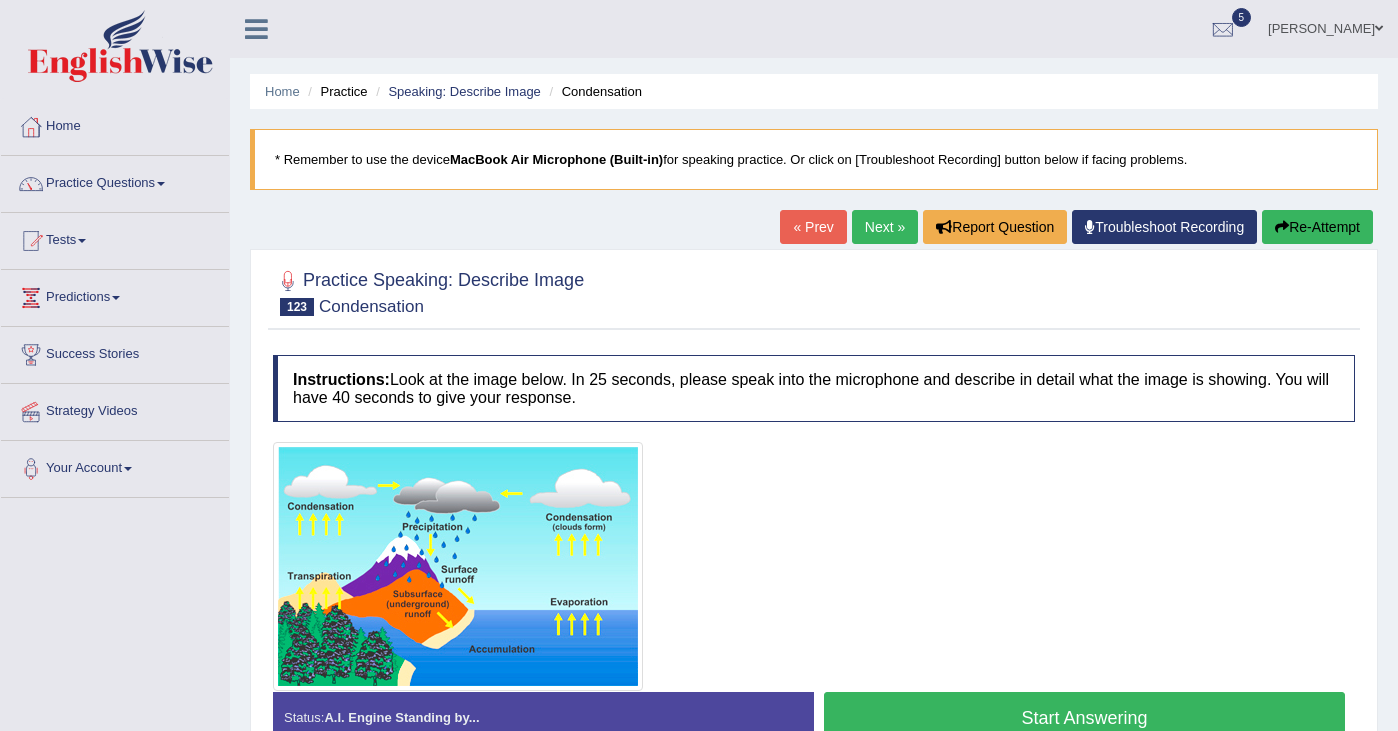 scroll, scrollTop: 319, scrollLeft: 0, axis: vertical 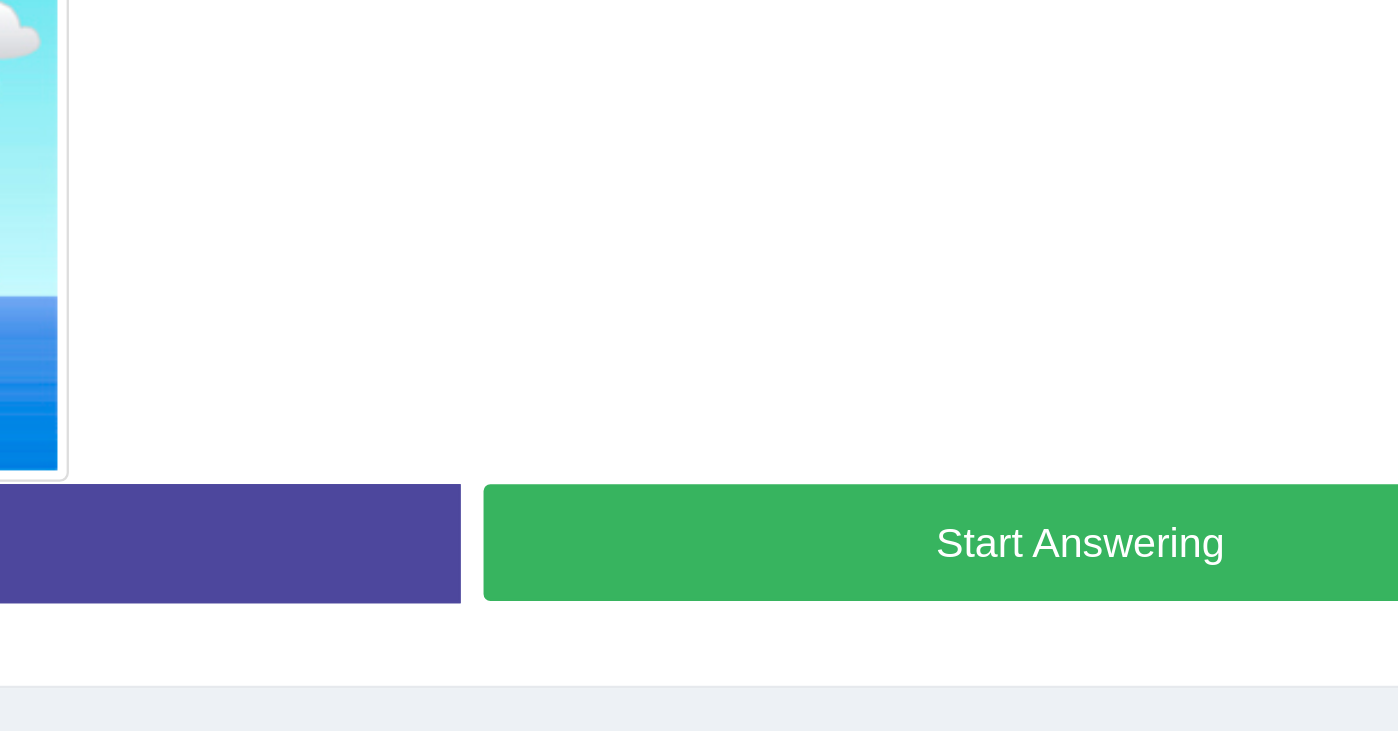 click on "Start Answering" at bounding box center [1084, 411] 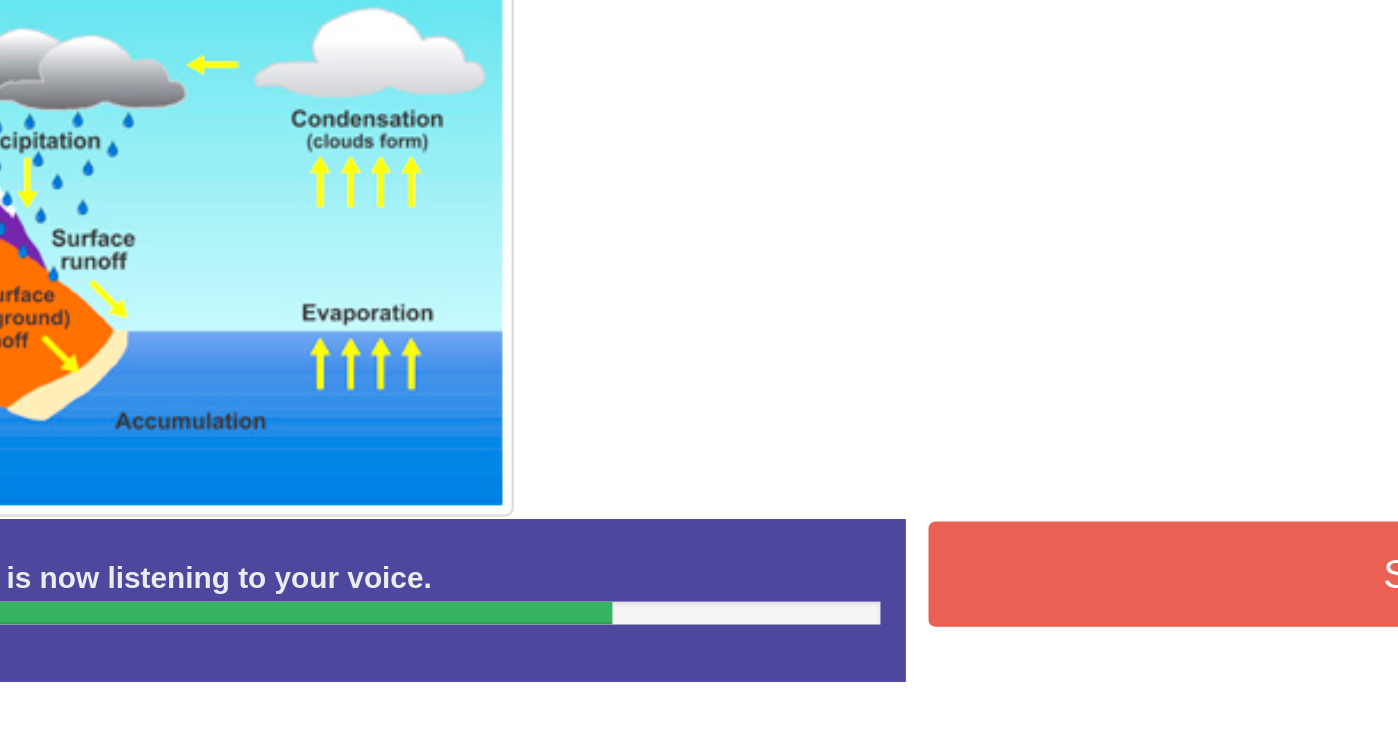 click on "Stop Recording" at bounding box center [1084, 410] 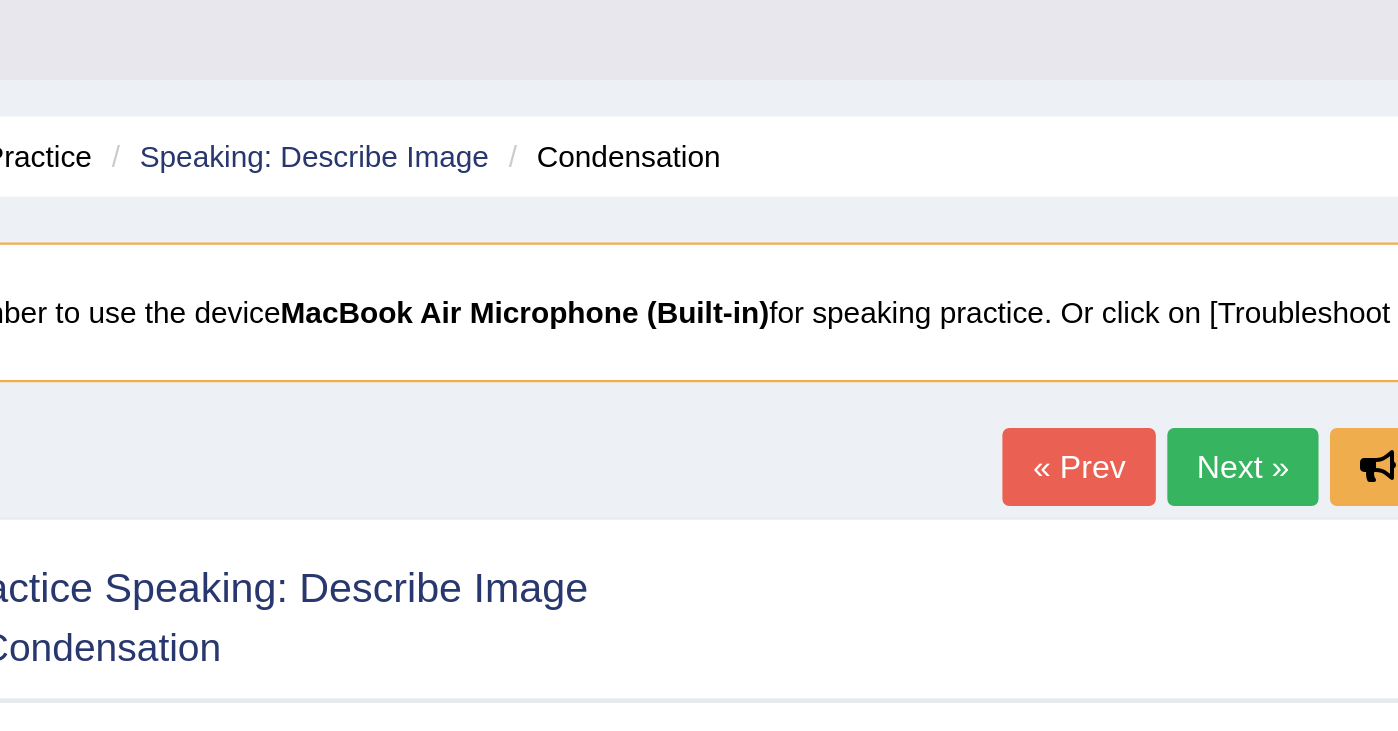 scroll, scrollTop: 0, scrollLeft: 0, axis: both 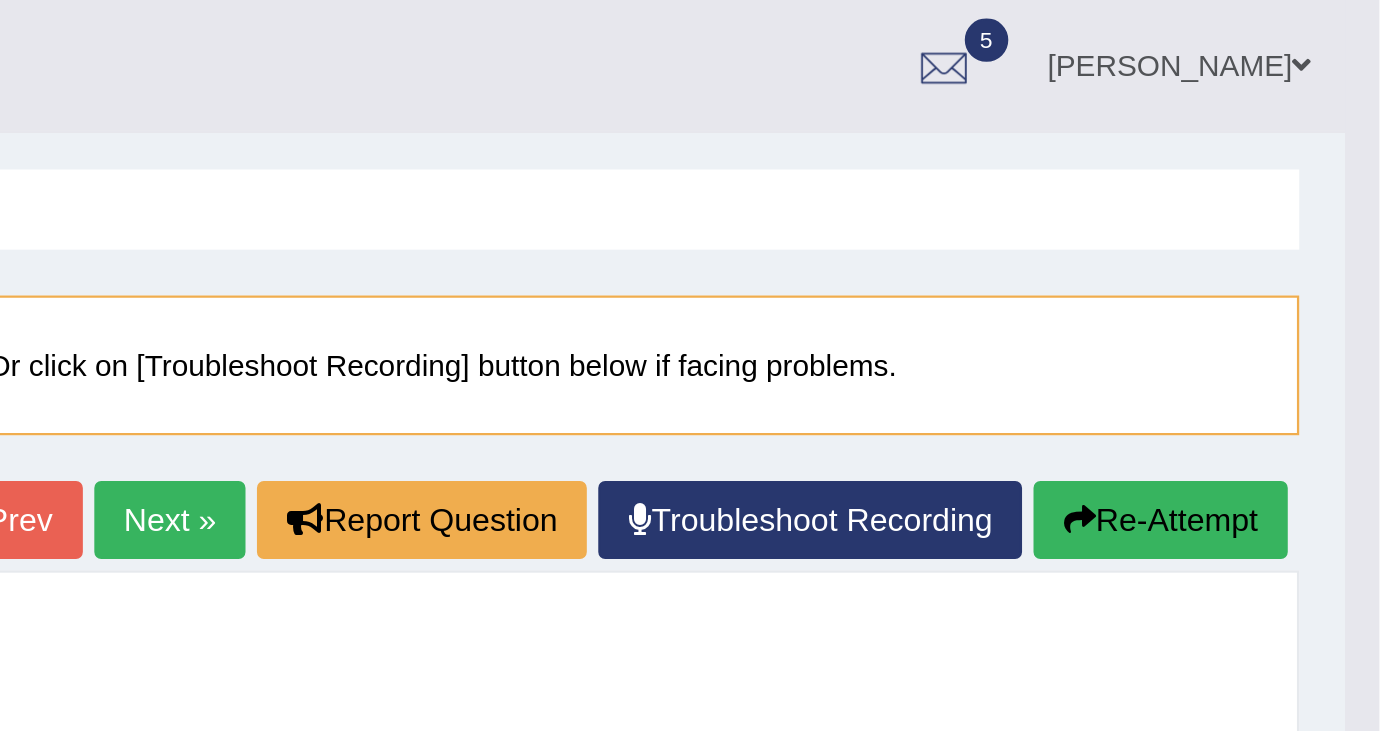 click on "Re-Attempt" at bounding box center [1302, 227] 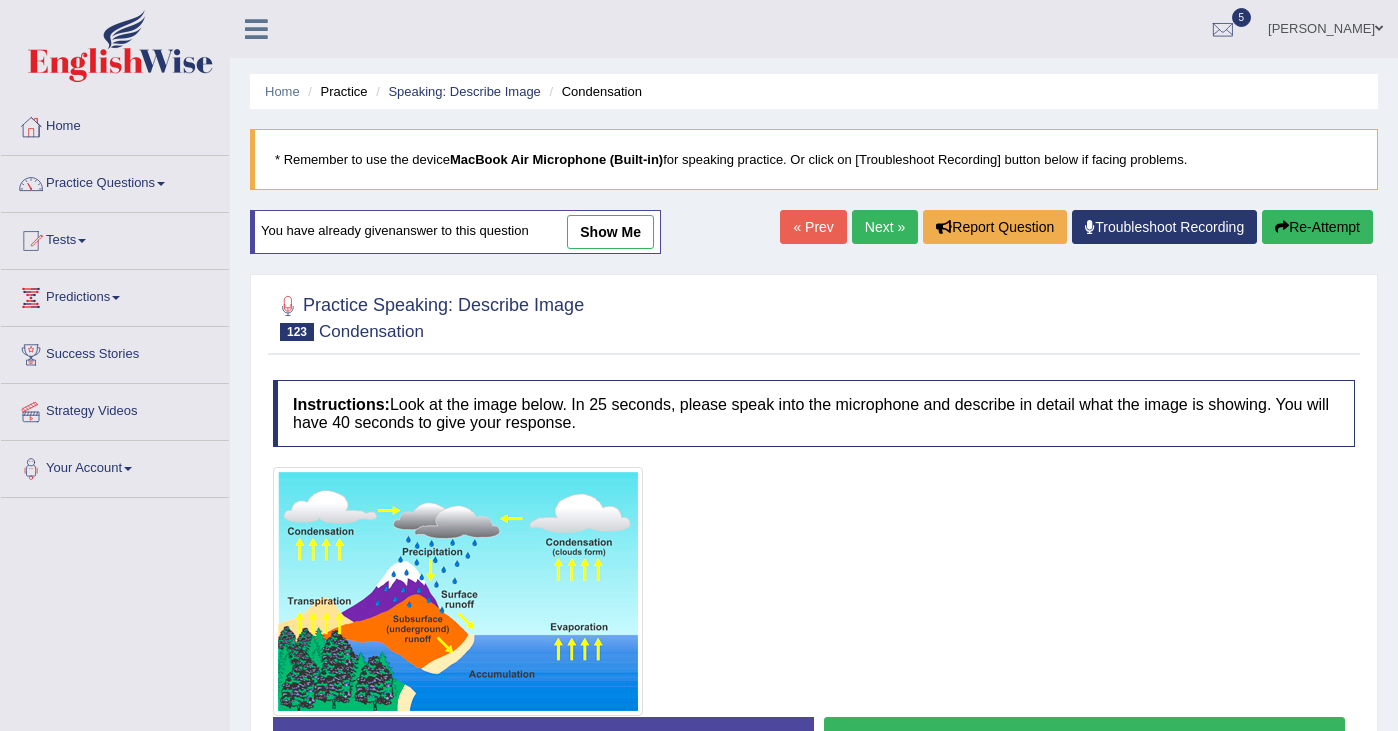scroll, scrollTop: 0, scrollLeft: 0, axis: both 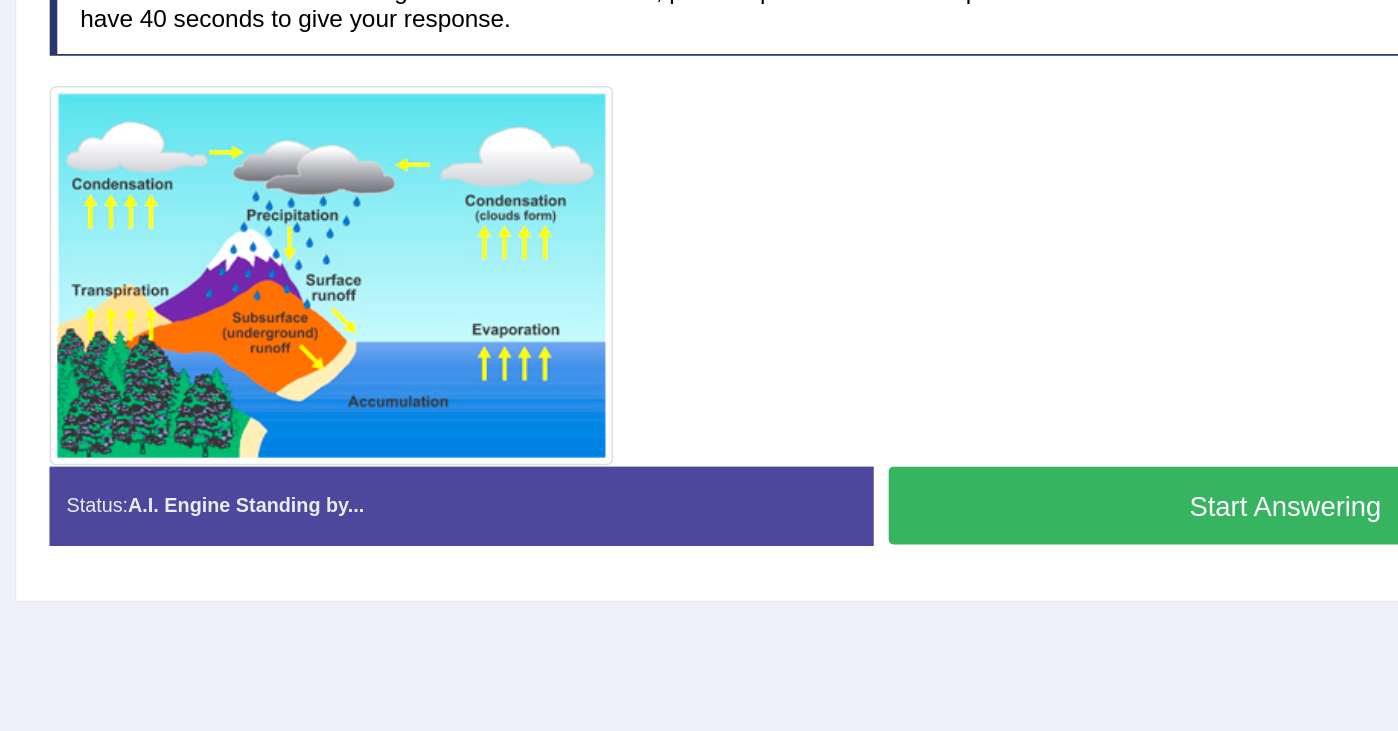 click on "Start Answering" at bounding box center (1084, 505) 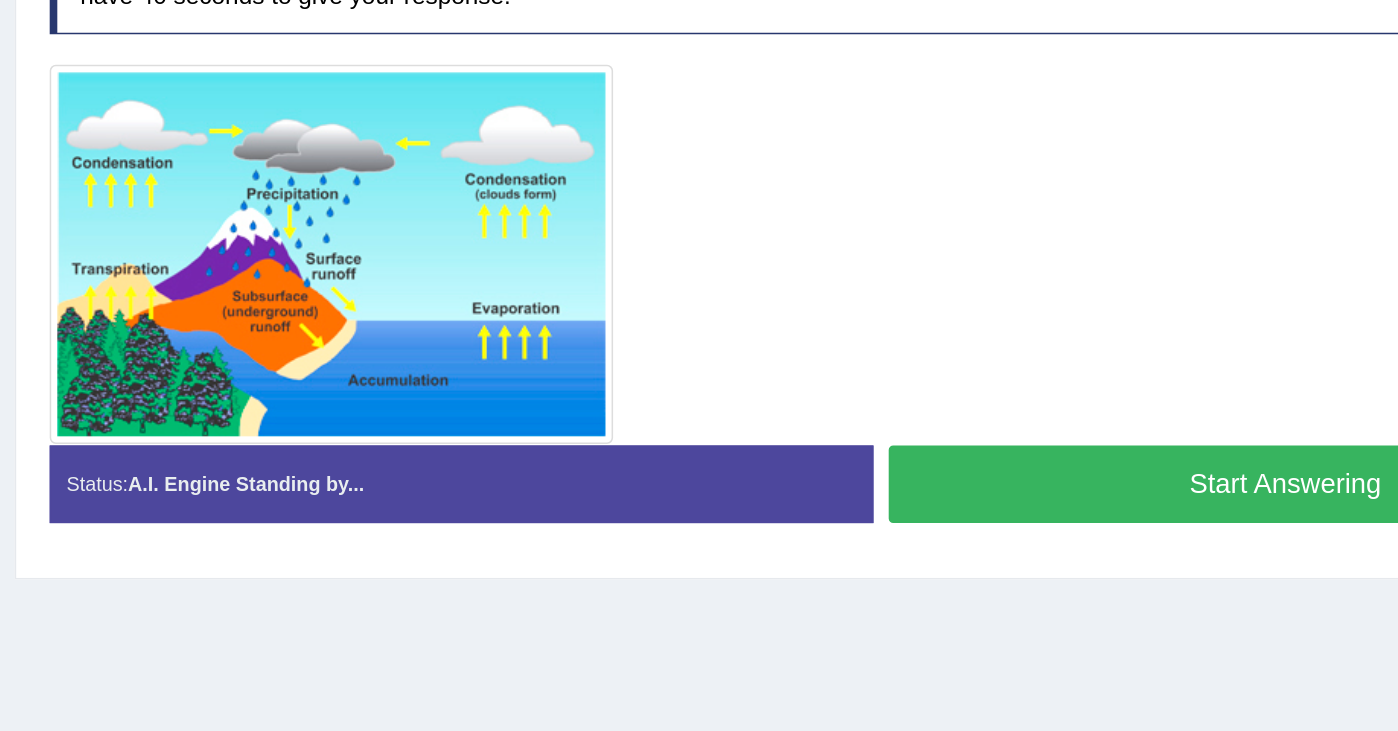 scroll, scrollTop: 222, scrollLeft: 0, axis: vertical 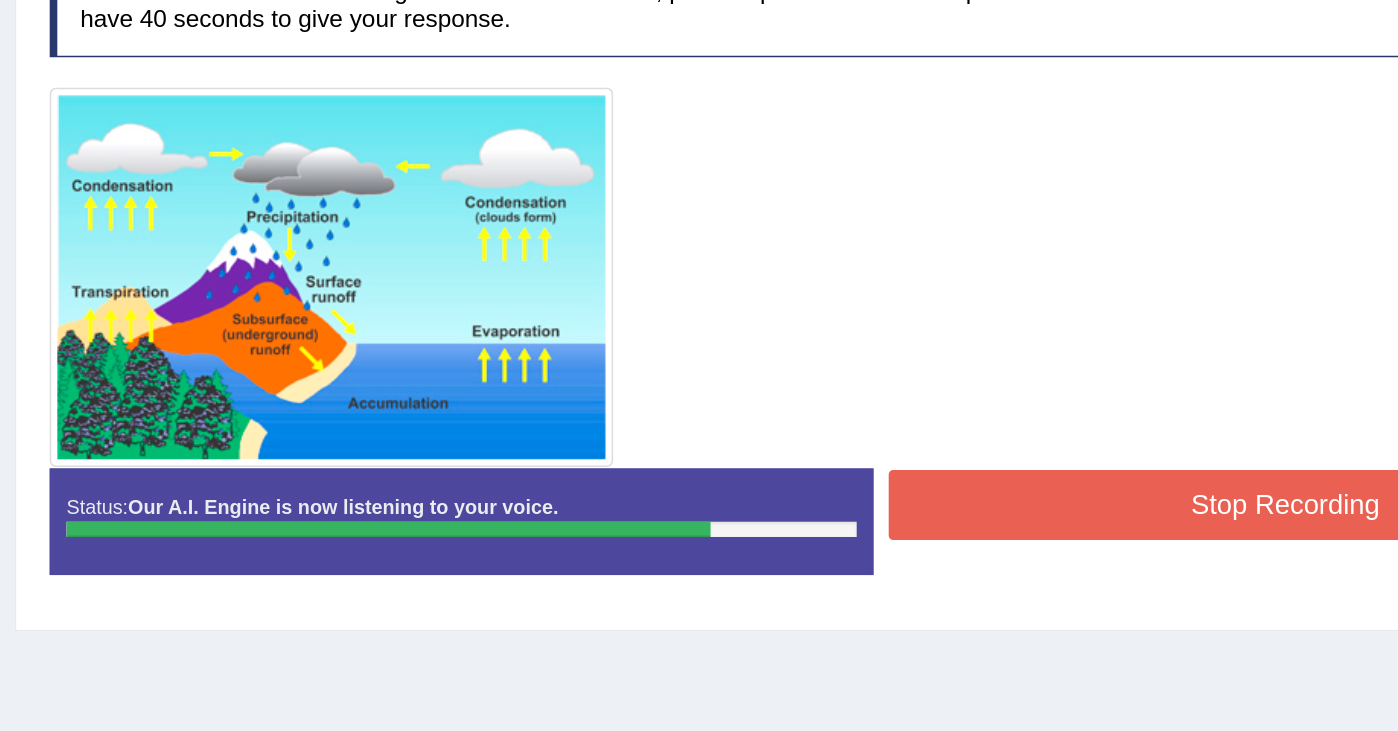 click on "Stop Recording" at bounding box center [1084, 505] 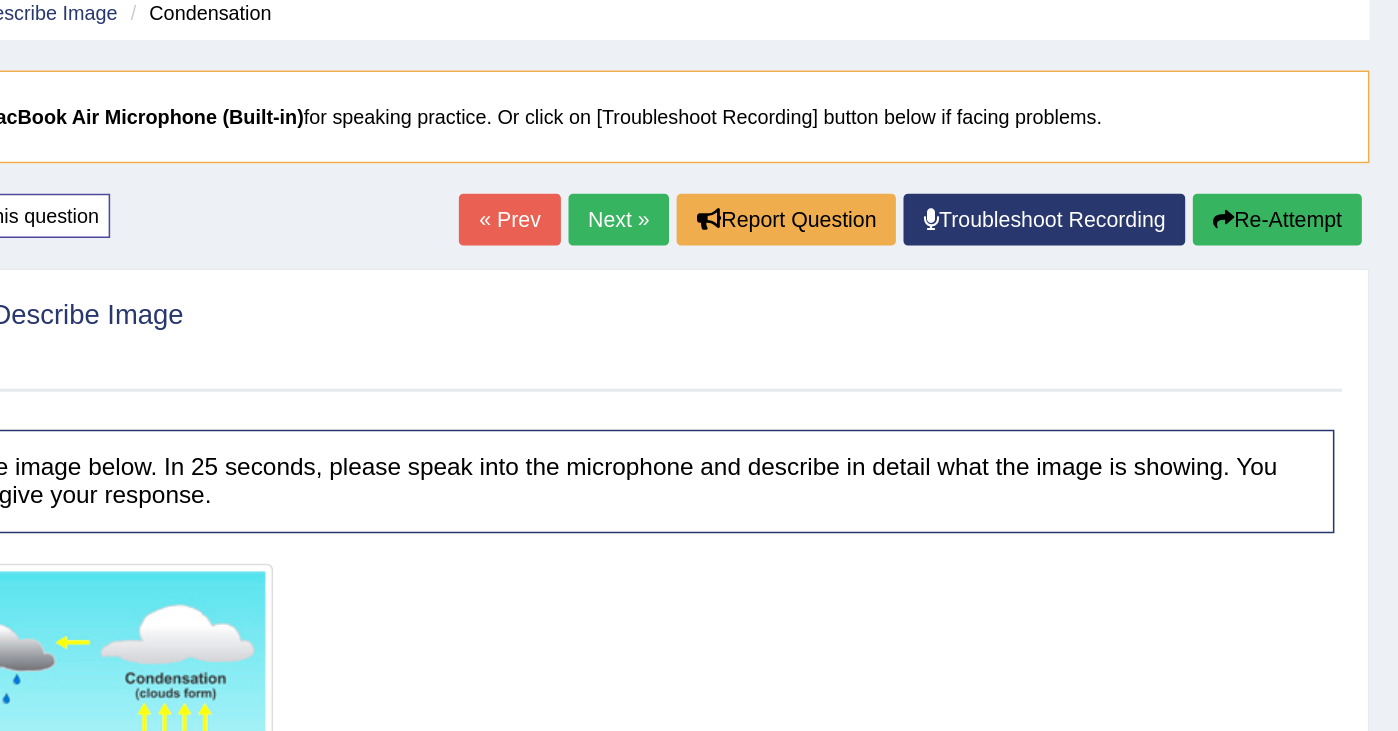 scroll, scrollTop: 83, scrollLeft: 0, axis: vertical 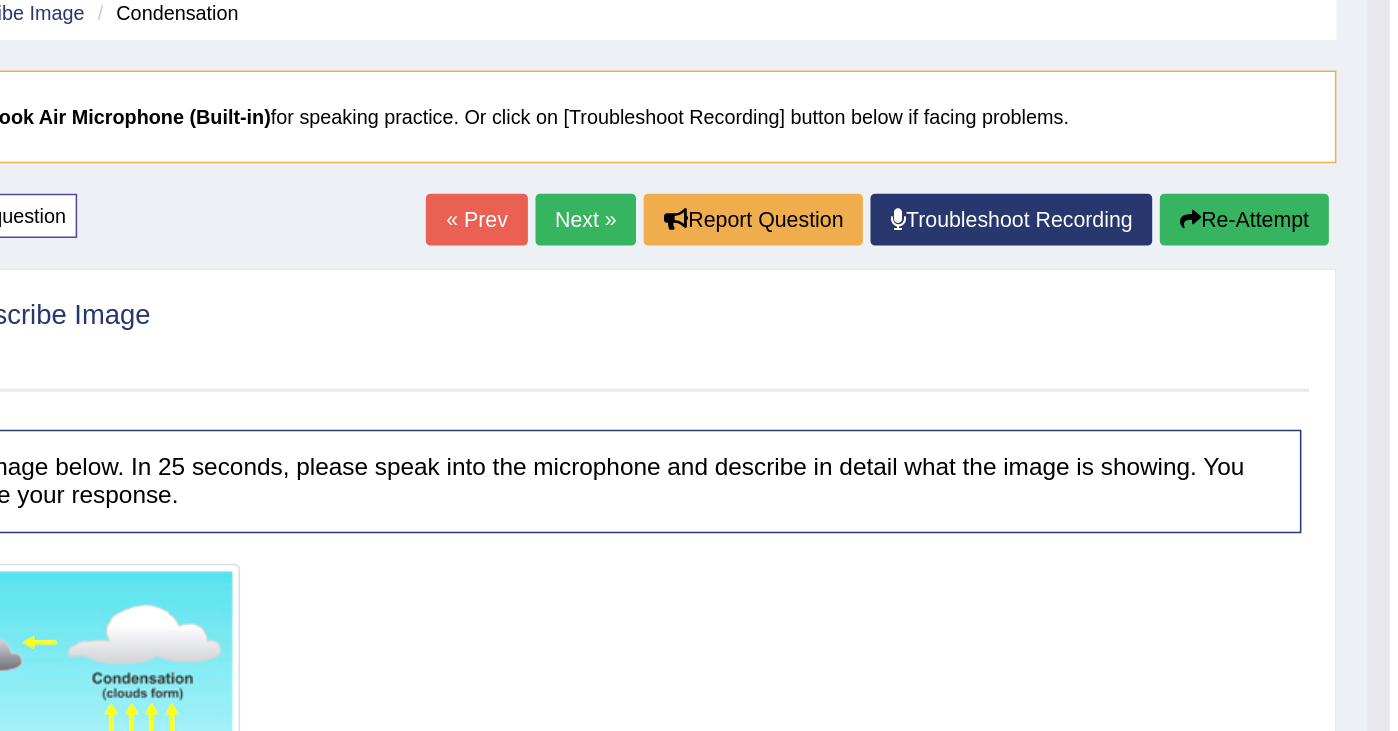 click on "Re-Attempt" at bounding box center (1302, 144) 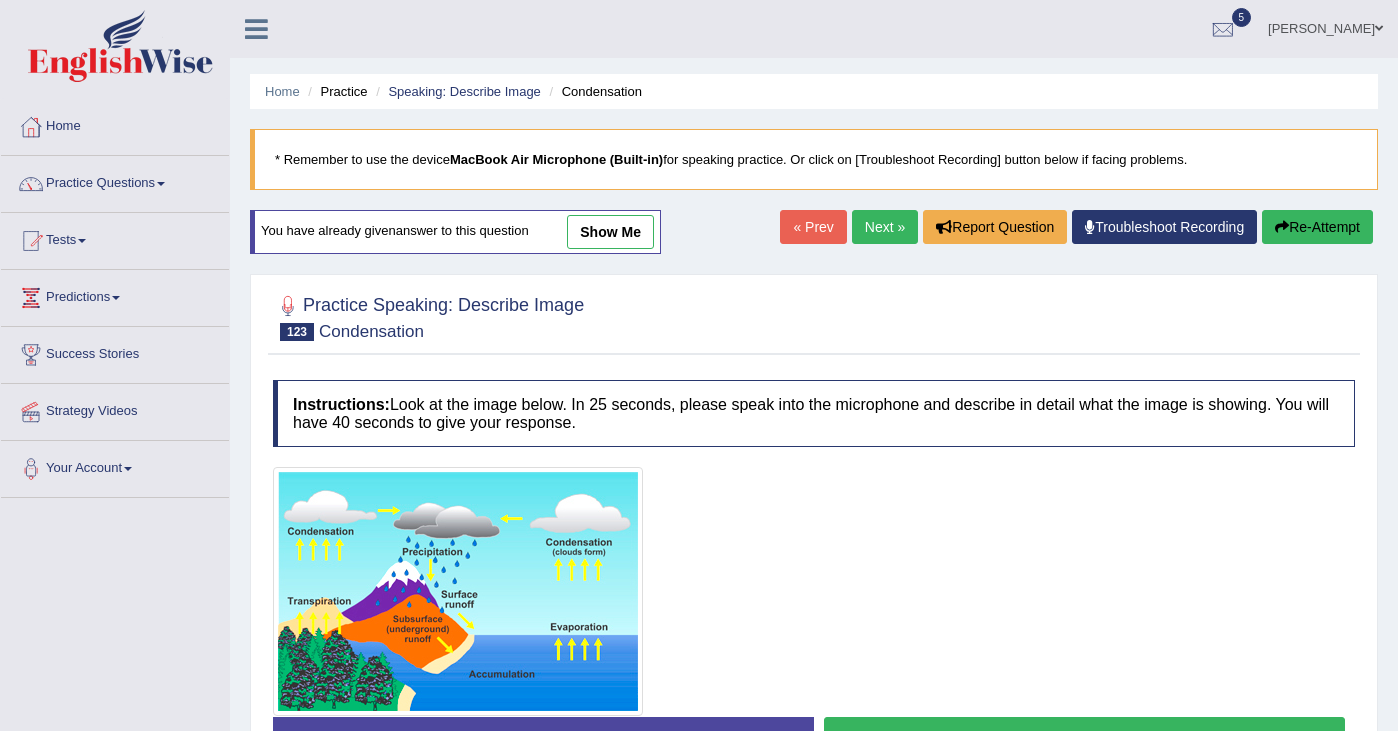 scroll, scrollTop: 83, scrollLeft: 0, axis: vertical 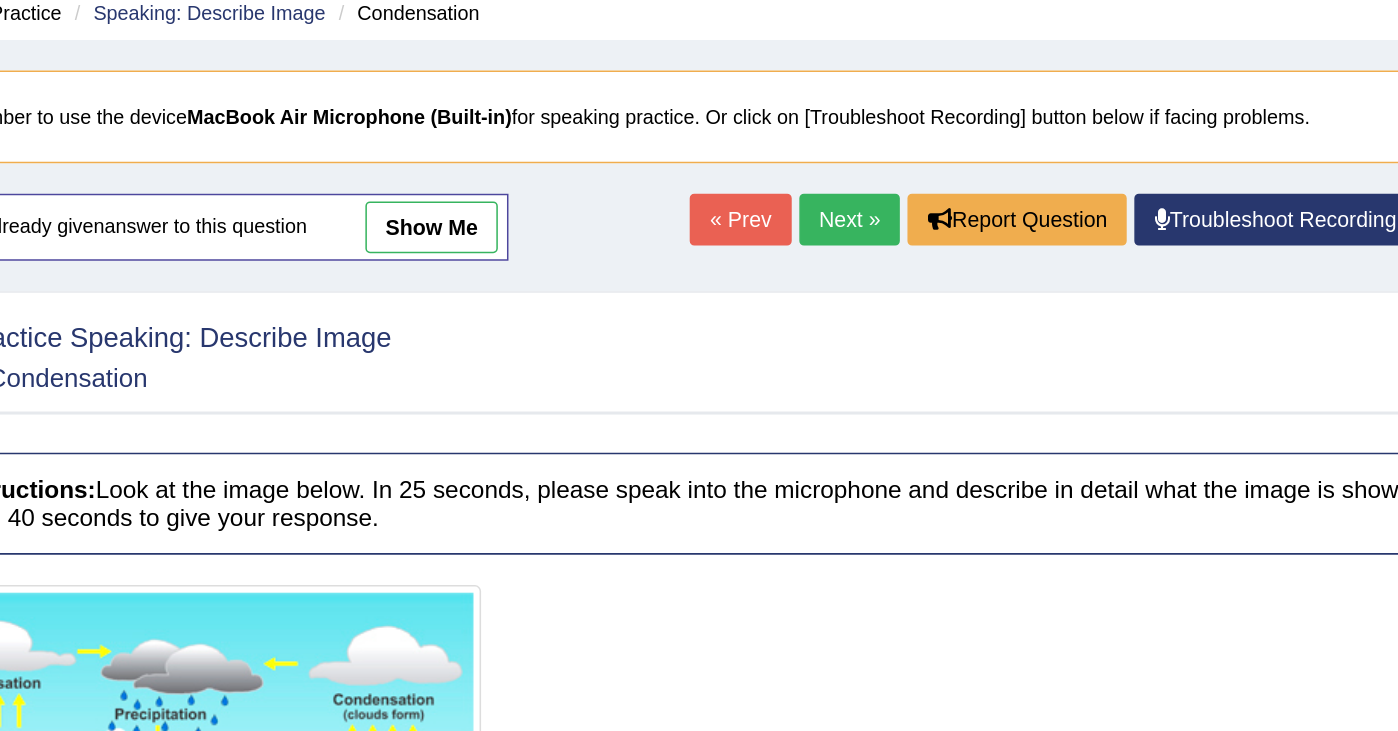 click on "Next »" at bounding box center (885, 144) 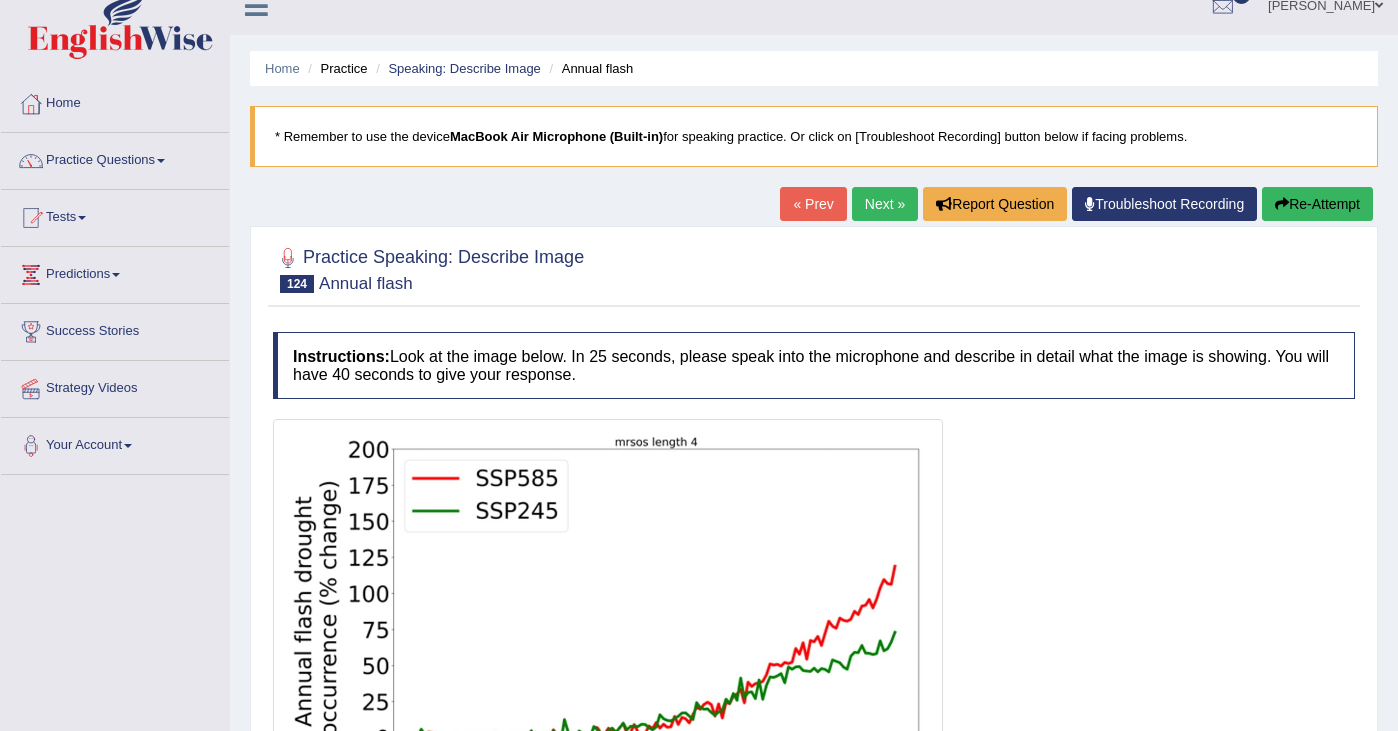 scroll, scrollTop: 0, scrollLeft: 0, axis: both 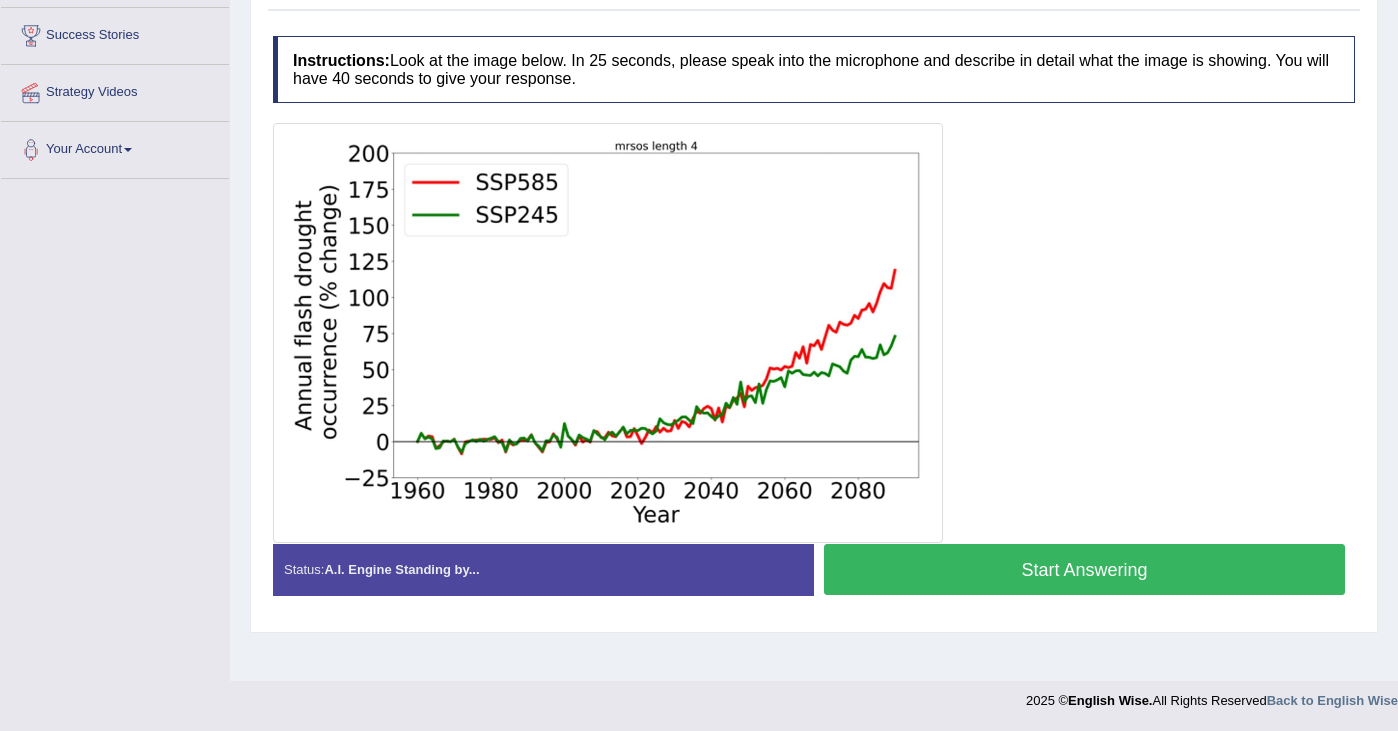 click on "Start Answering" at bounding box center (1084, 569) 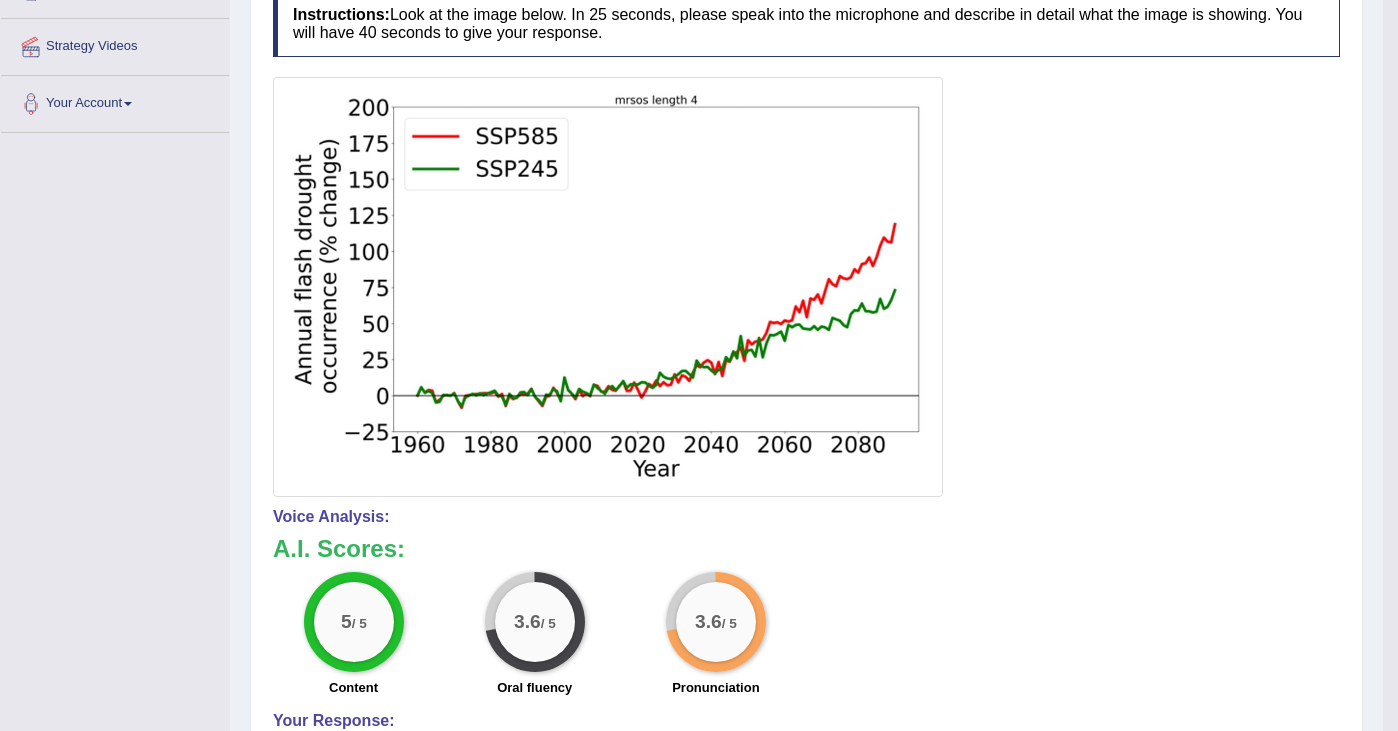 scroll, scrollTop: 0, scrollLeft: 0, axis: both 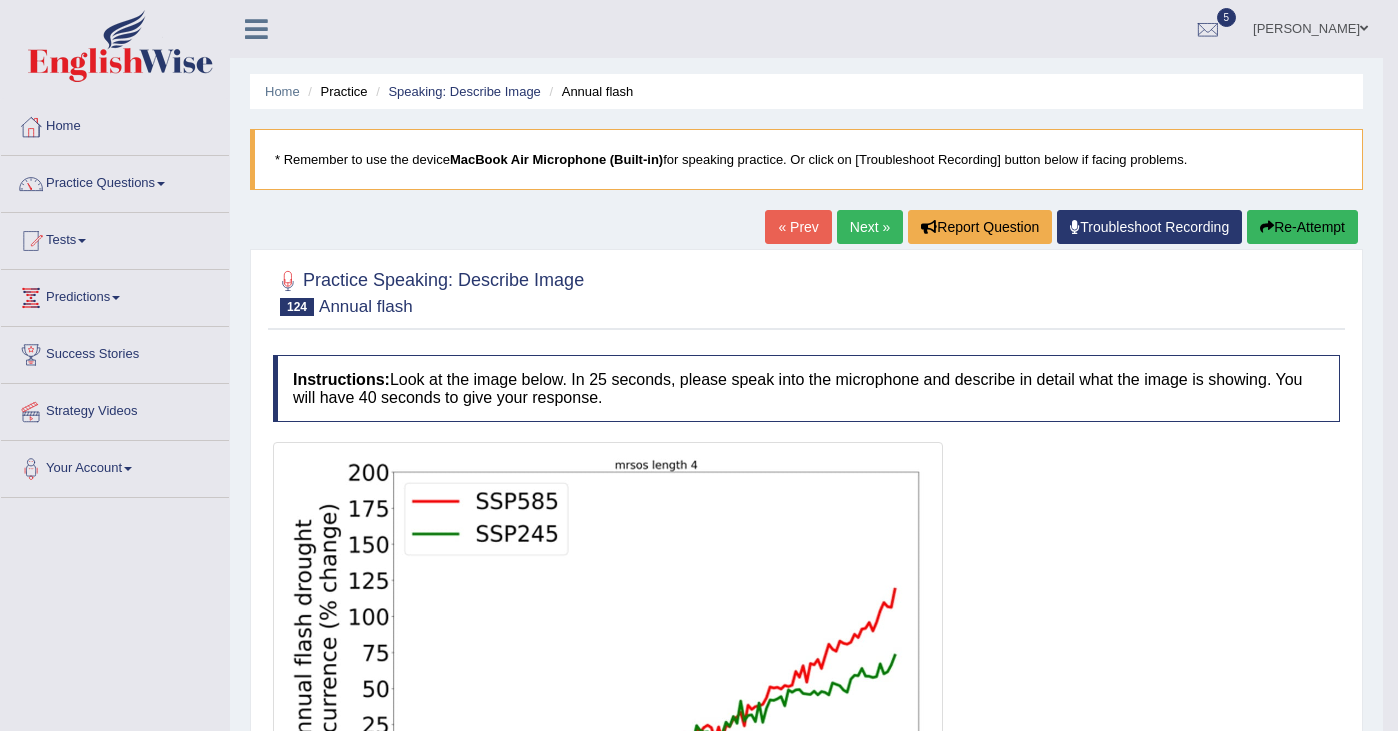 click on "Re-Attempt" at bounding box center (1302, 227) 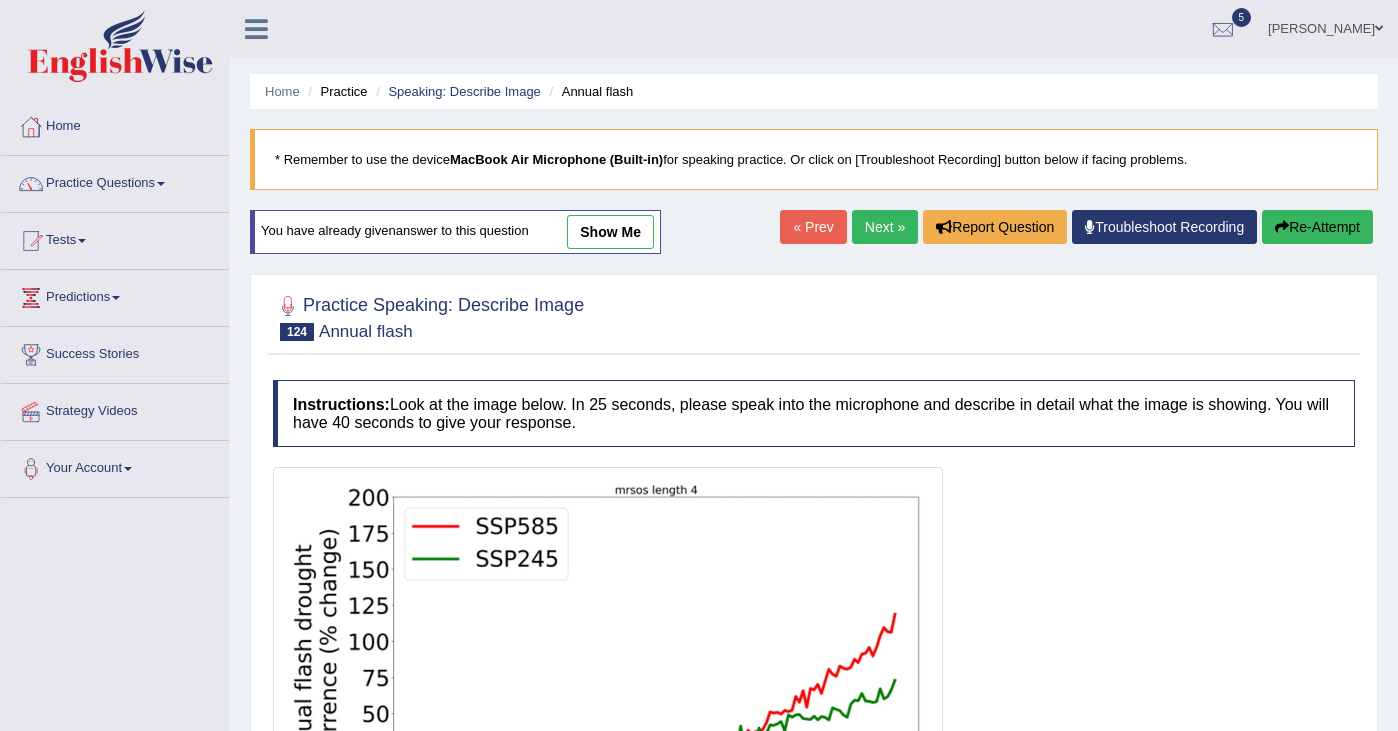 scroll, scrollTop: 0, scrollLeft: 0, axis: both 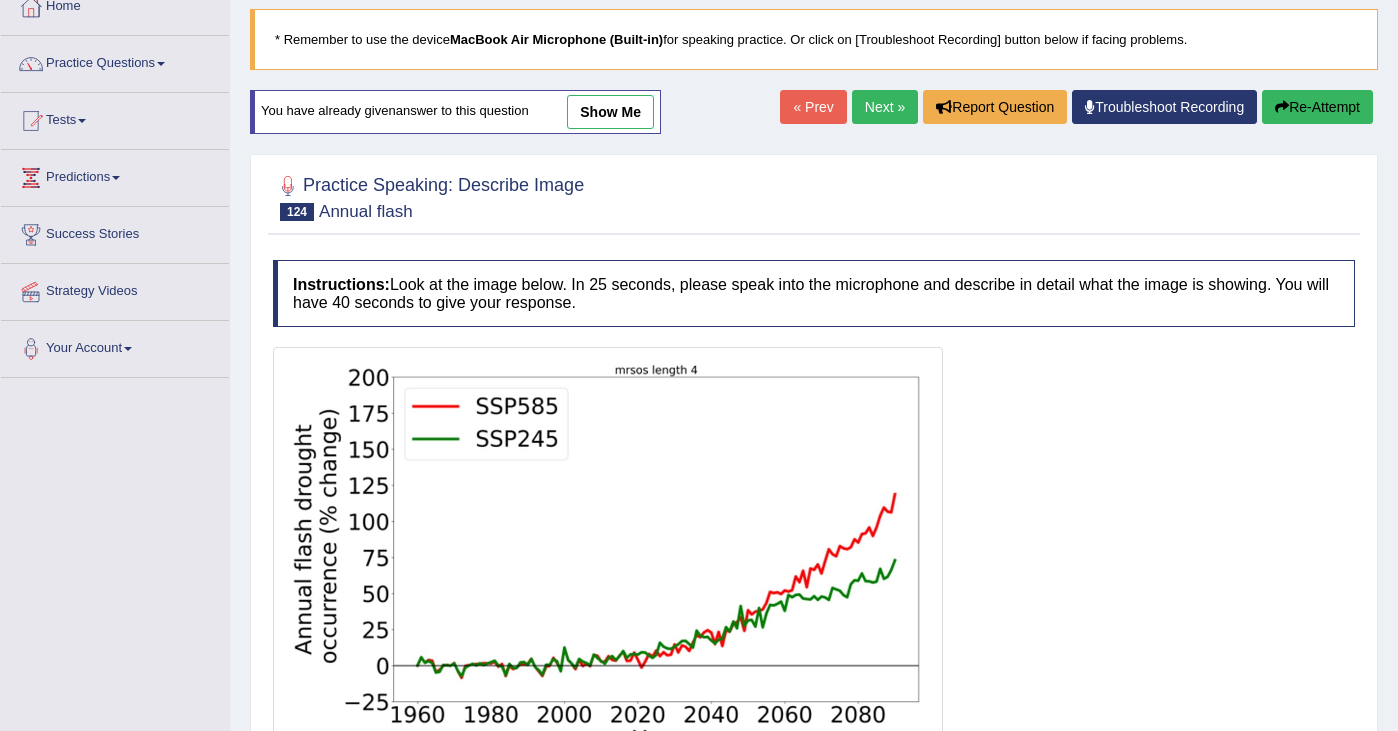 click at bounding box center [608, 557] 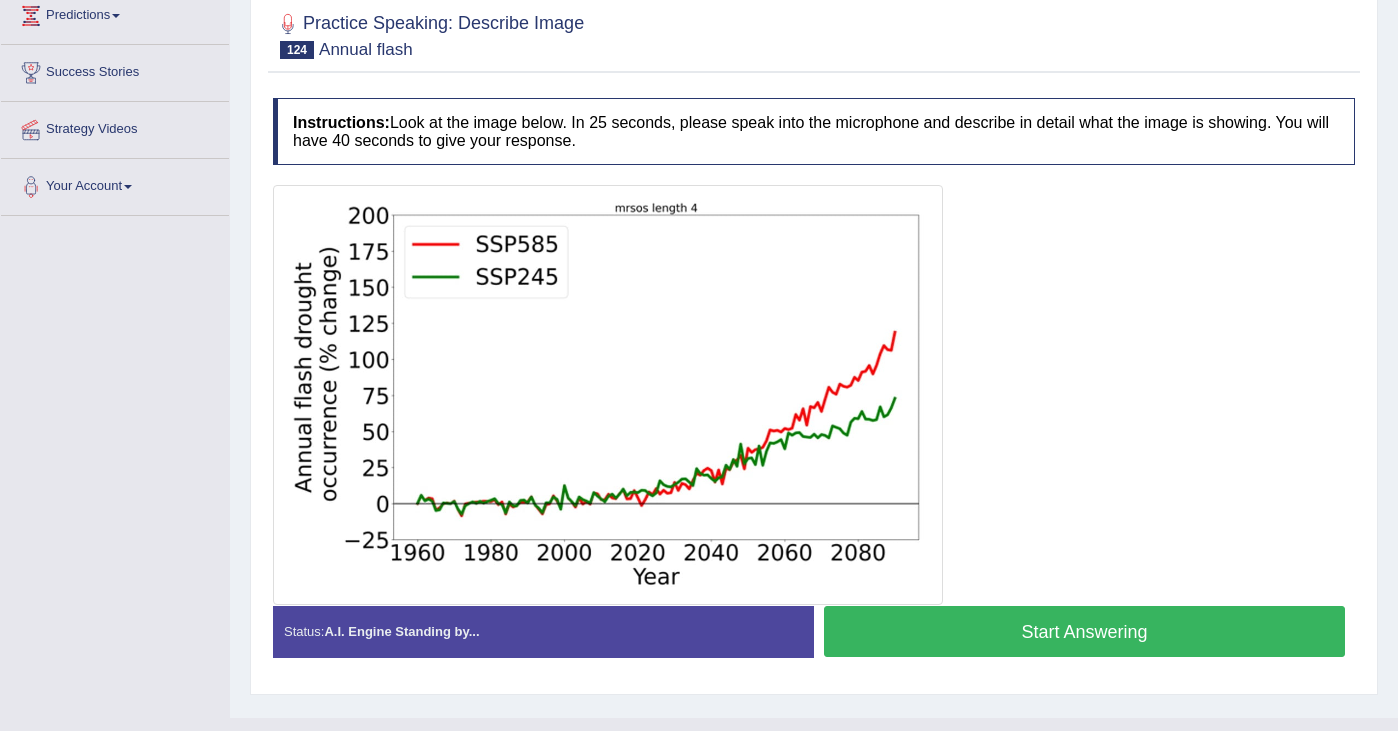 scroll, scrollTop: 289, scrollLeft: 0, axis: vertical 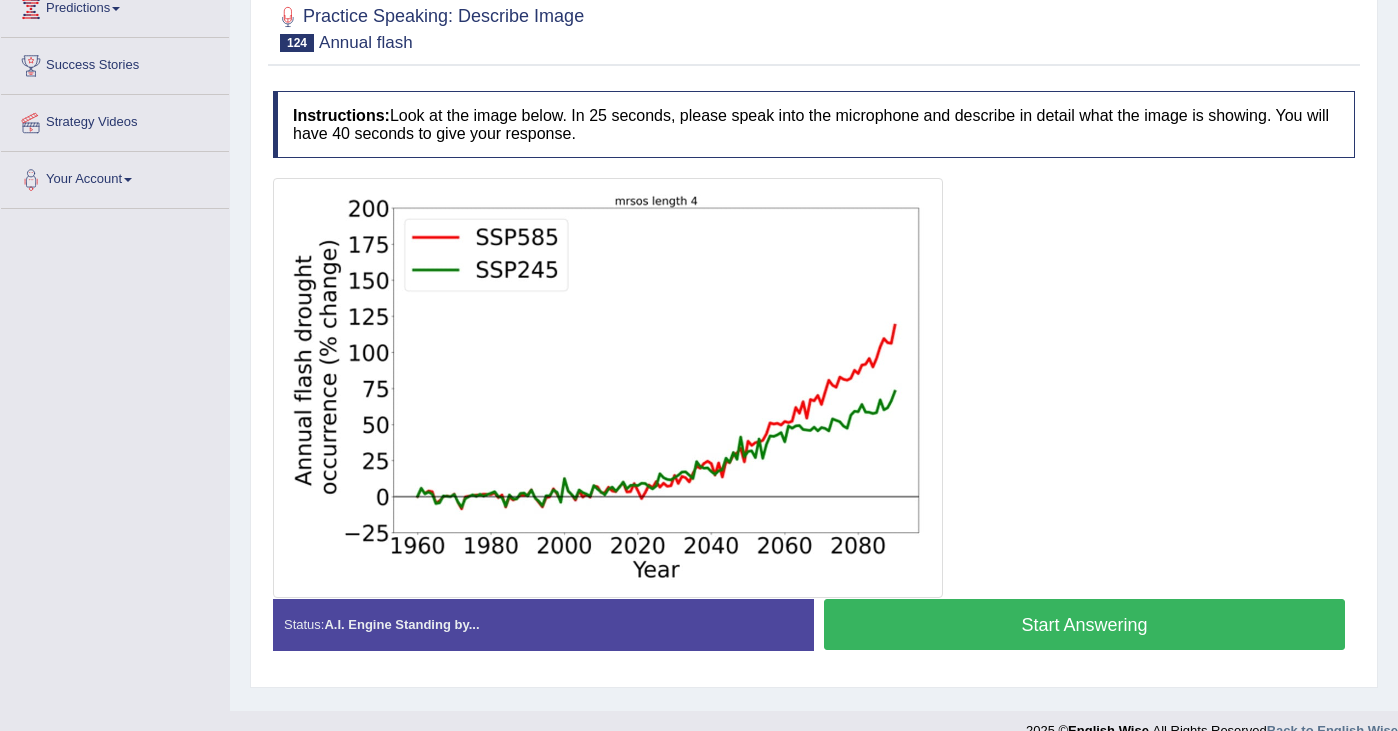 click on "Start Answering" at bounding box center (1084, 624) 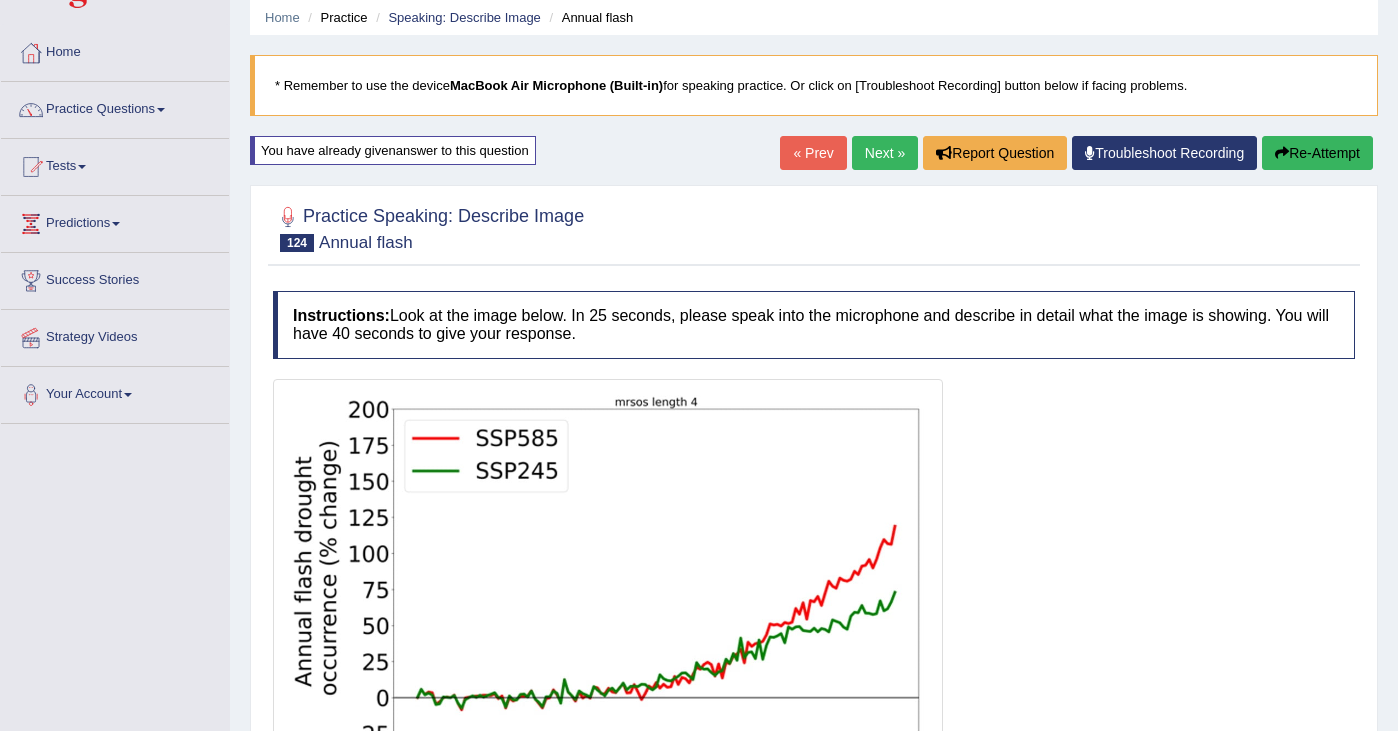scroll, scrollTop: 0, scrollLeft: 0, axis: both 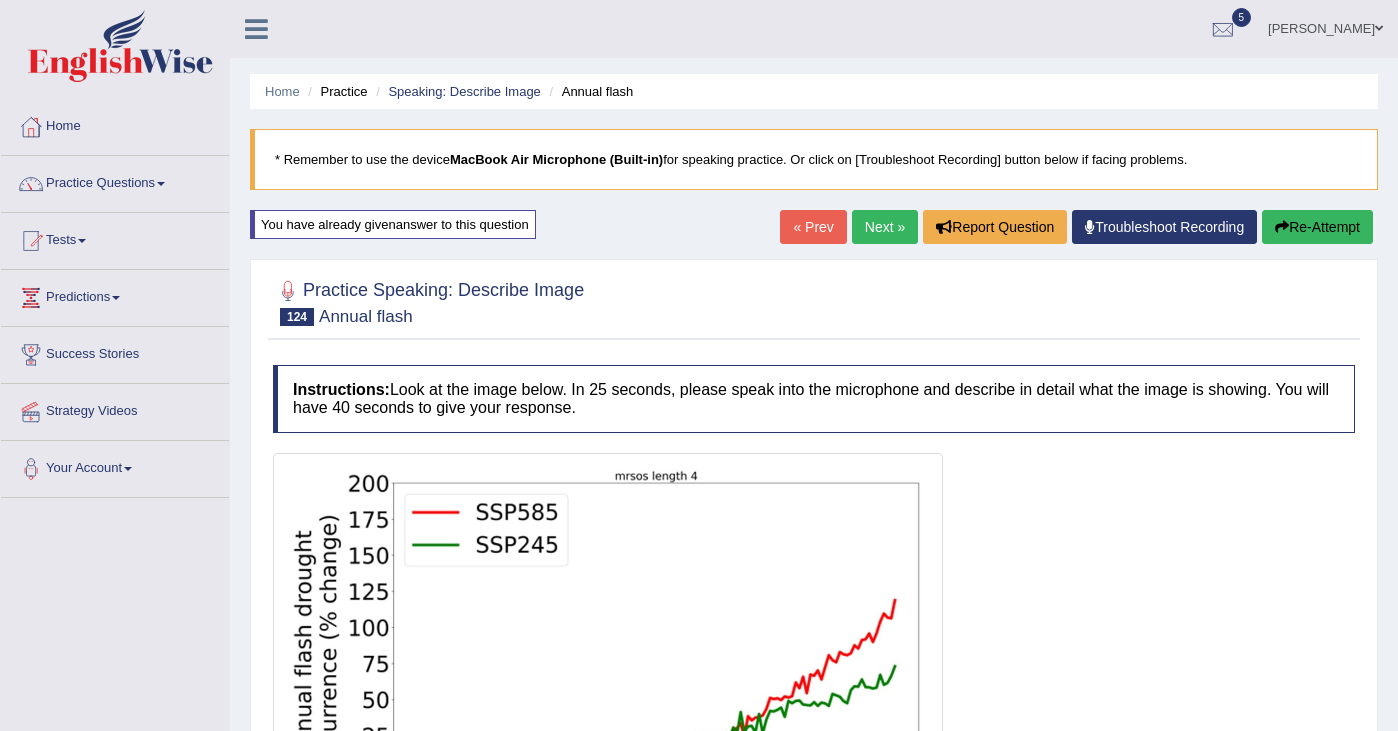 click on "Re-Attempt" at bounding box center (1317, 227) 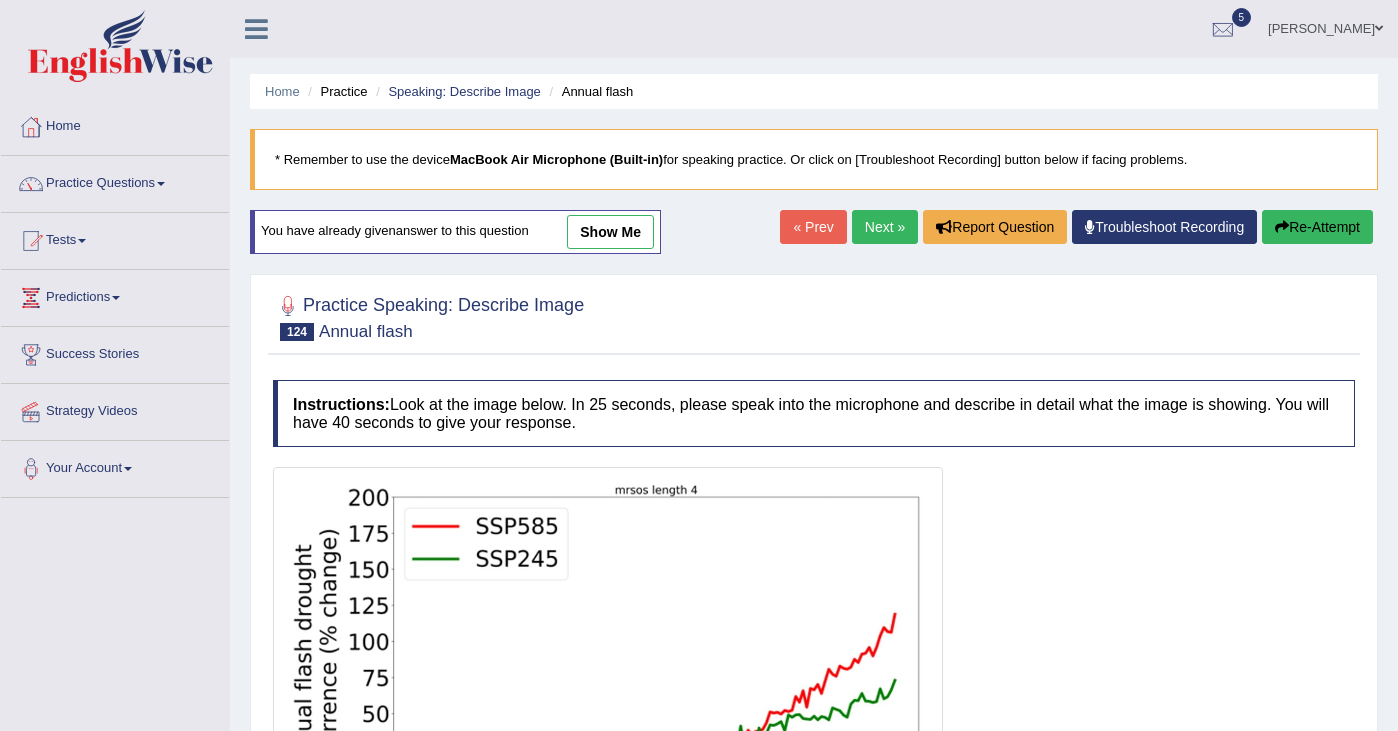 scroll, scrollTop: 191, scrollLeft: 0, axis: vertical 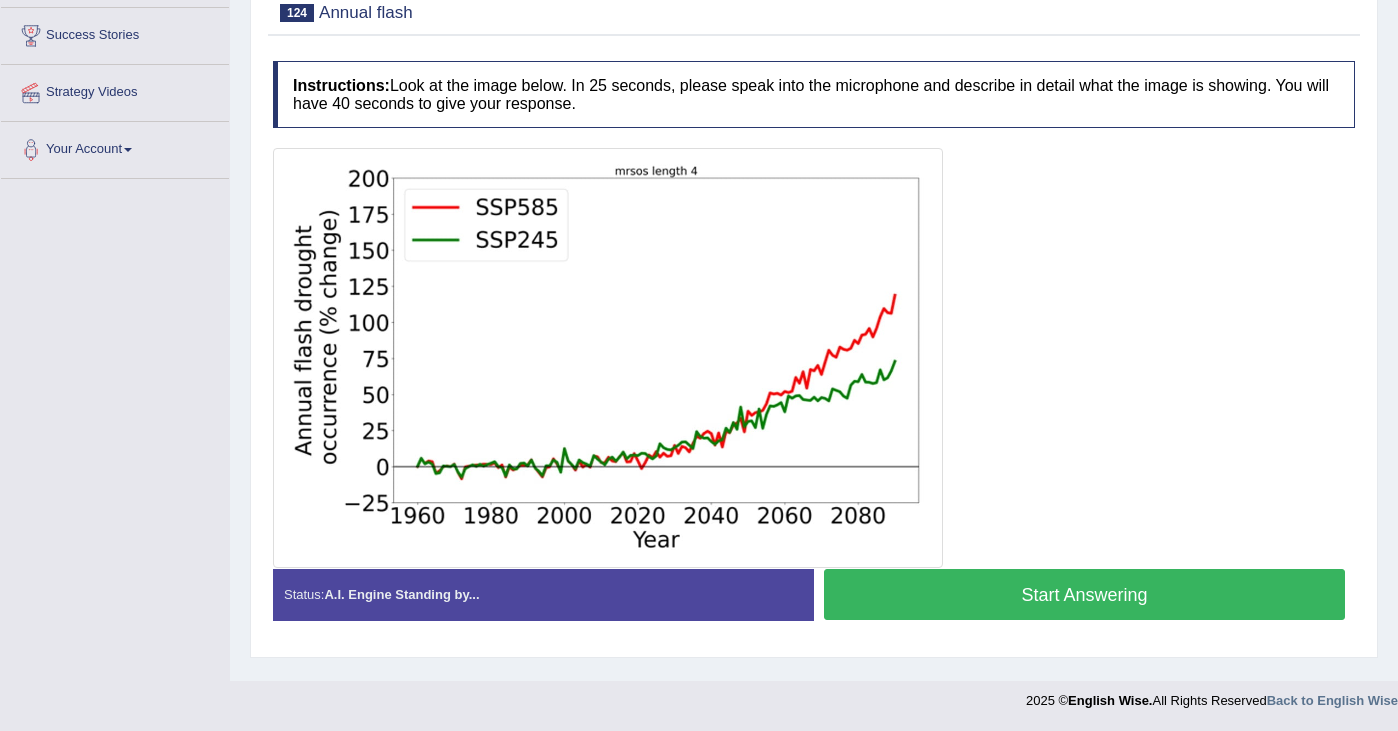 click on "Start Answering" at bounding box center (1084, 594) 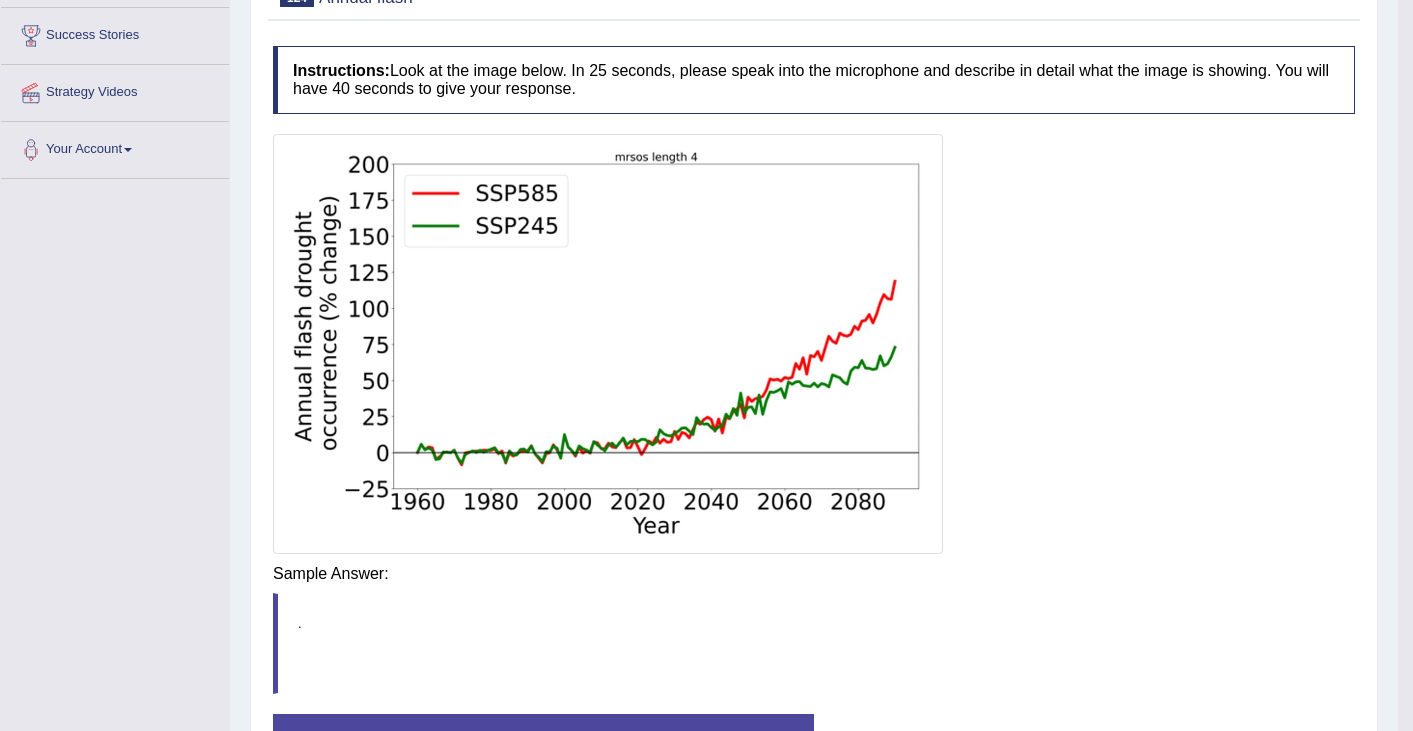 click on "Saving your answer..." at bounding box center (0, 0) 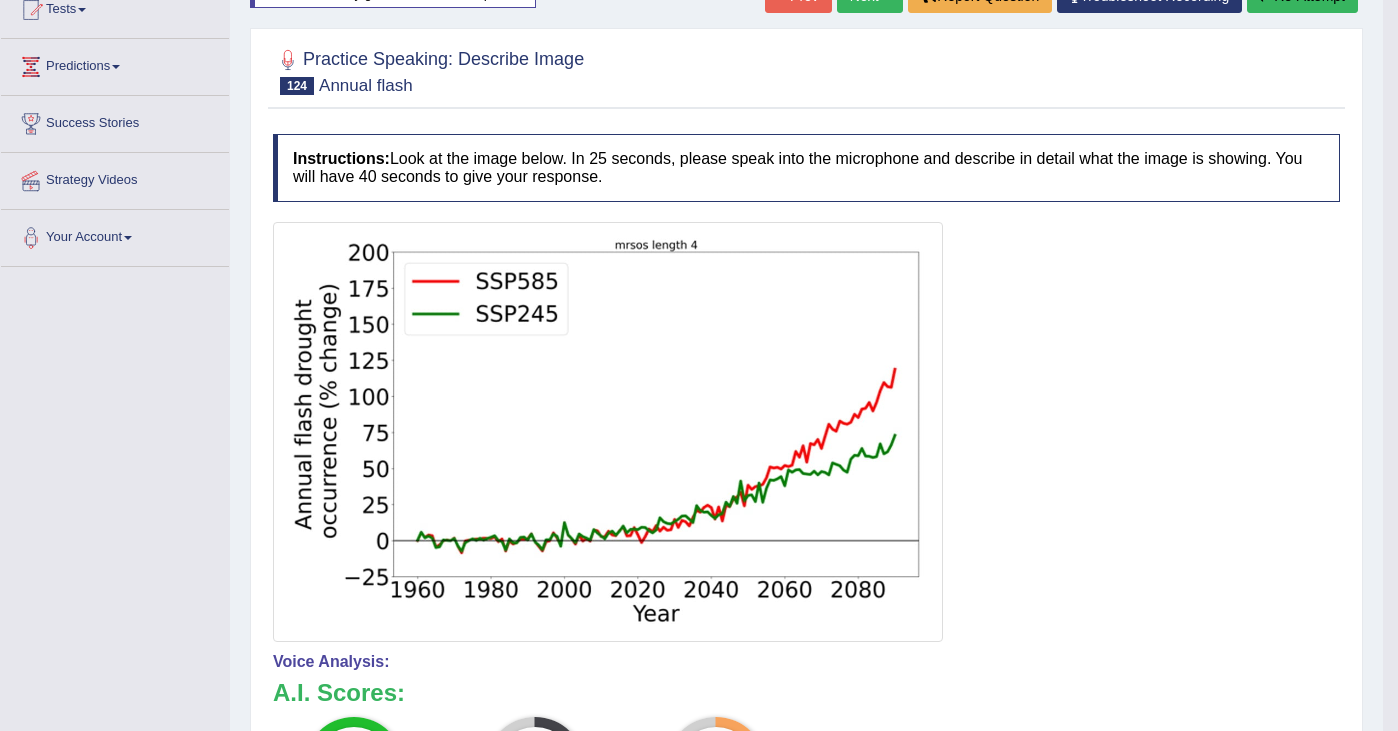 scroll, scrollTop: 139, scrollLeft: 0, axis: vertical 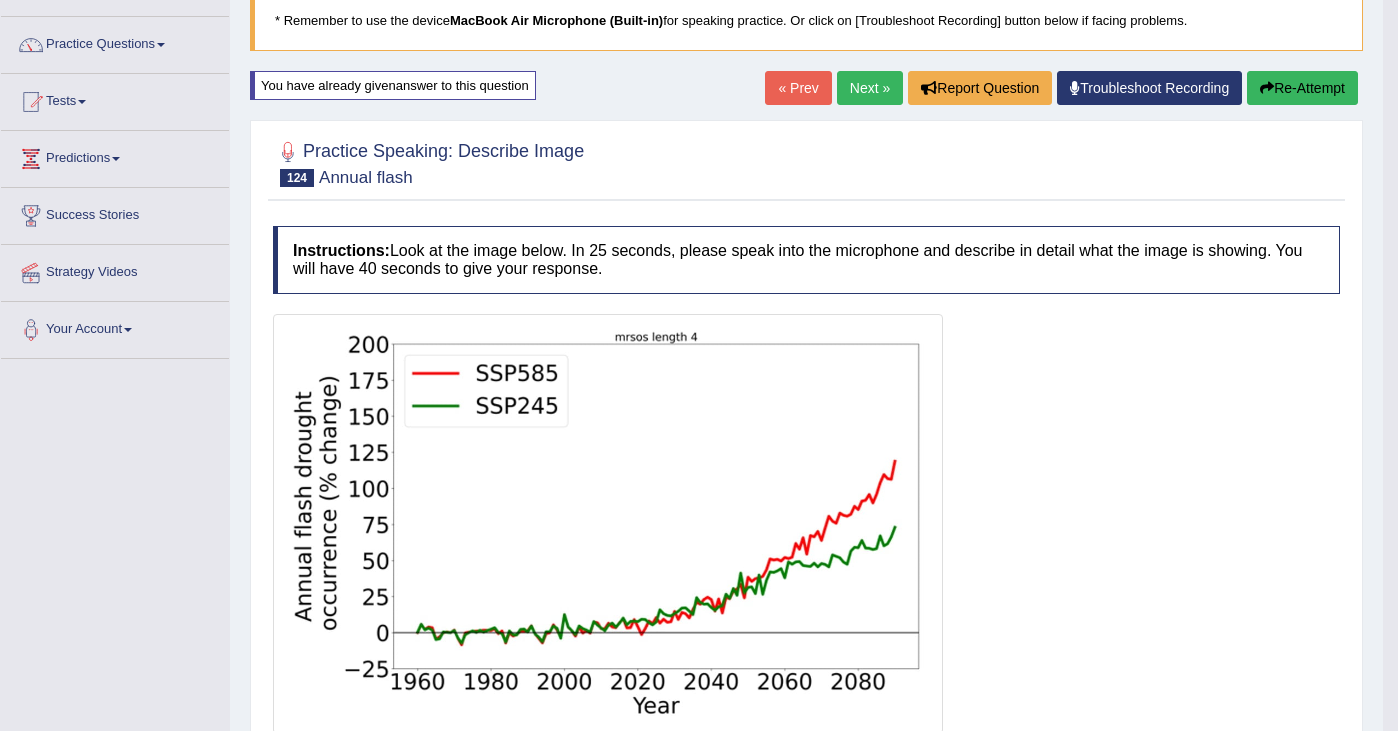click on "Re-Attempt" at bounding box center [1302, 88] 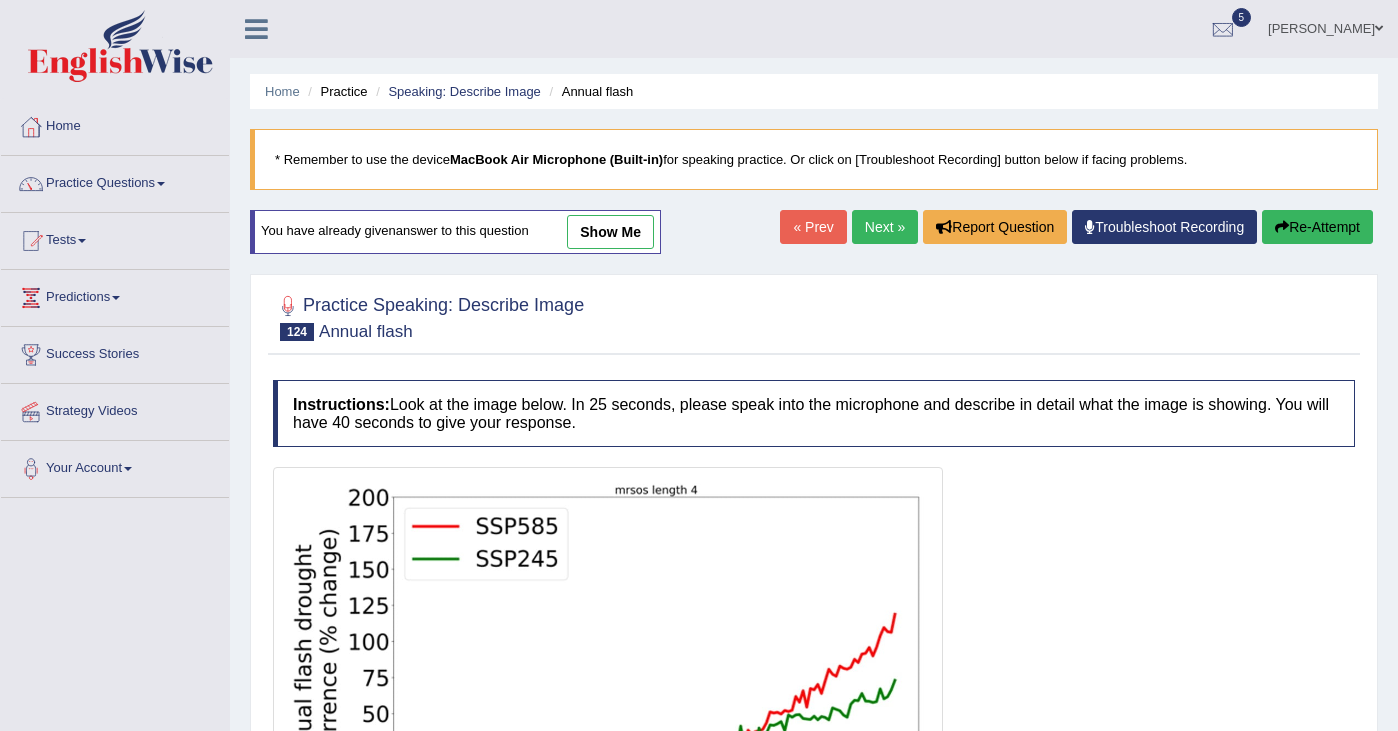 scroll, scrollTop: 319, scrollLeft: 0, axis: vertical 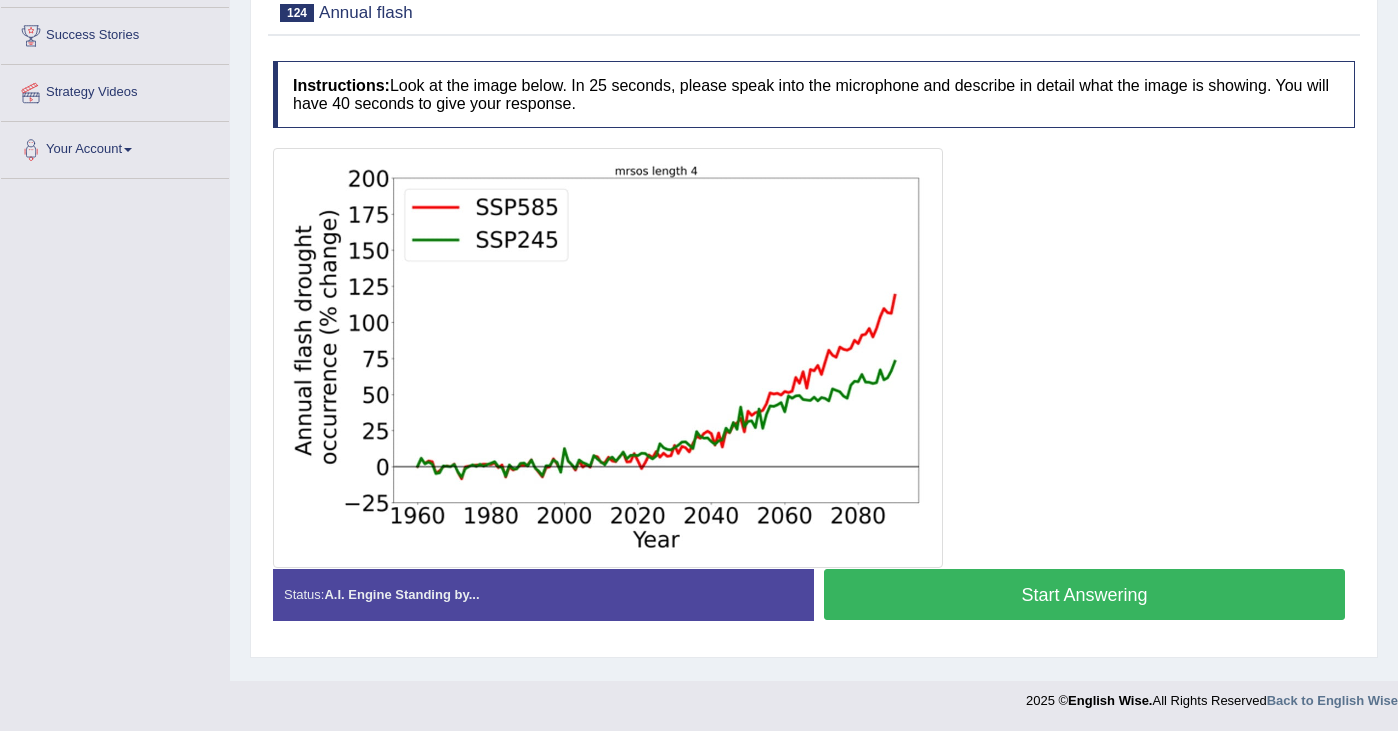 click on "Start Answering" at bounding box center [1084, 594] 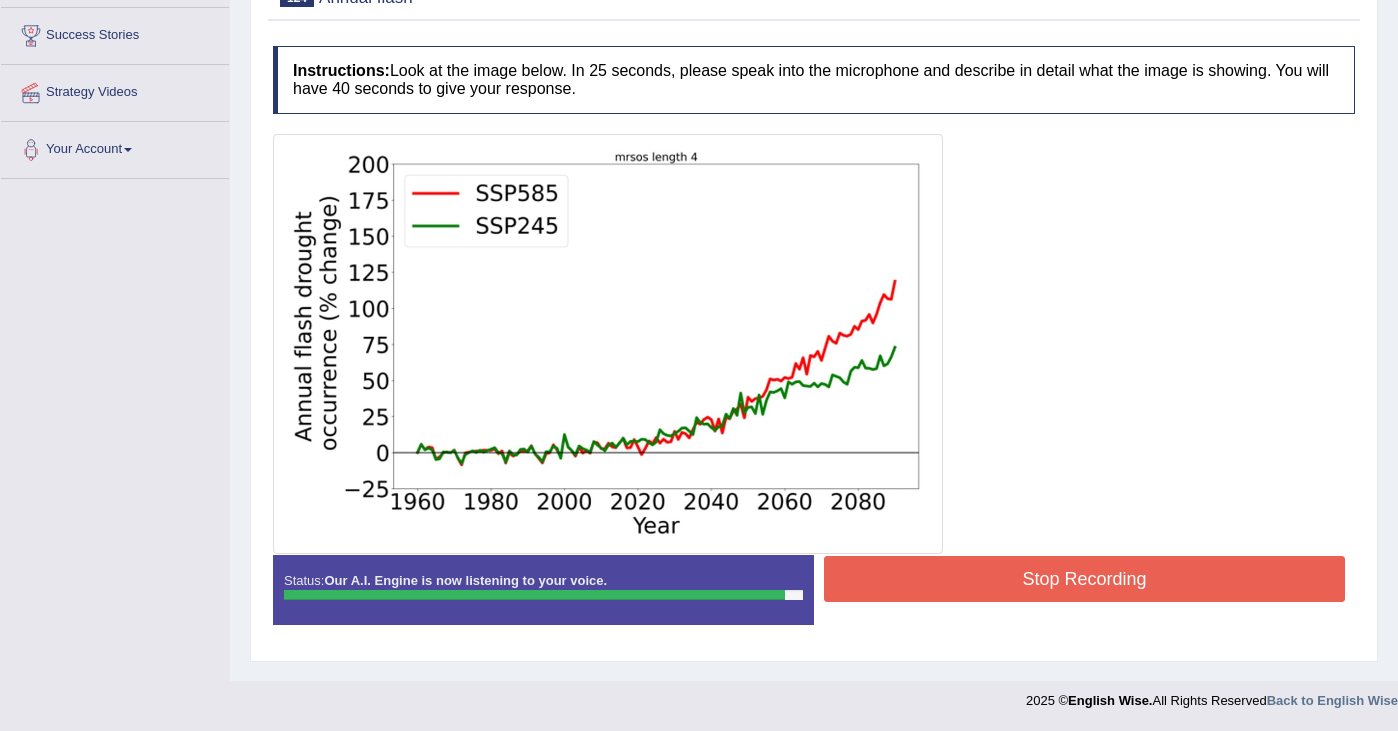click on "Stop Recording" at bounding box center (1084, 579) 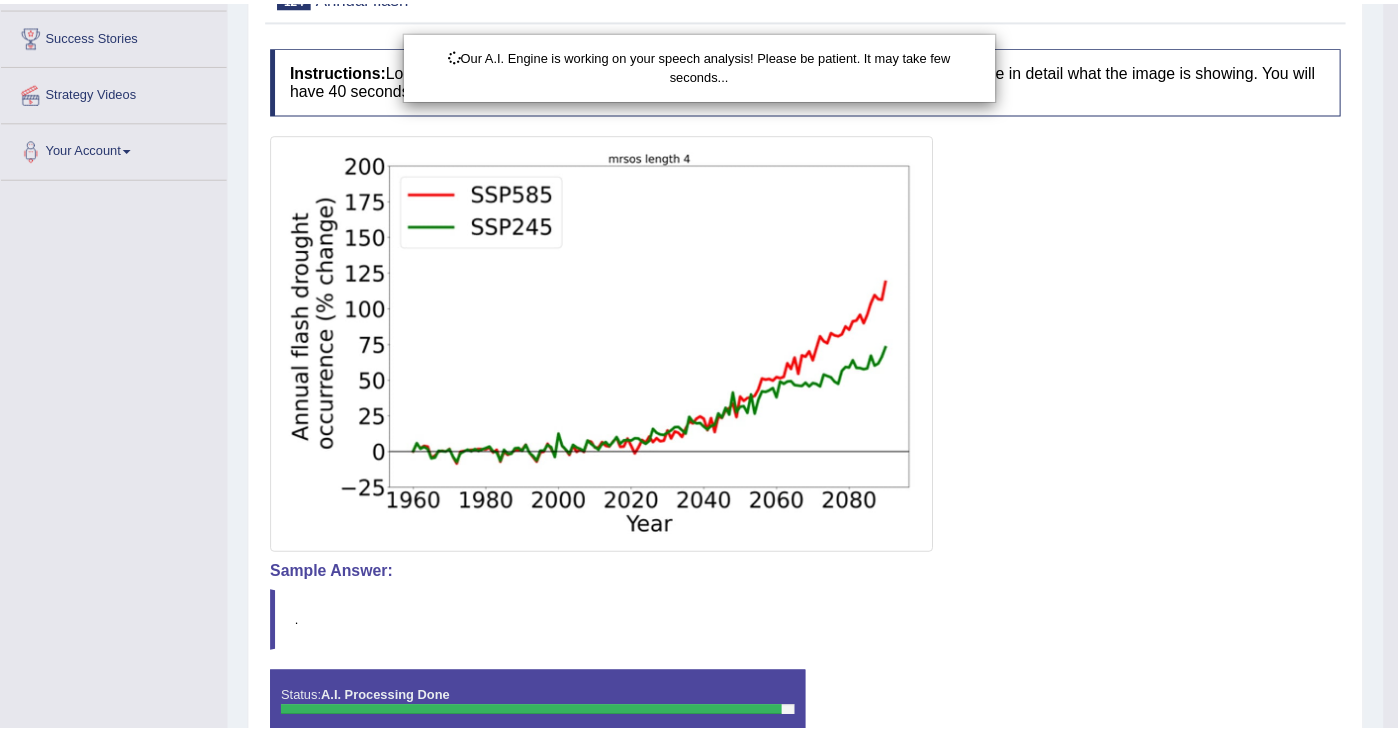 scroll, scrollTop: 434, scrollLeft: 0, axis: vertical 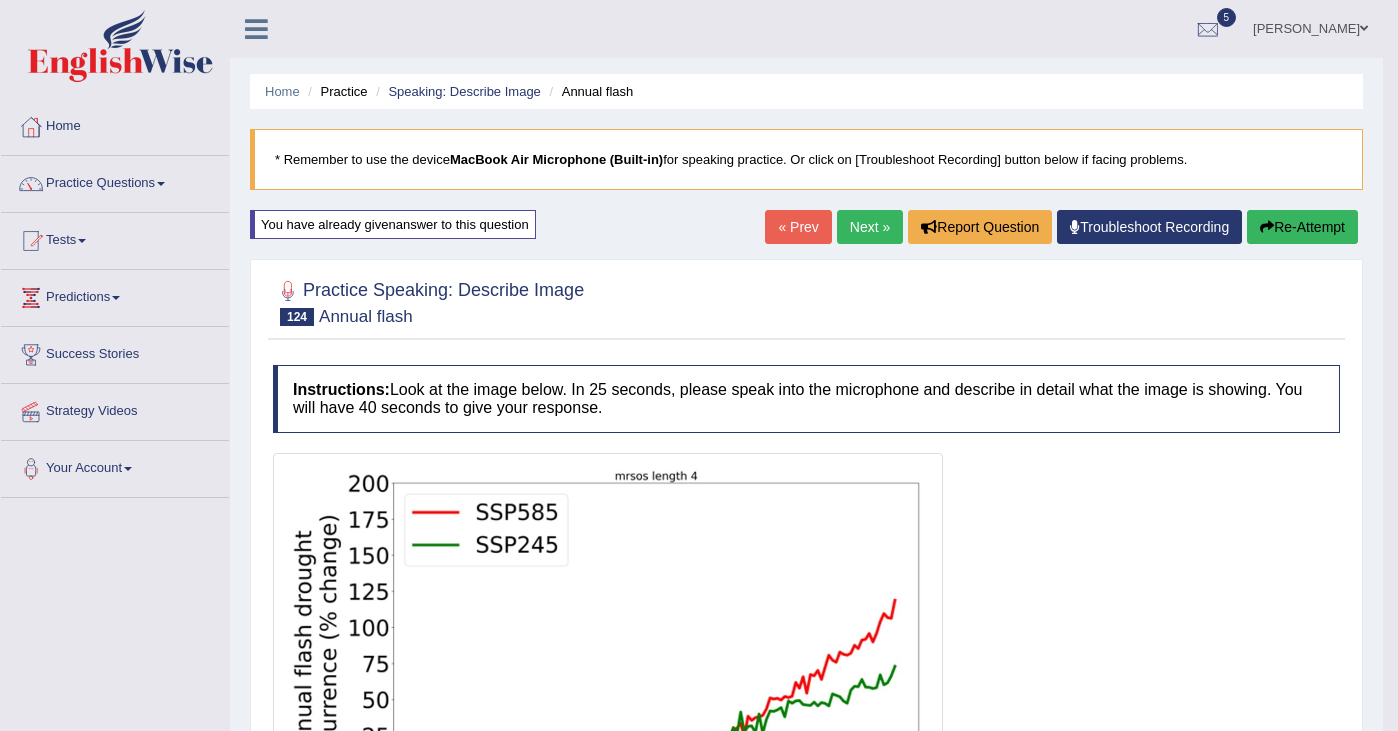 click on "Next »" at bounding box center (870, 227) 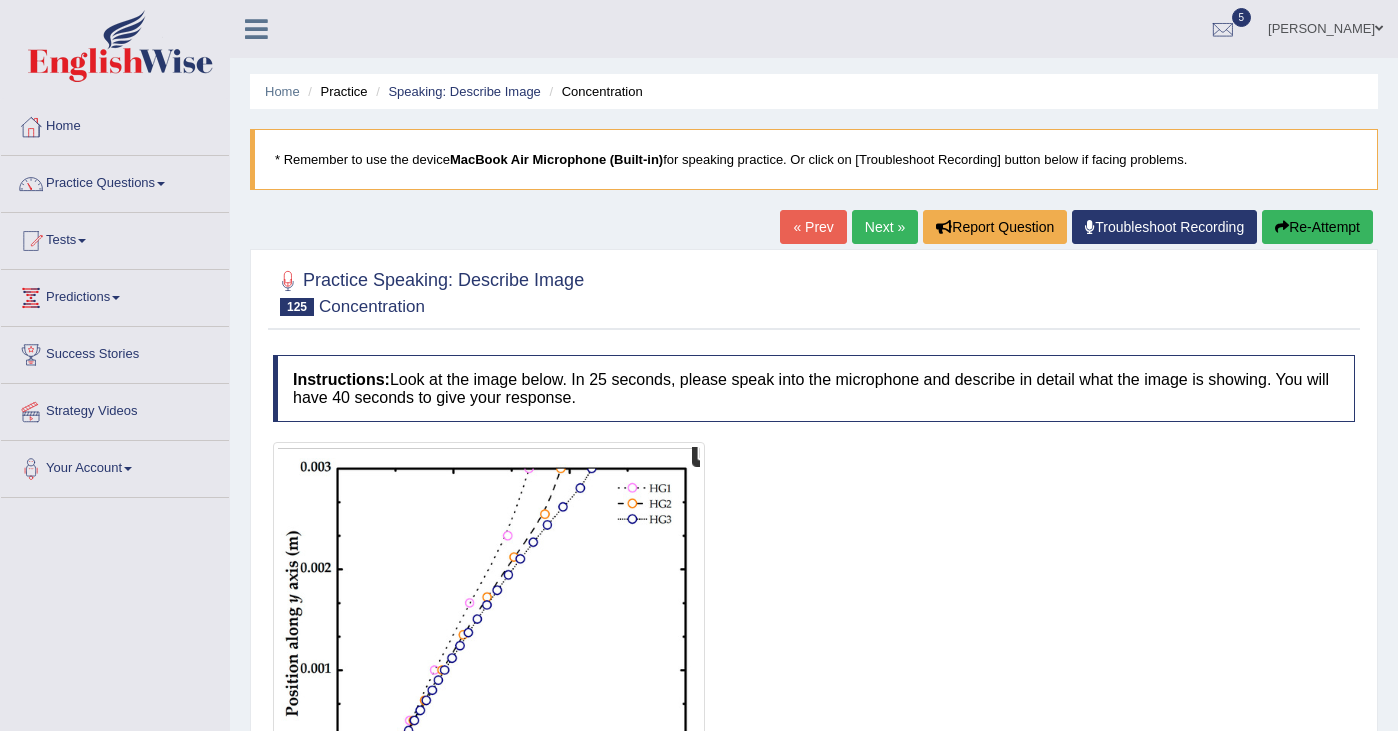 scroll, scrollTop: 0, scrollLeft: 0, axis: both 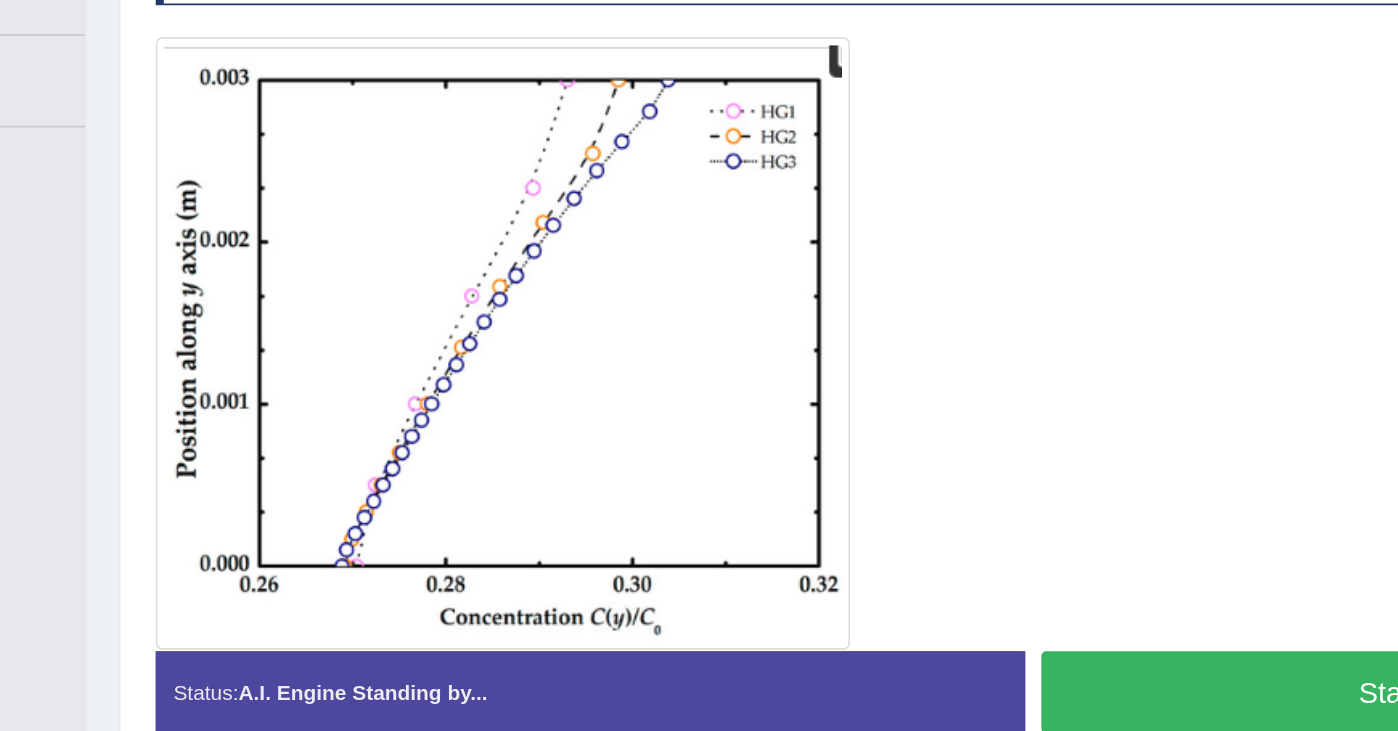 click at bounding box center (489, 313) 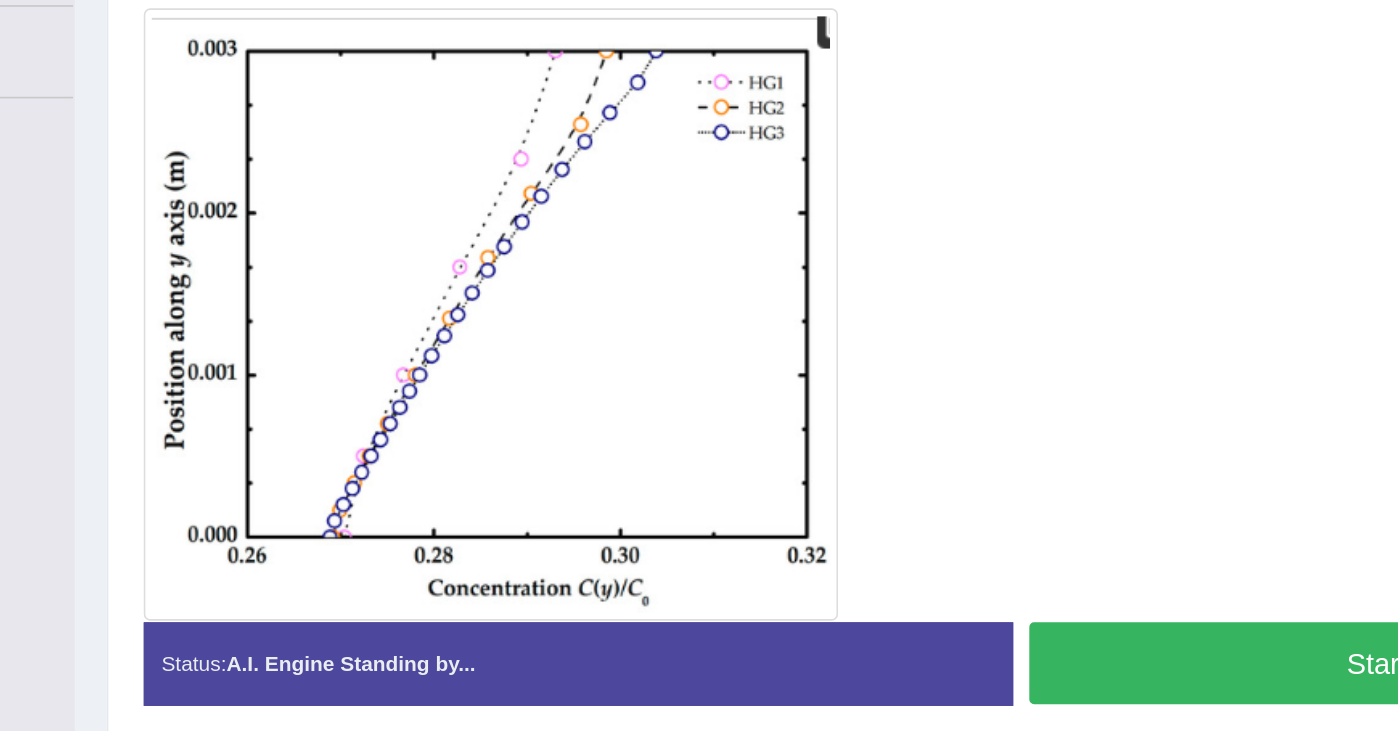 click on "Start Answering" at bounding box center (1084, 530) 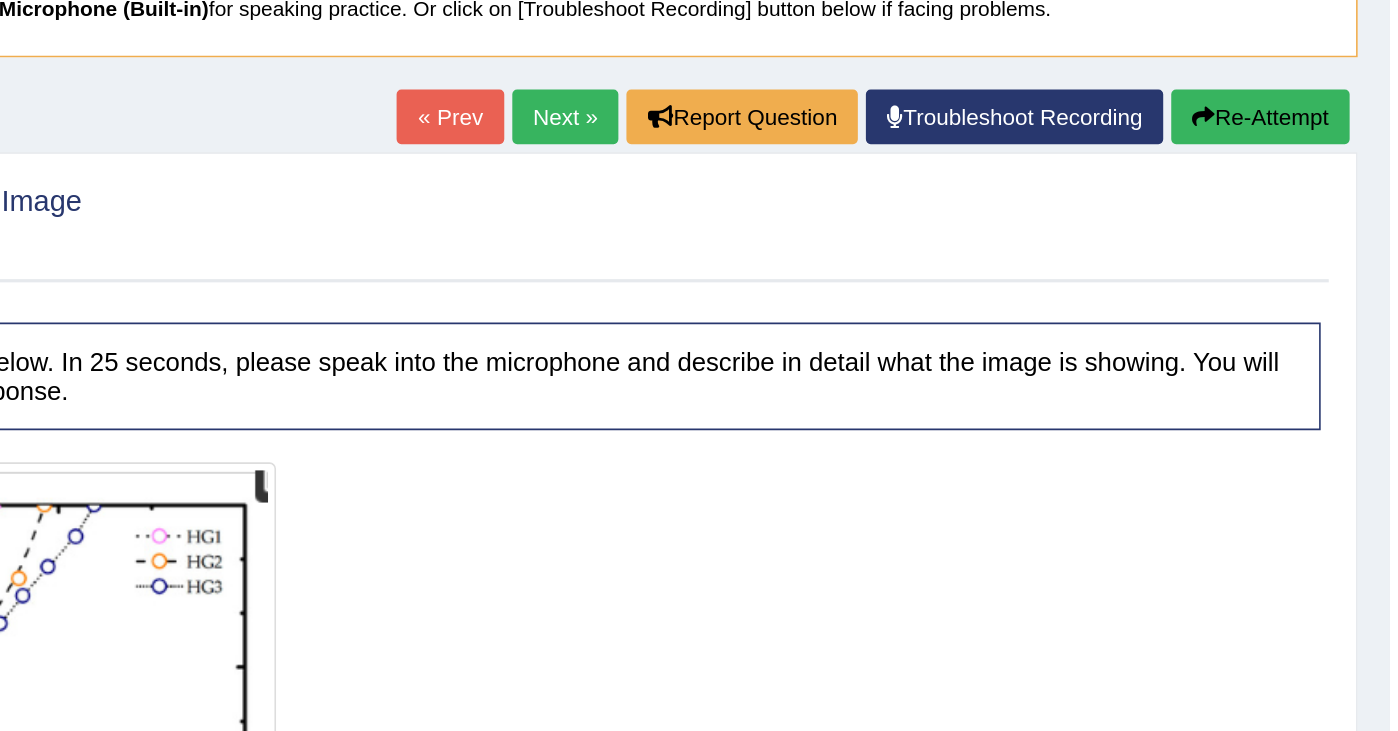 scroll, scrollTop: 25, scrollLeft: 0, axis: vertical 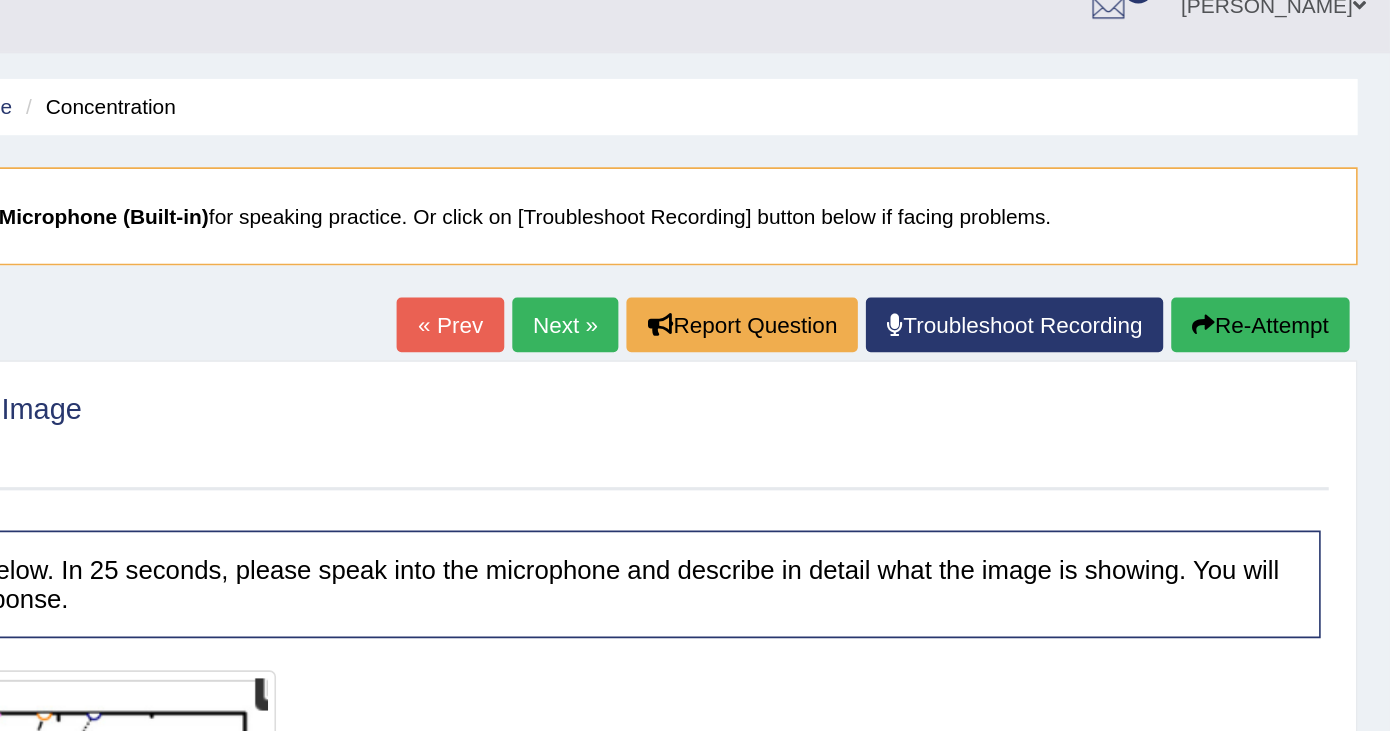 click on "Re-Attempt" at bounding box center (1317, 202) 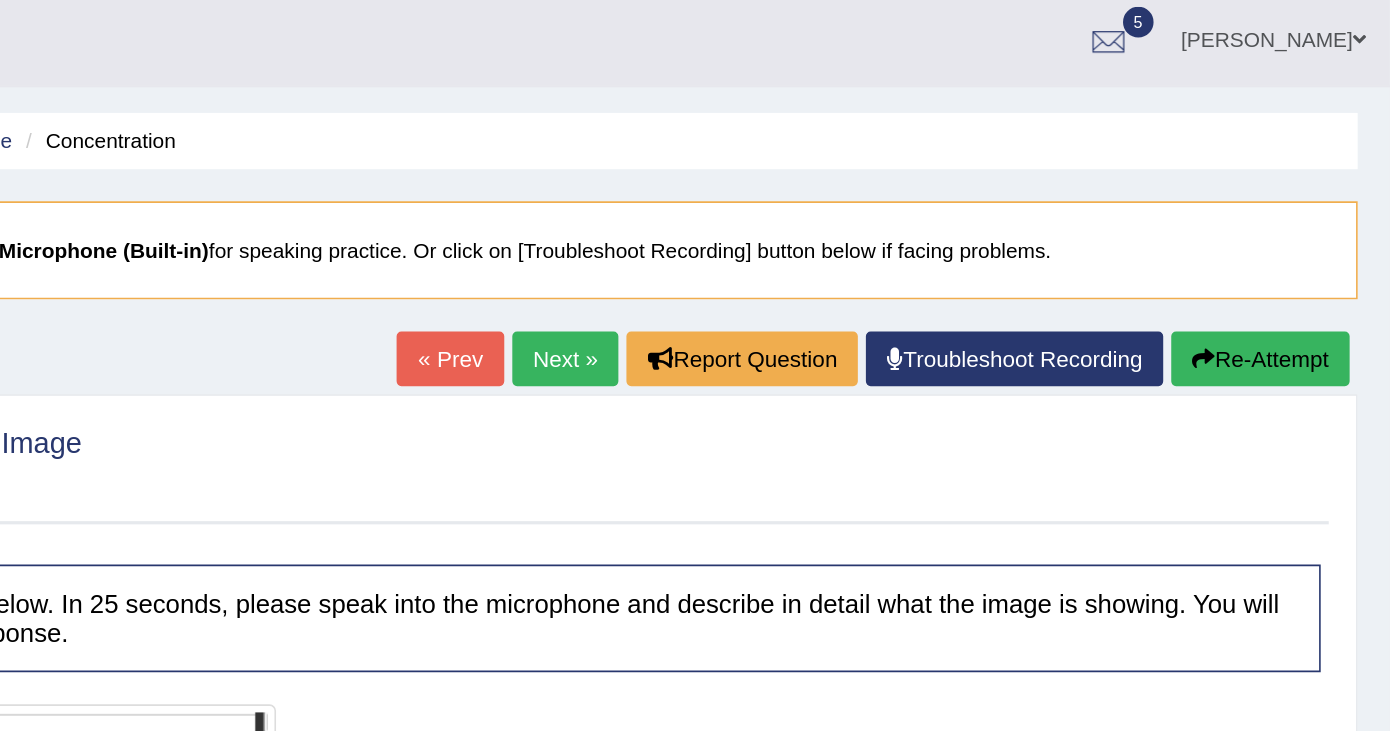 scroll, scrollTop: 0, scrollLeft: 0, axis: both 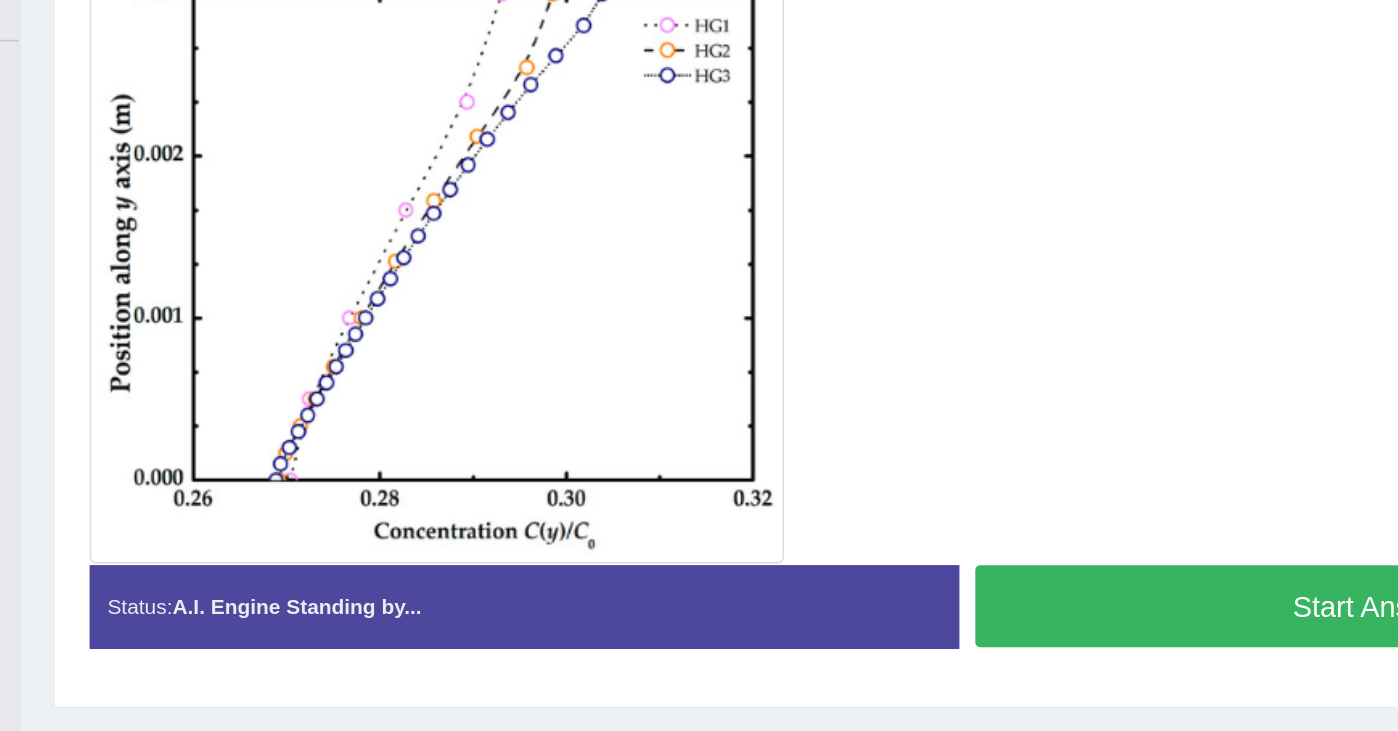 click on "Start Answering" at bounding box center (1084, 653) 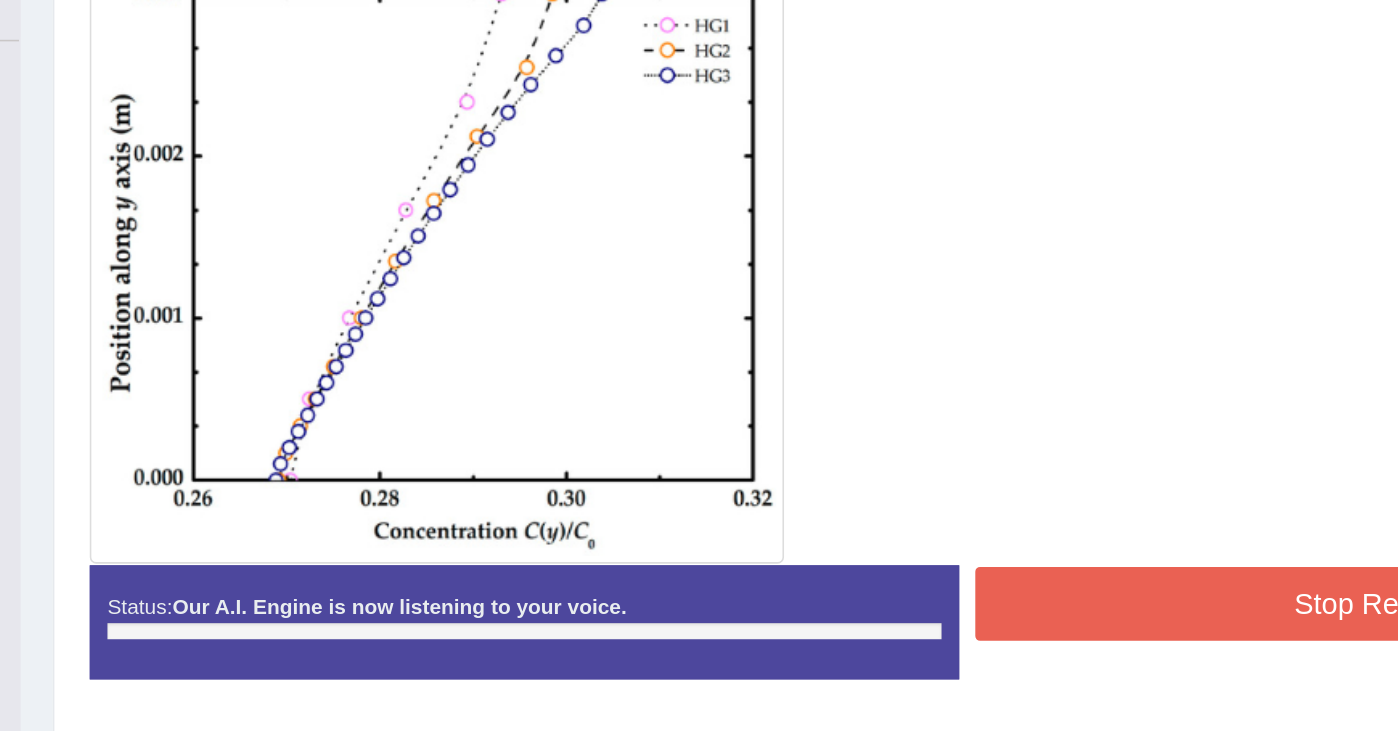 scroll, scrollTop: 195, scrollLeft: 0, axis: vertical 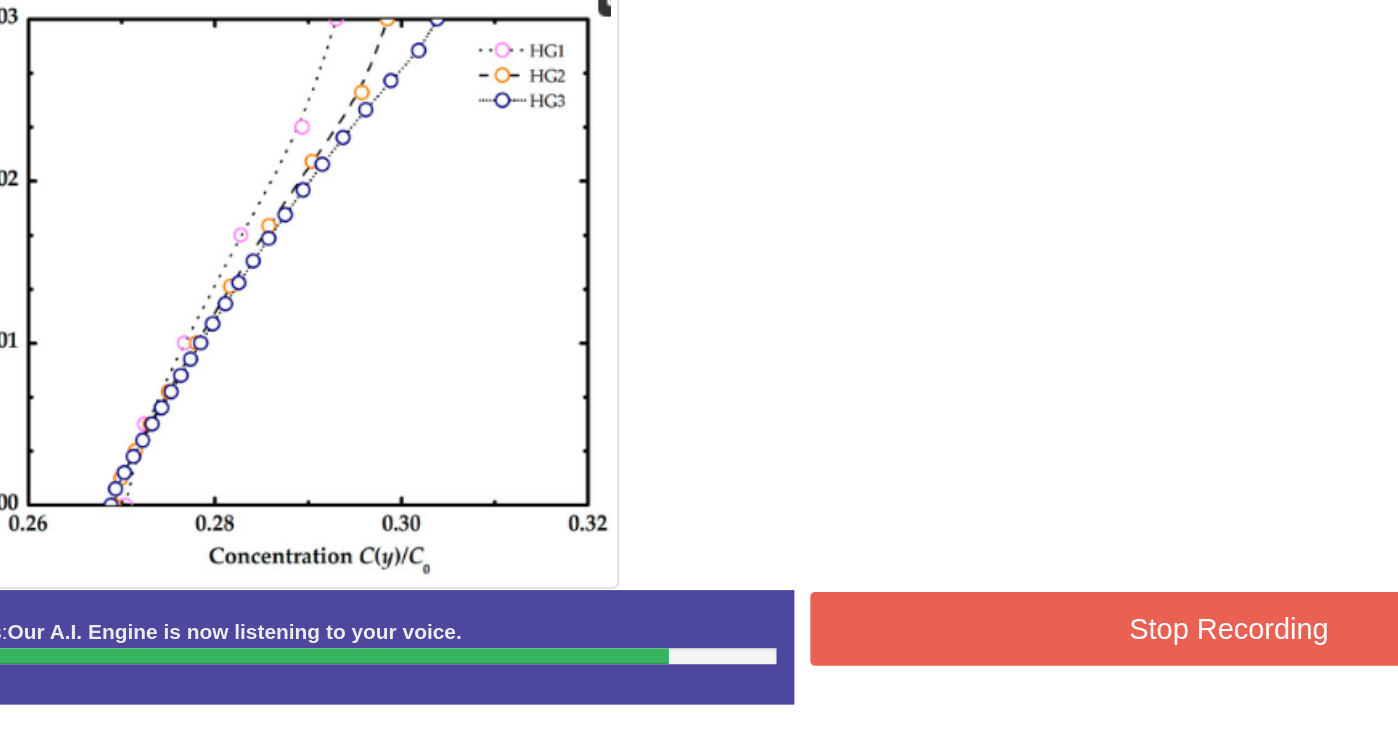click on "Stop Recording" at bounding box center (1084, 653) 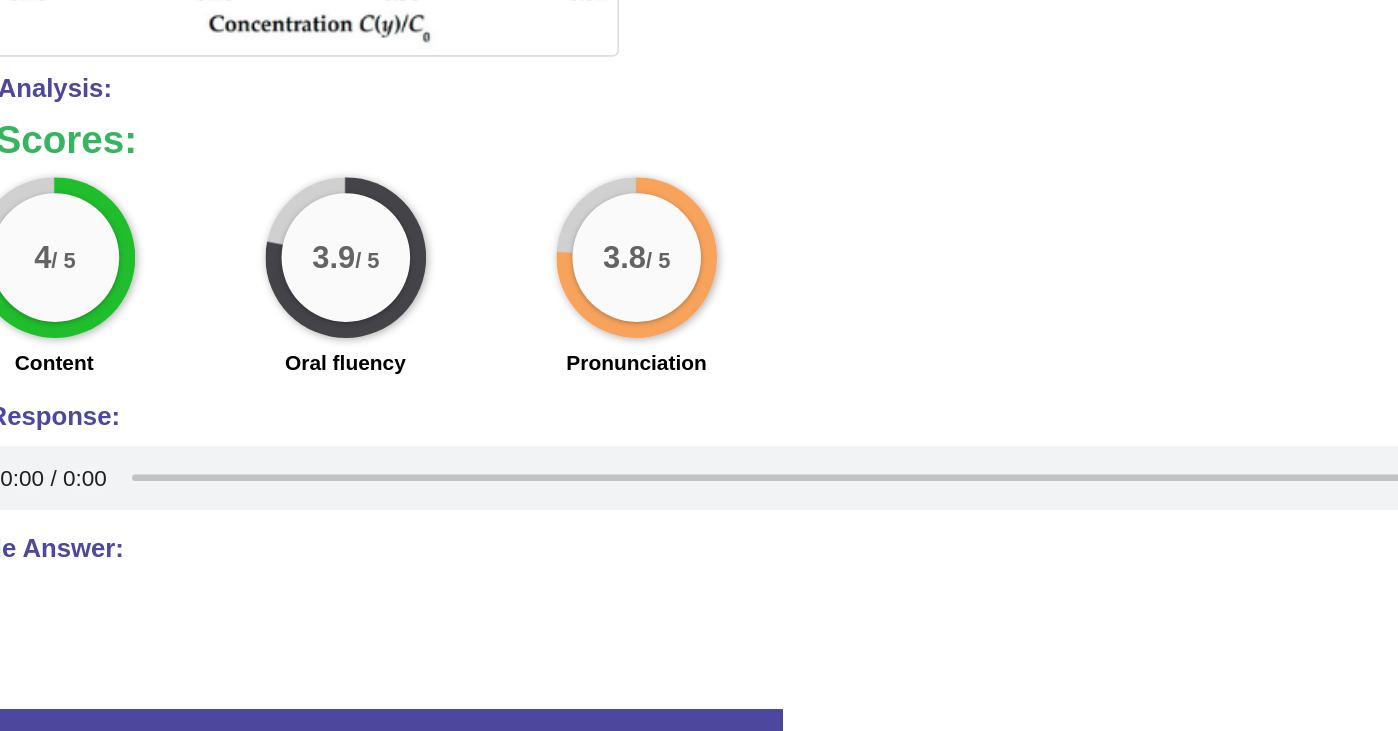 scroll, scrollTop: 594, scrollLeft: 0, axis: vertical 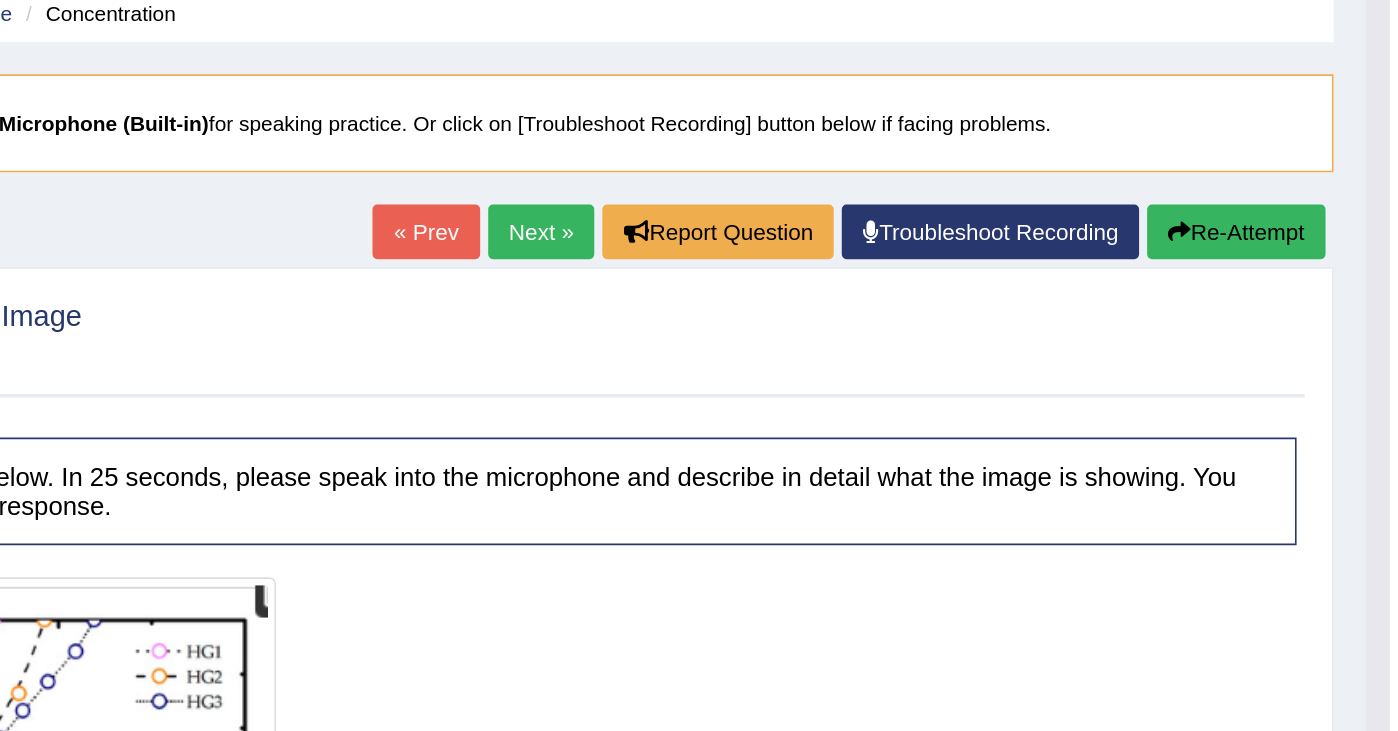 click on "Re-Attempt" at bounding box center (1302, 217) 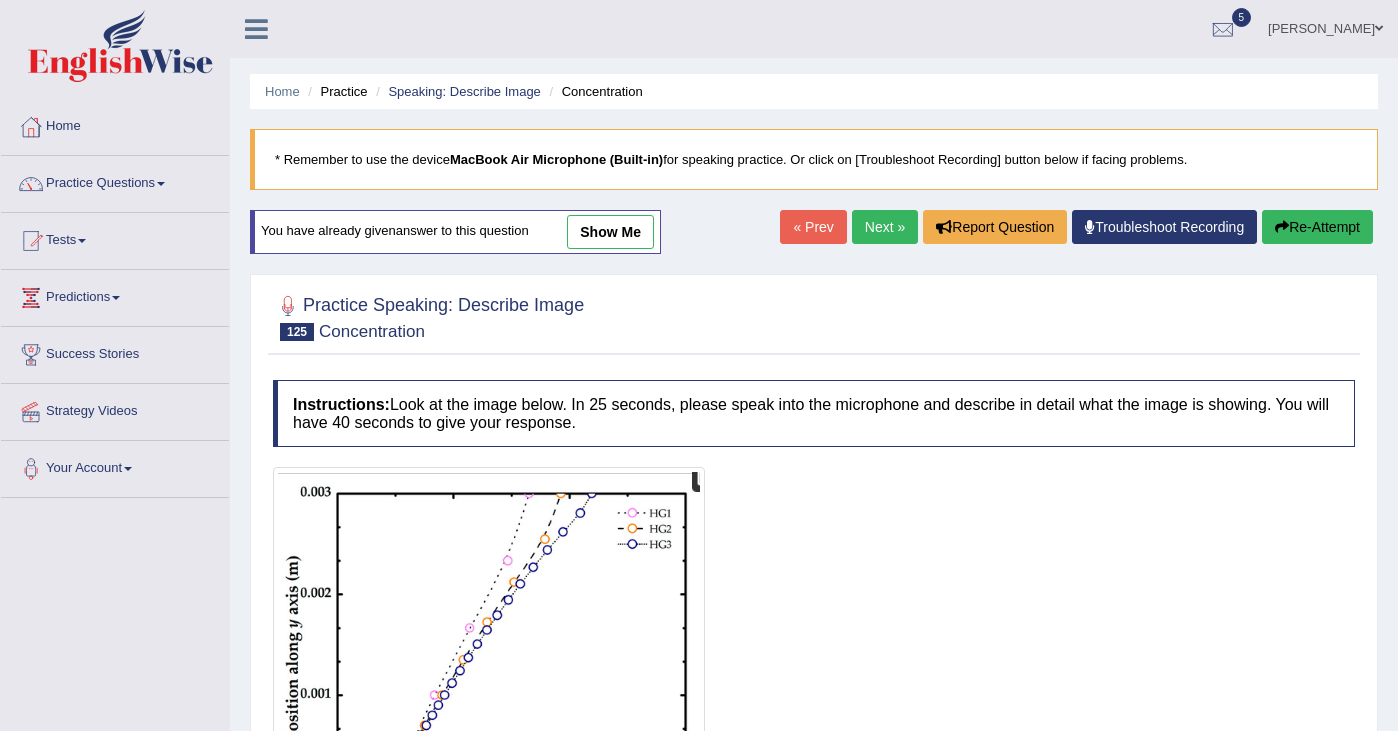 scroll, scrollTop: 83, scrollLeft: 0, axis: vertical 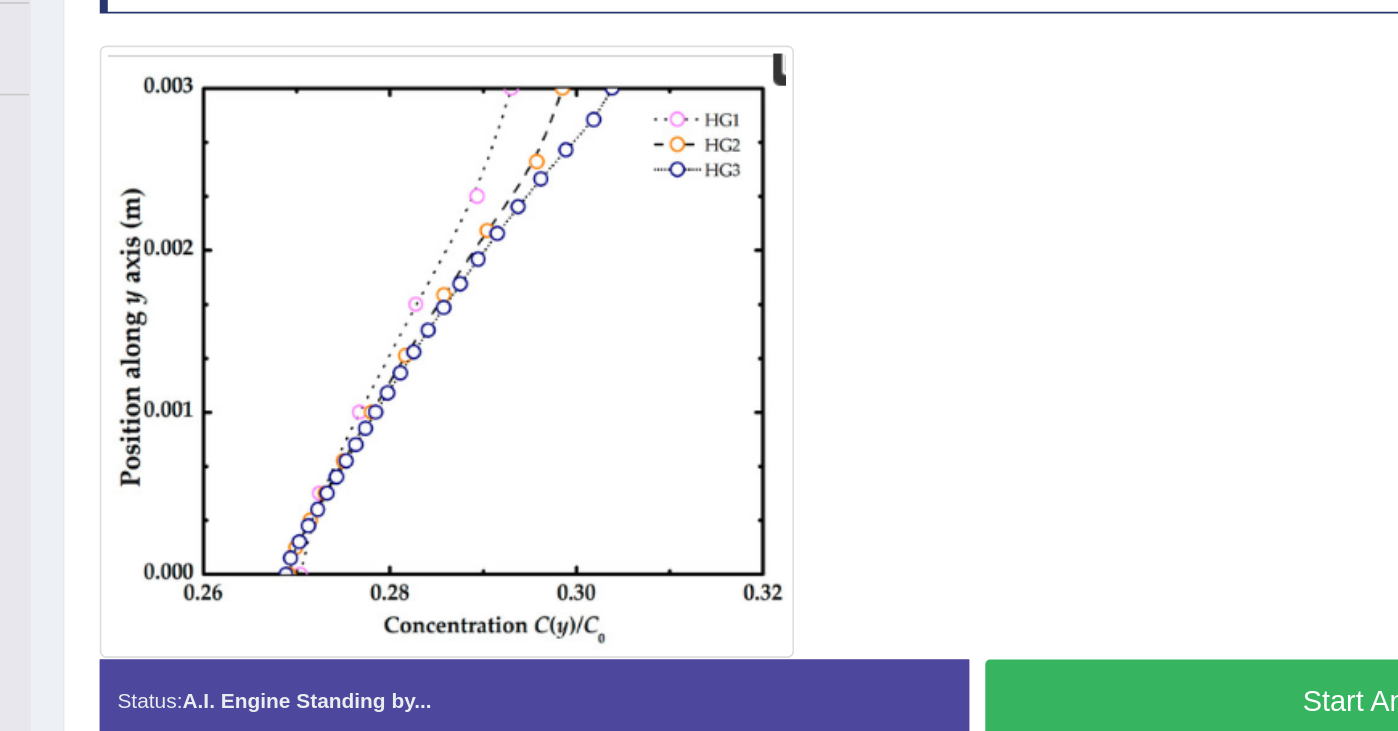 click at bounding box center (489, 371) 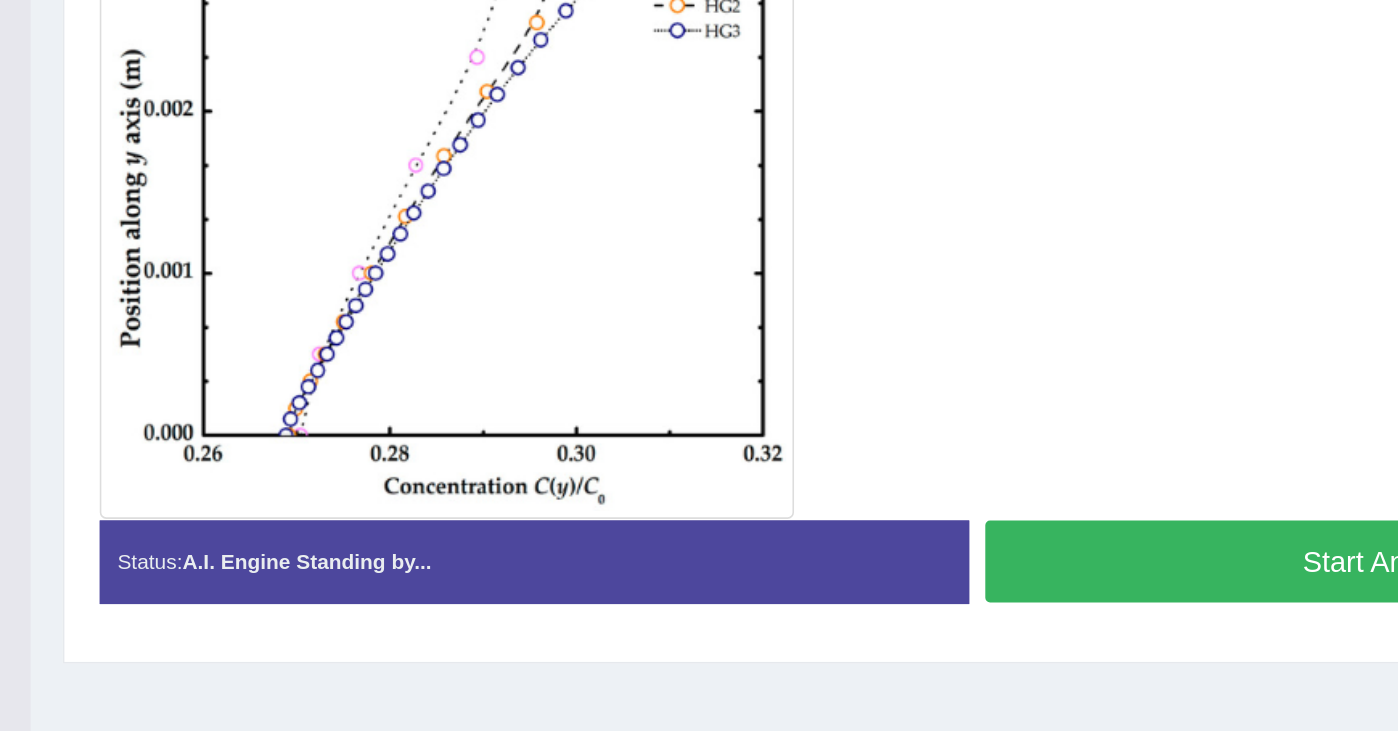 click on "Start Answering" at bounding box center (1084, 588) 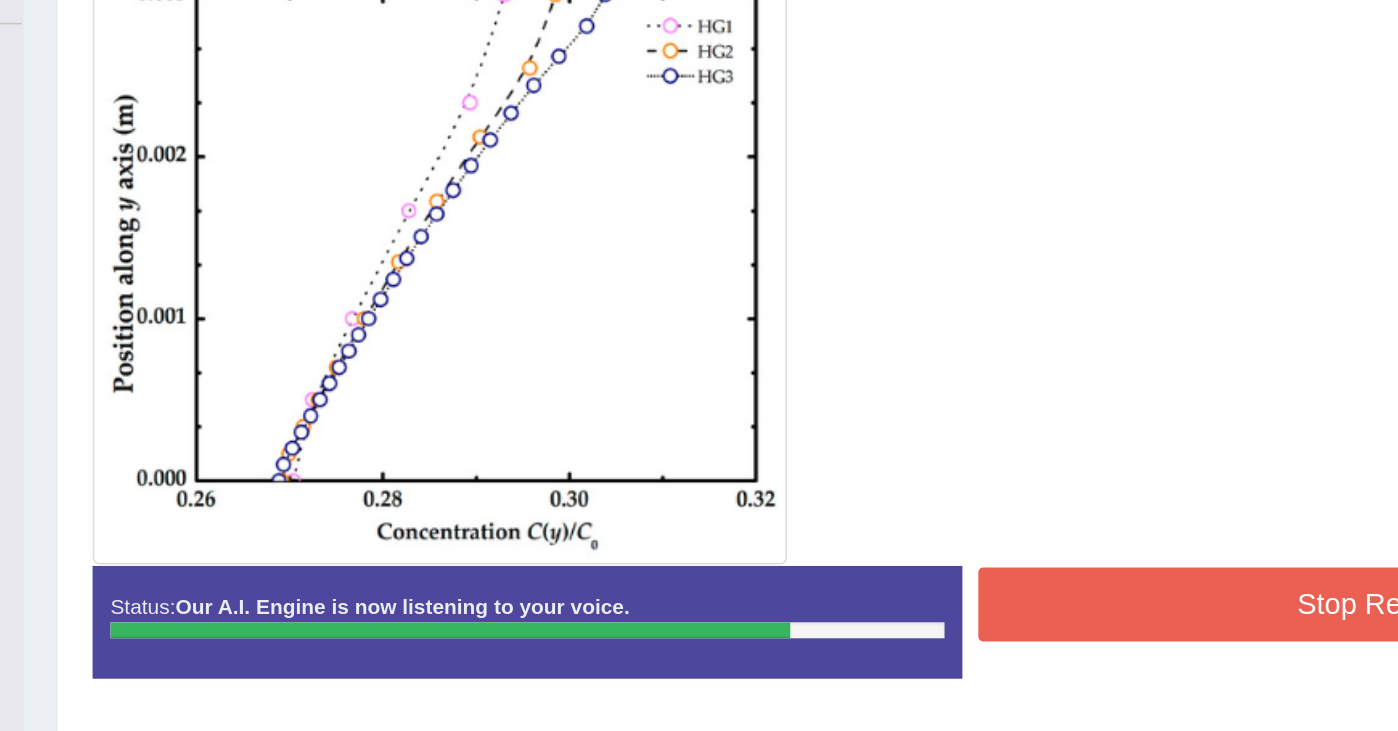 click on "Stop Recording" at bounding box center [1084, 588] 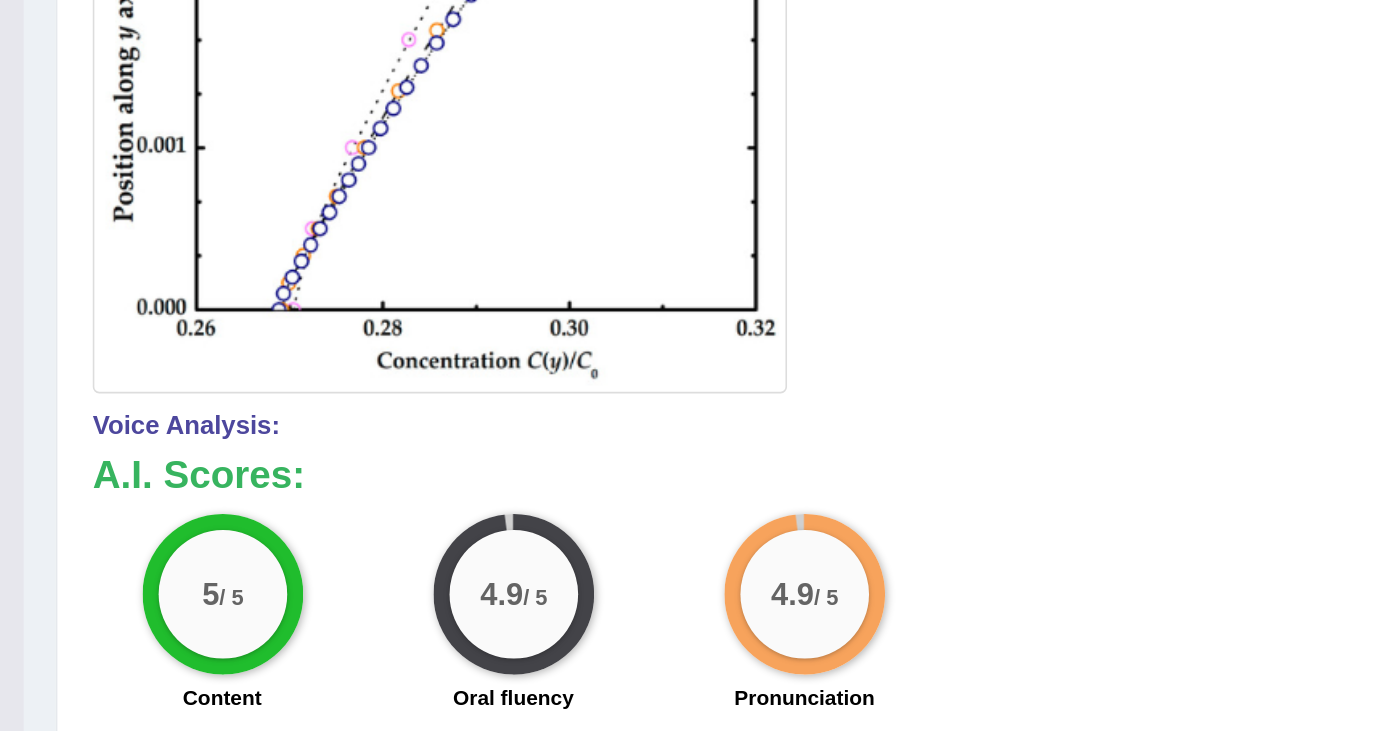 scroll, scrollTop: 488, scrollLeft: 0, axis: vertical 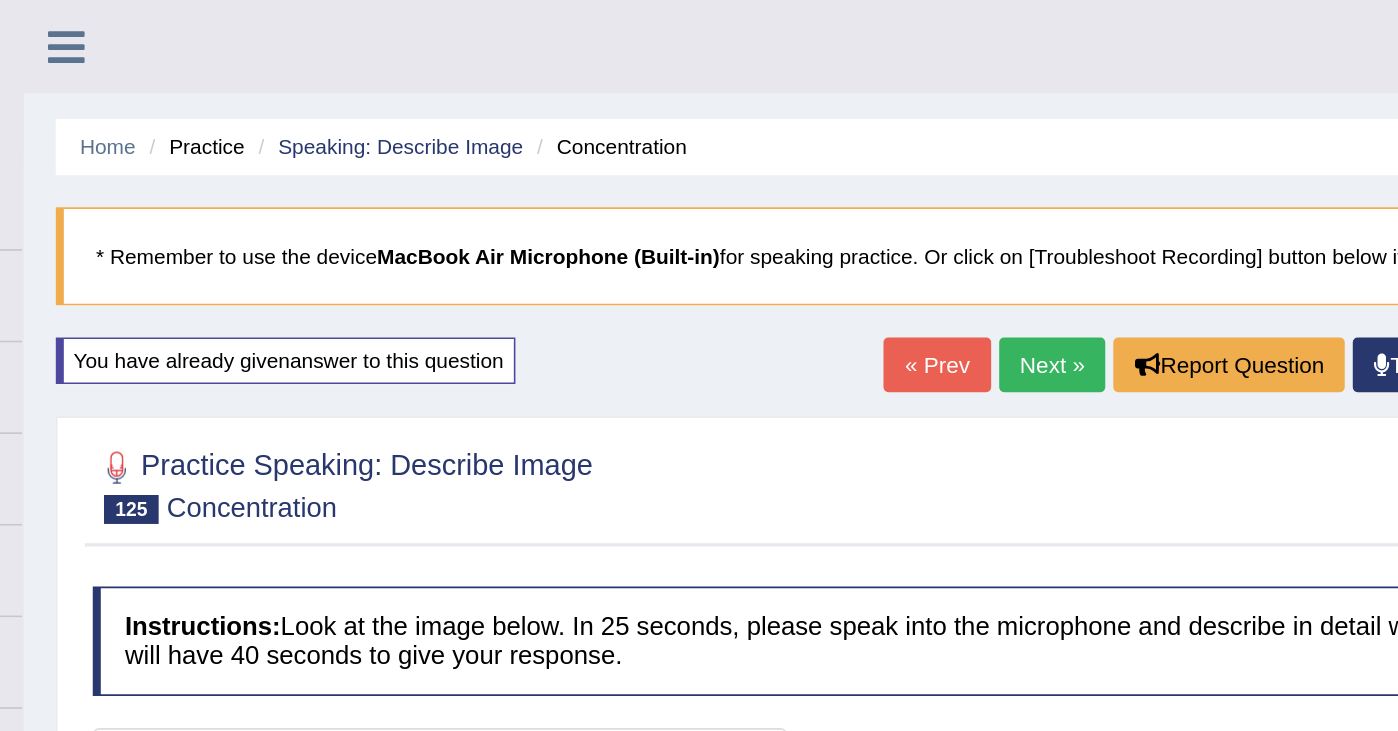 click on "Next »" at bounding box center (870, 227) 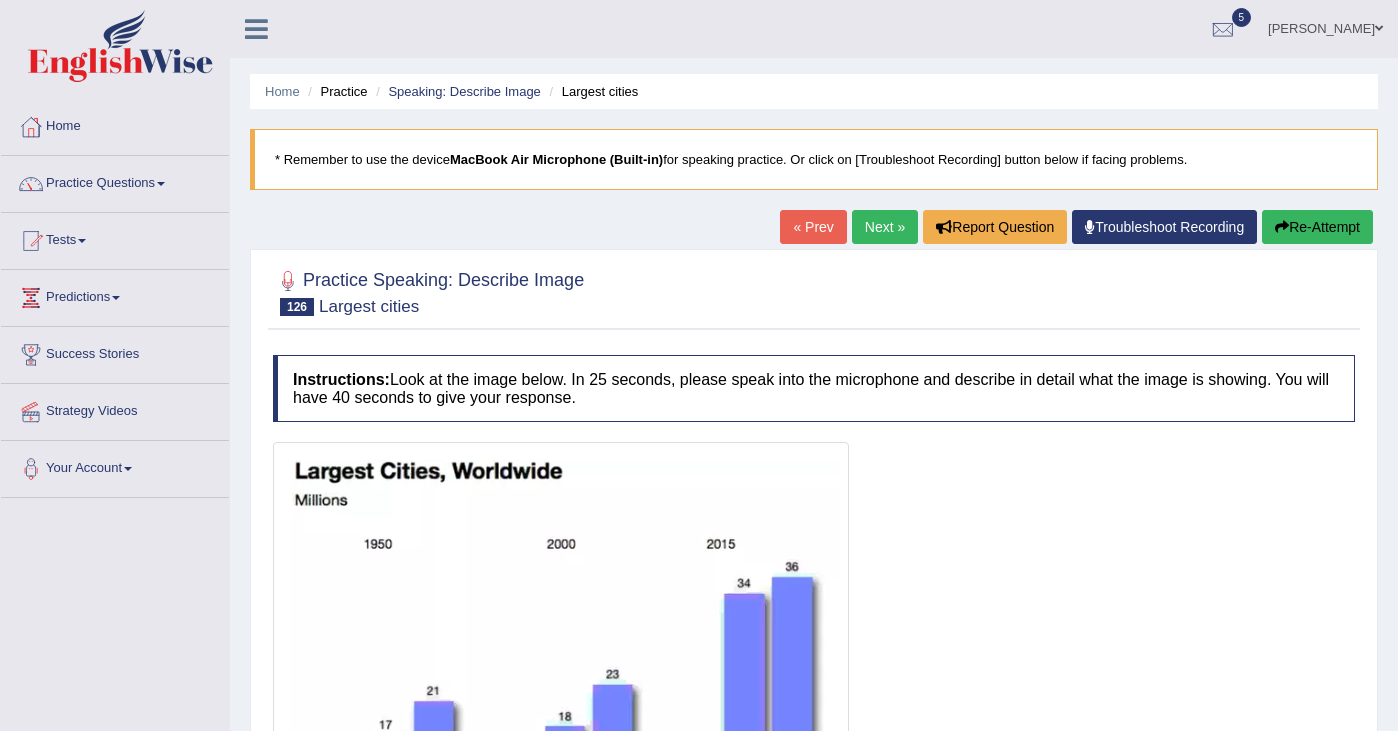 scroll, scrollTop: 138, scrollLeft: 0, axis: vertical 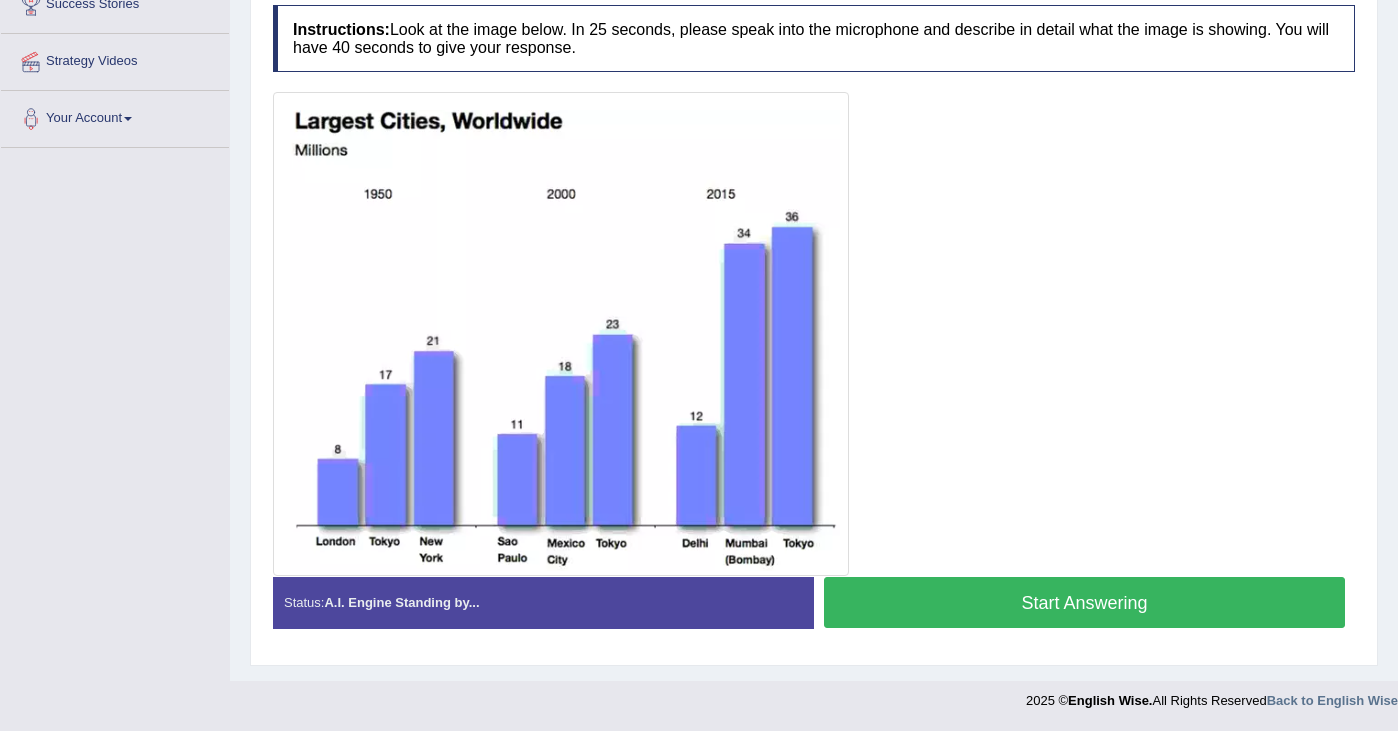 click on "Start Answering" at bounding box center (1084, 602) 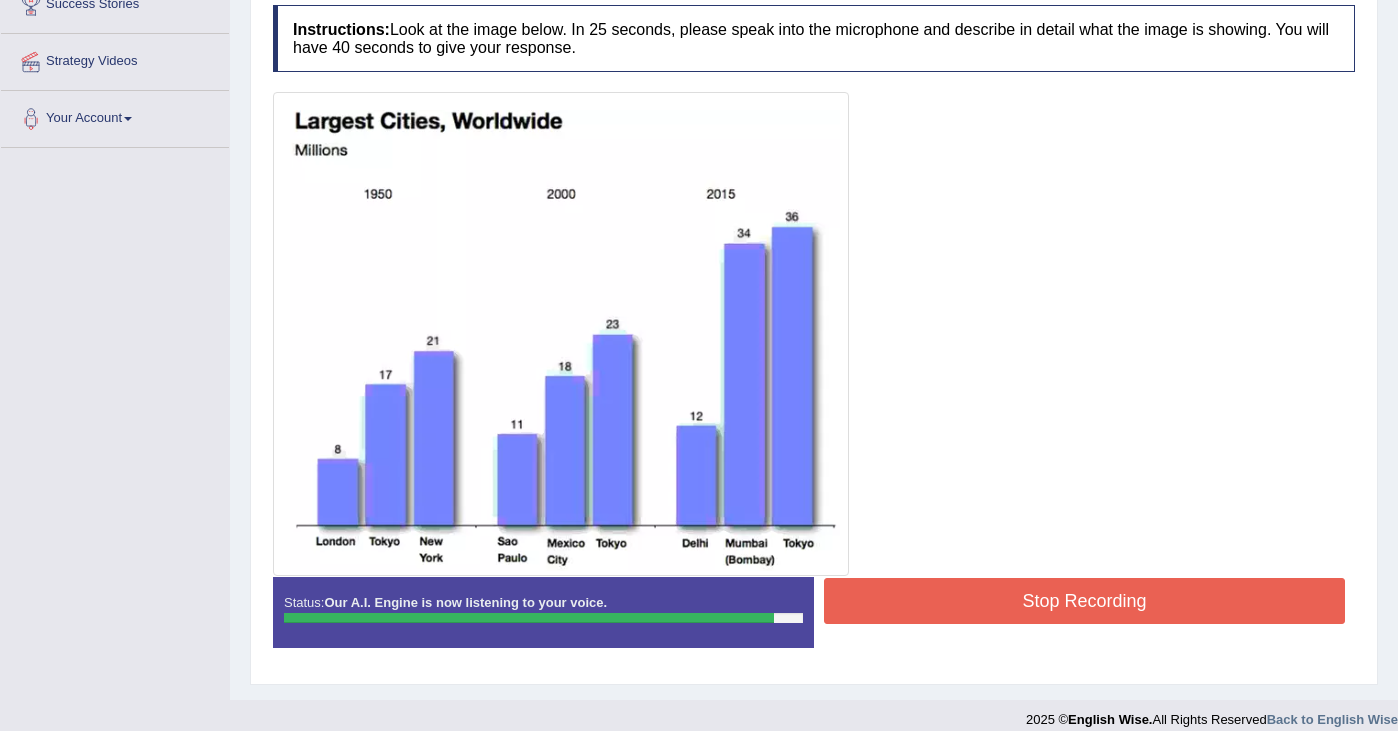 click on "Stop Recording" at bounding box center [1084, 601] 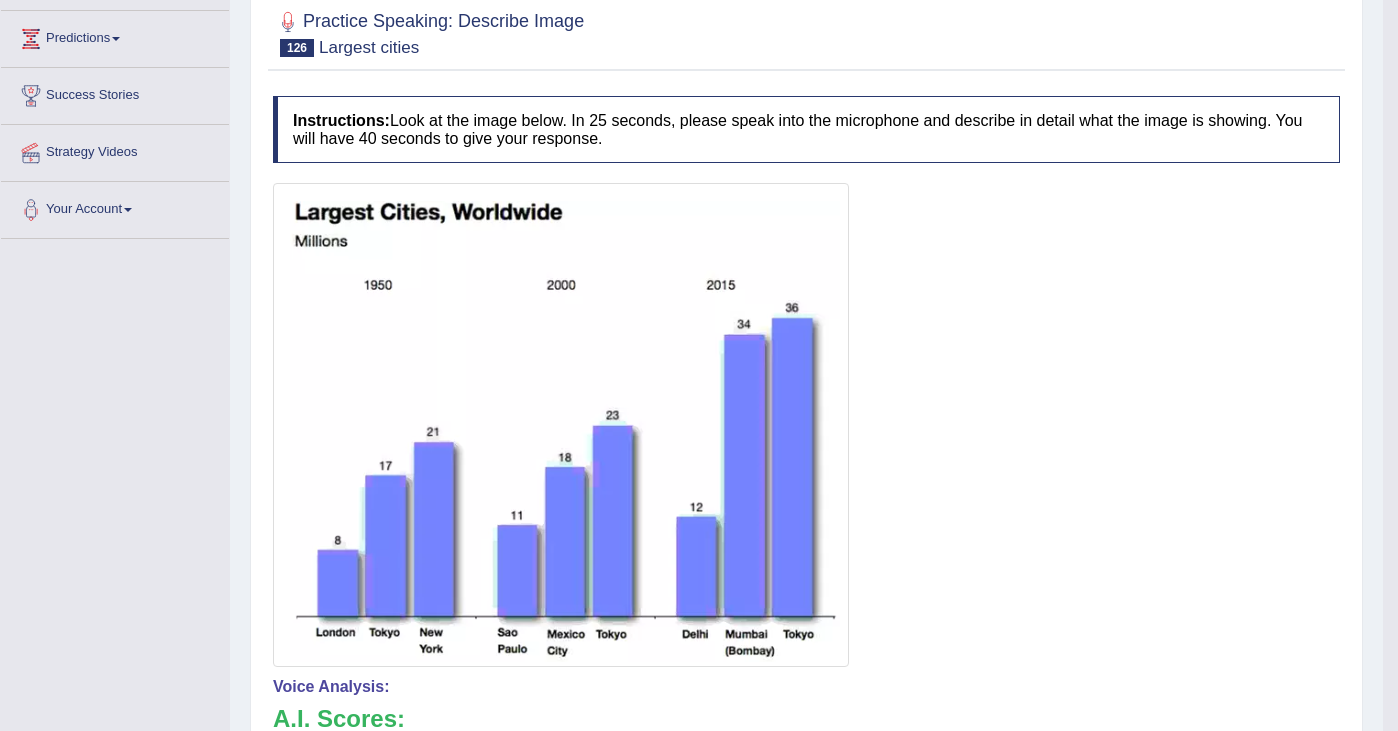 scroll, scrollTop: 0, scrollLeft: 0, axis: both 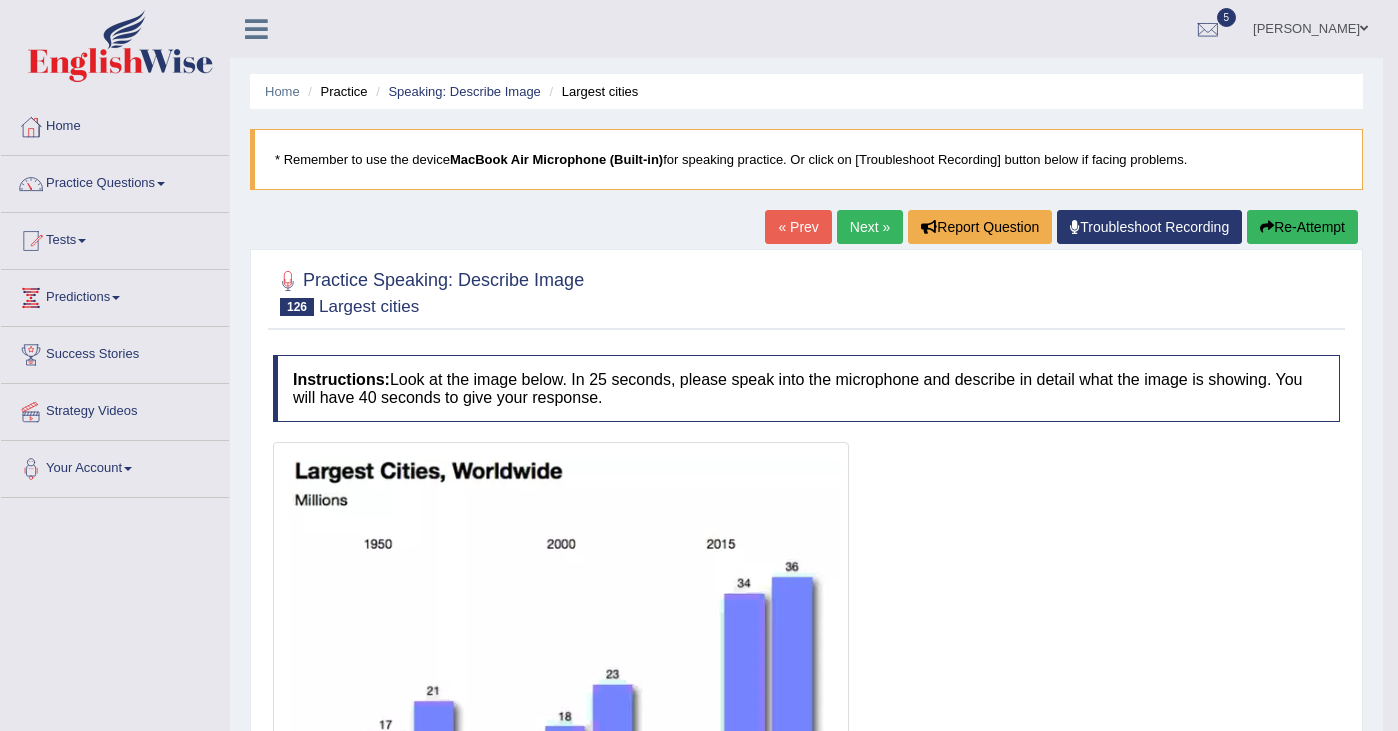 click on "Re-Attempt" at bounding box center [1302, 227] 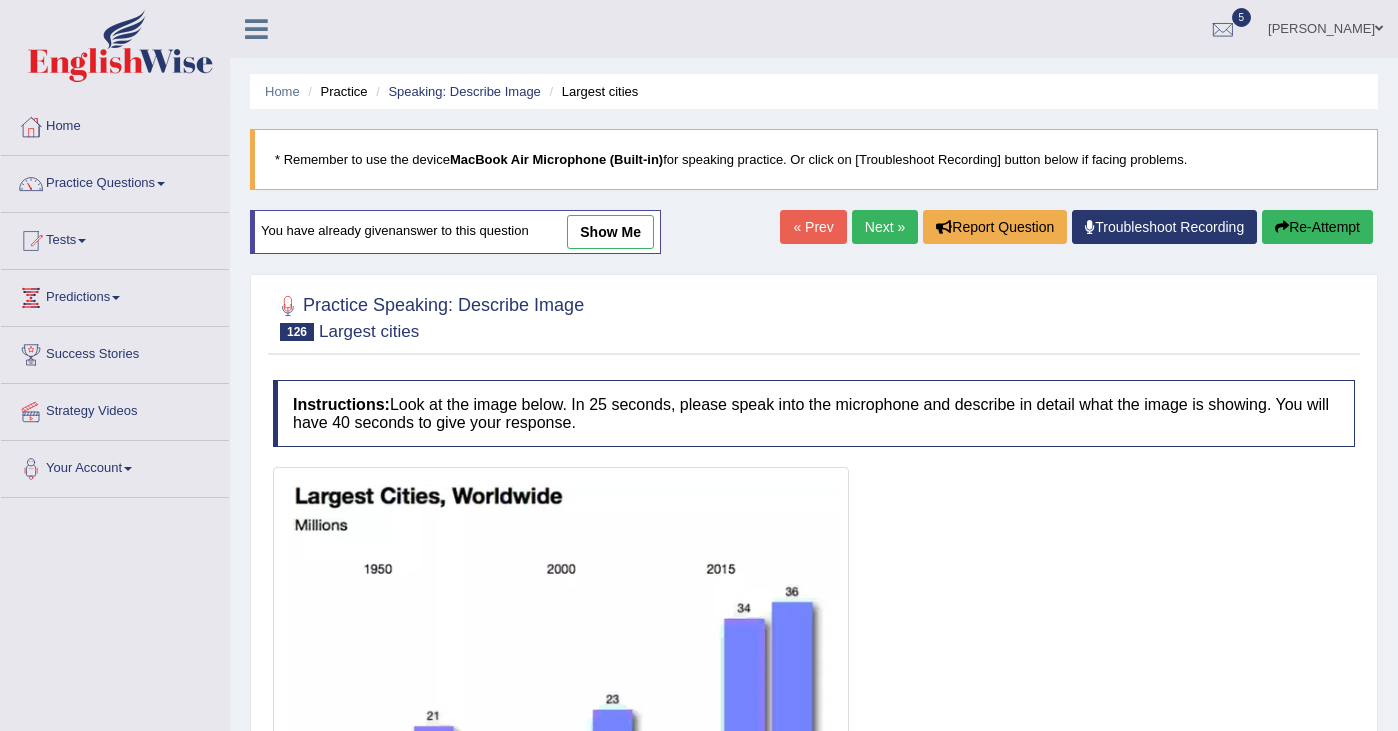 scroll, scrollTop: 0, scrollLeft: 0, axis: both 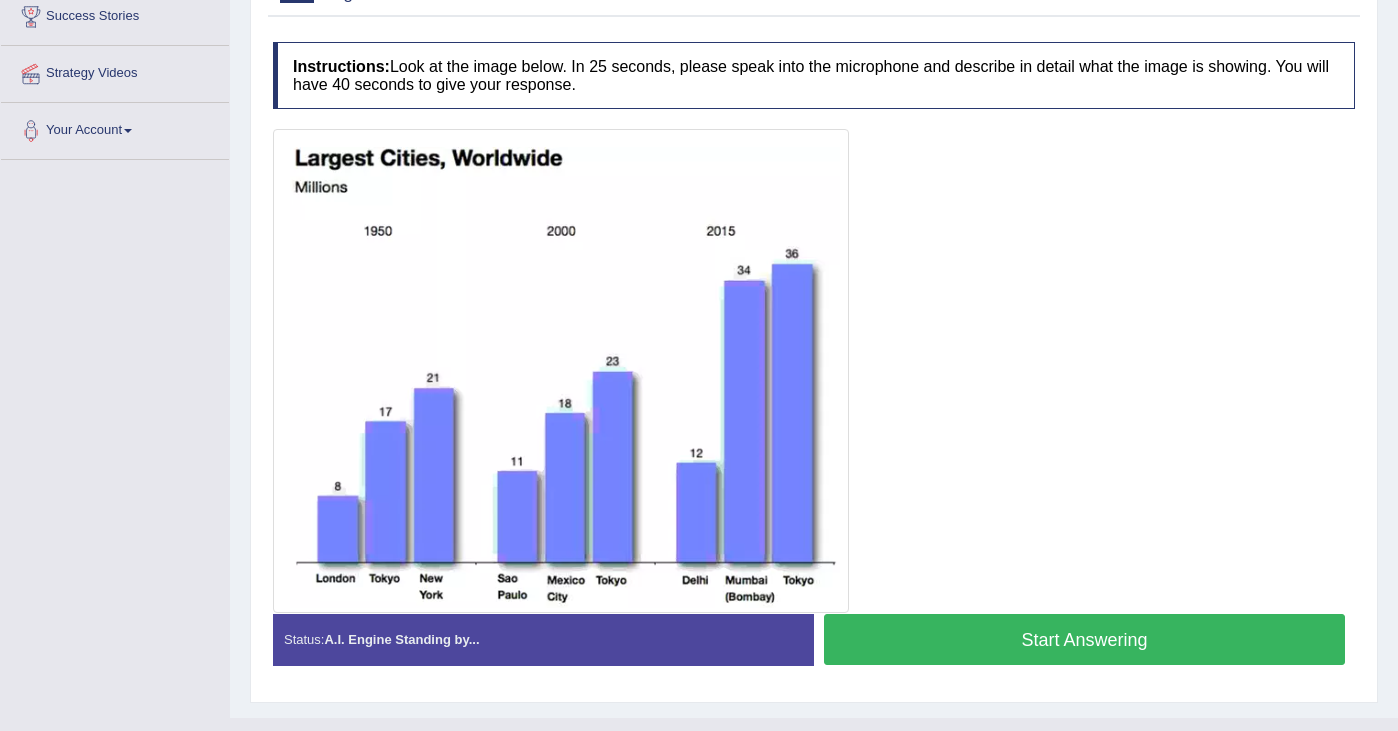 click on "Start Answering" at bounding box center (1084, 639) 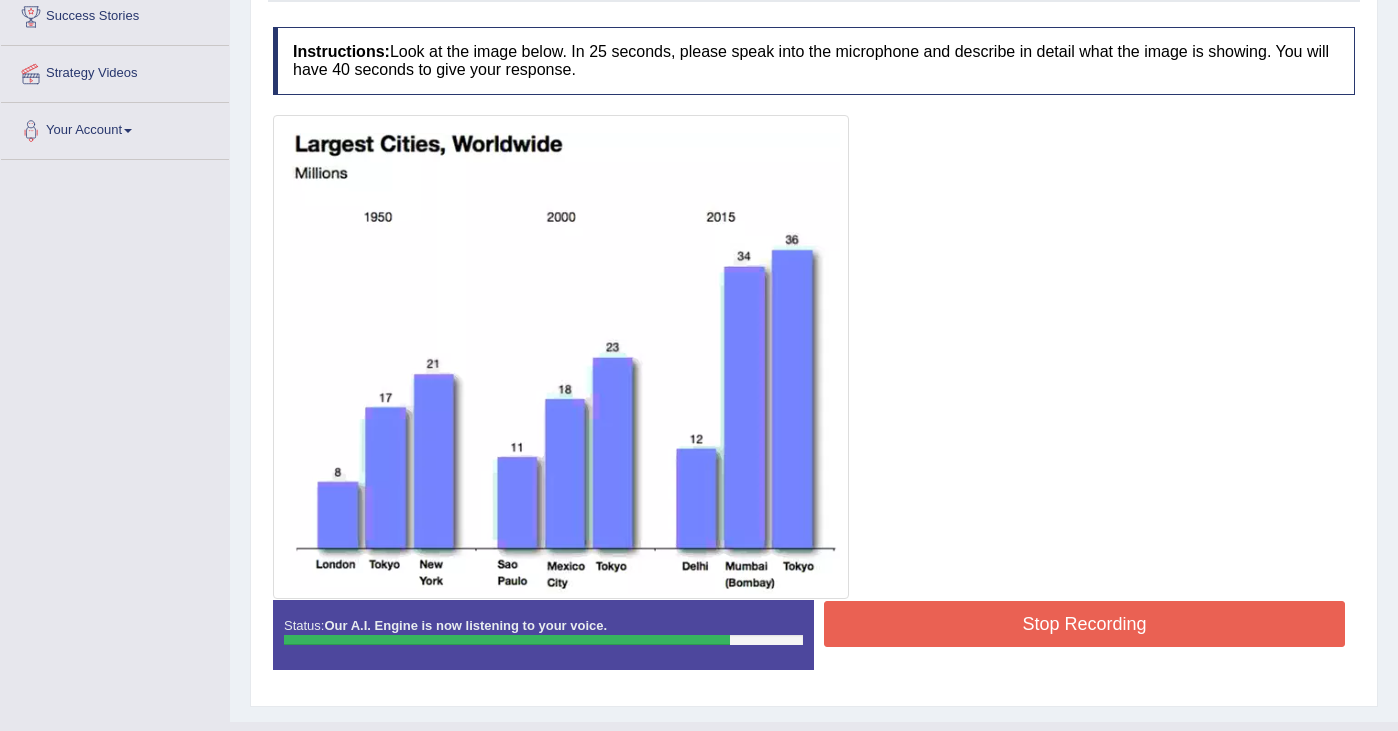 click on "Stop Recording" at bounding box center (1084, 624) 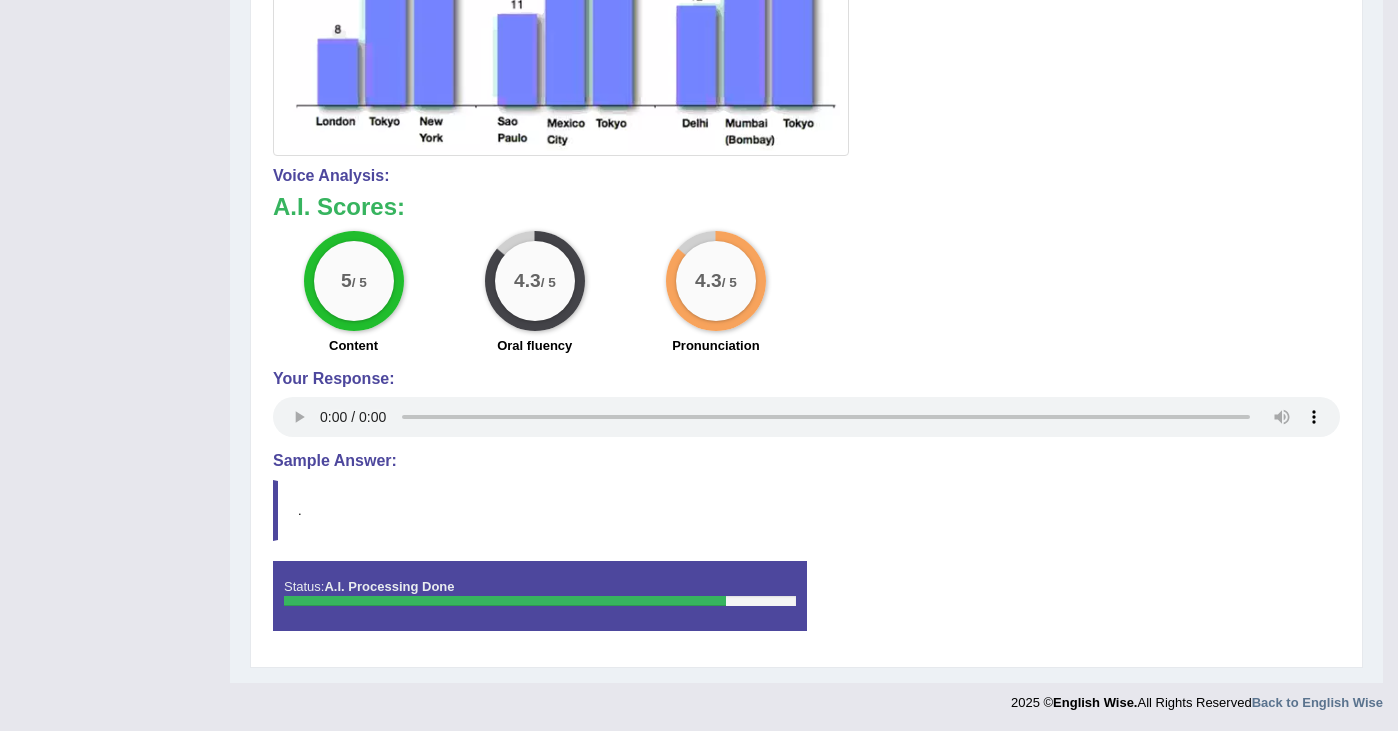 scroll, scrollTop: 784, scrollLeft: 0, axis: vertical 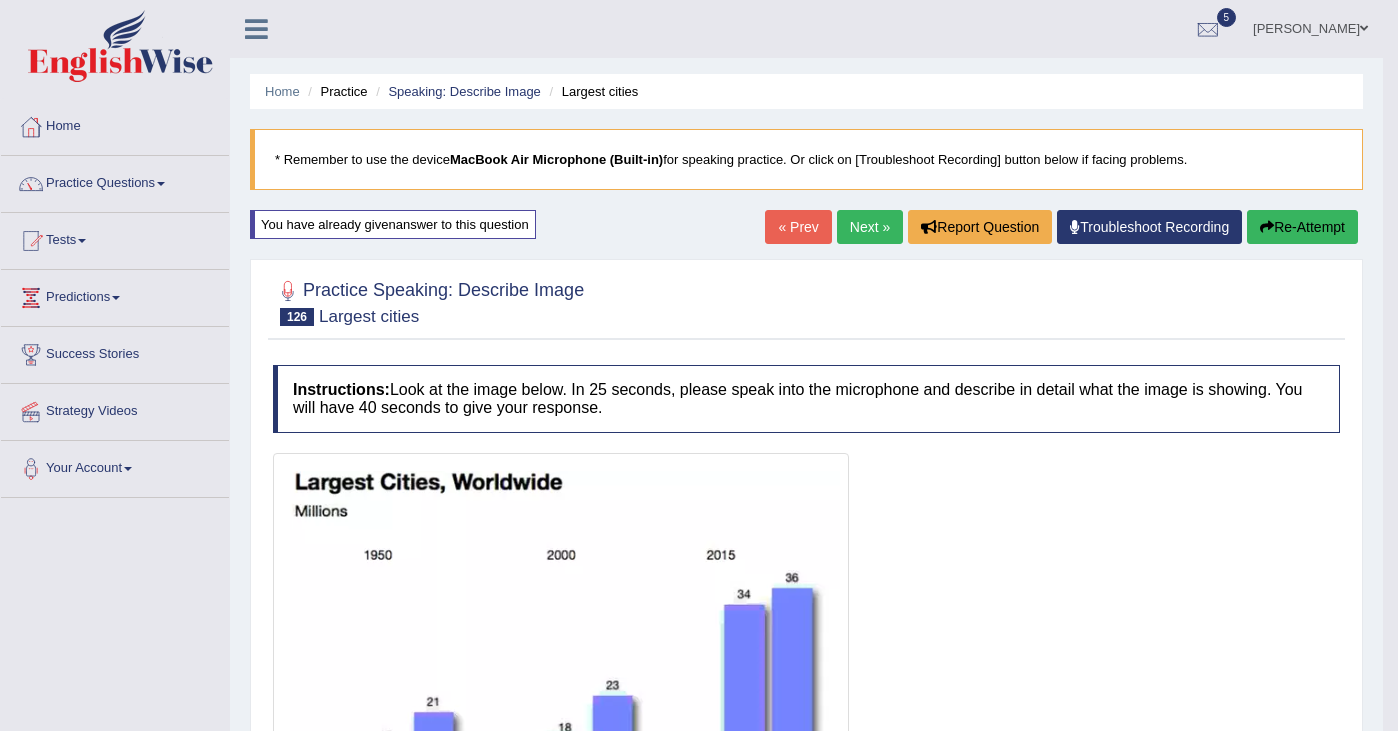click on "Next »" at bounding box center [870, 227] 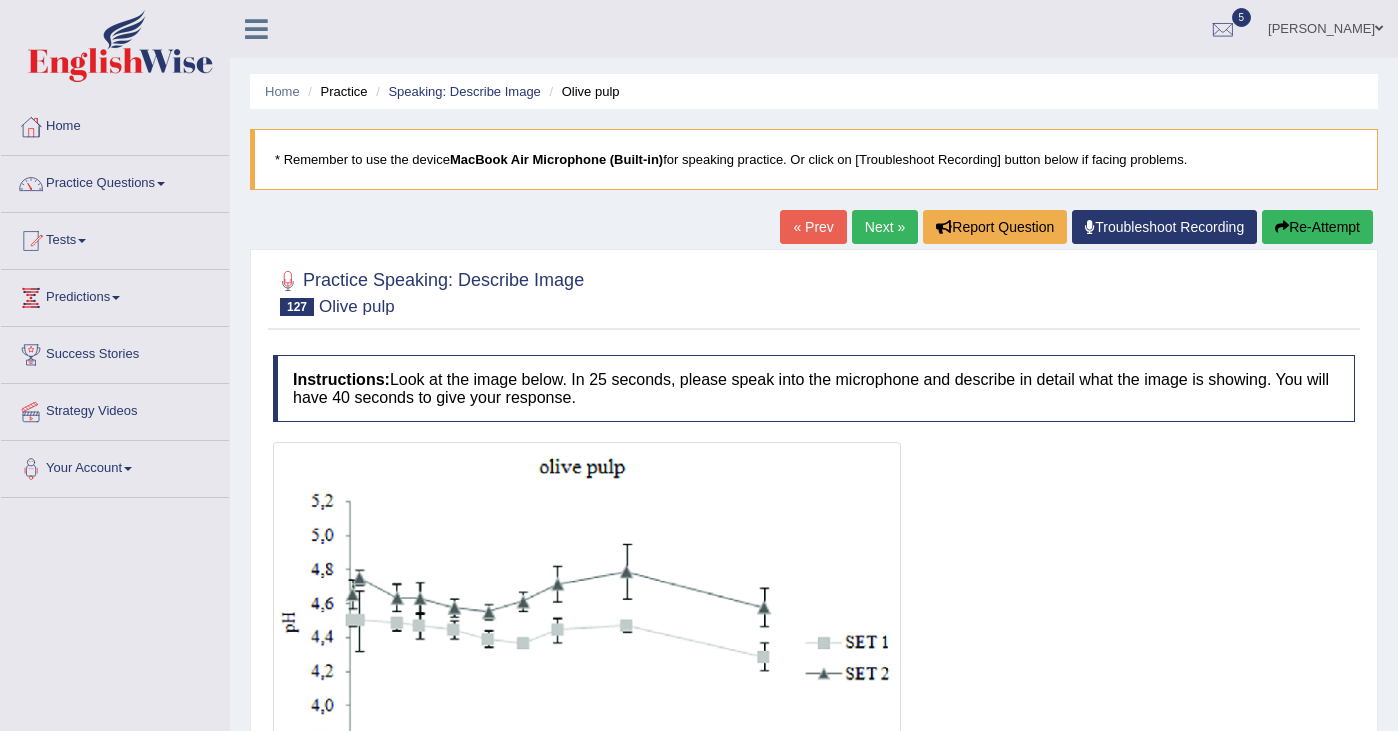 scroll, scrollTop: 0, scrollLeft: 0, axis: both 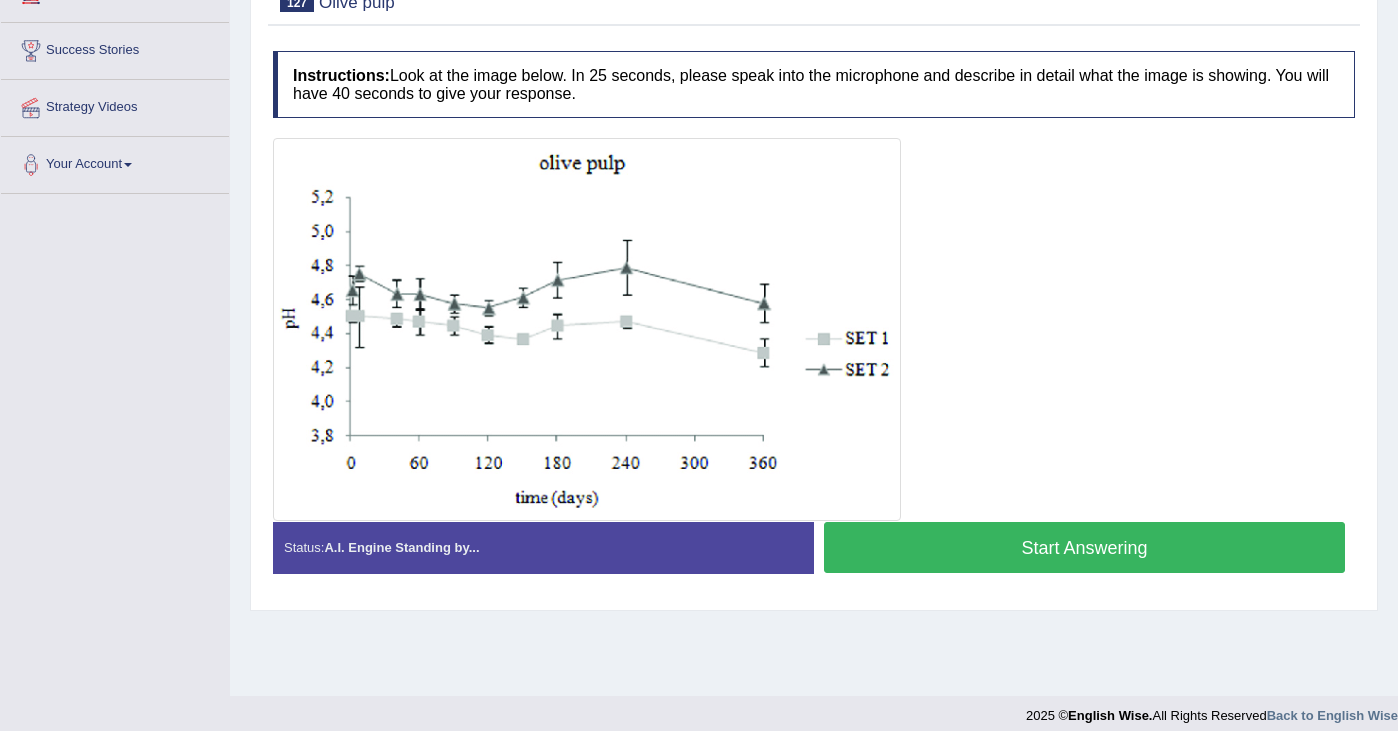 click at bounding box center [587, 329] 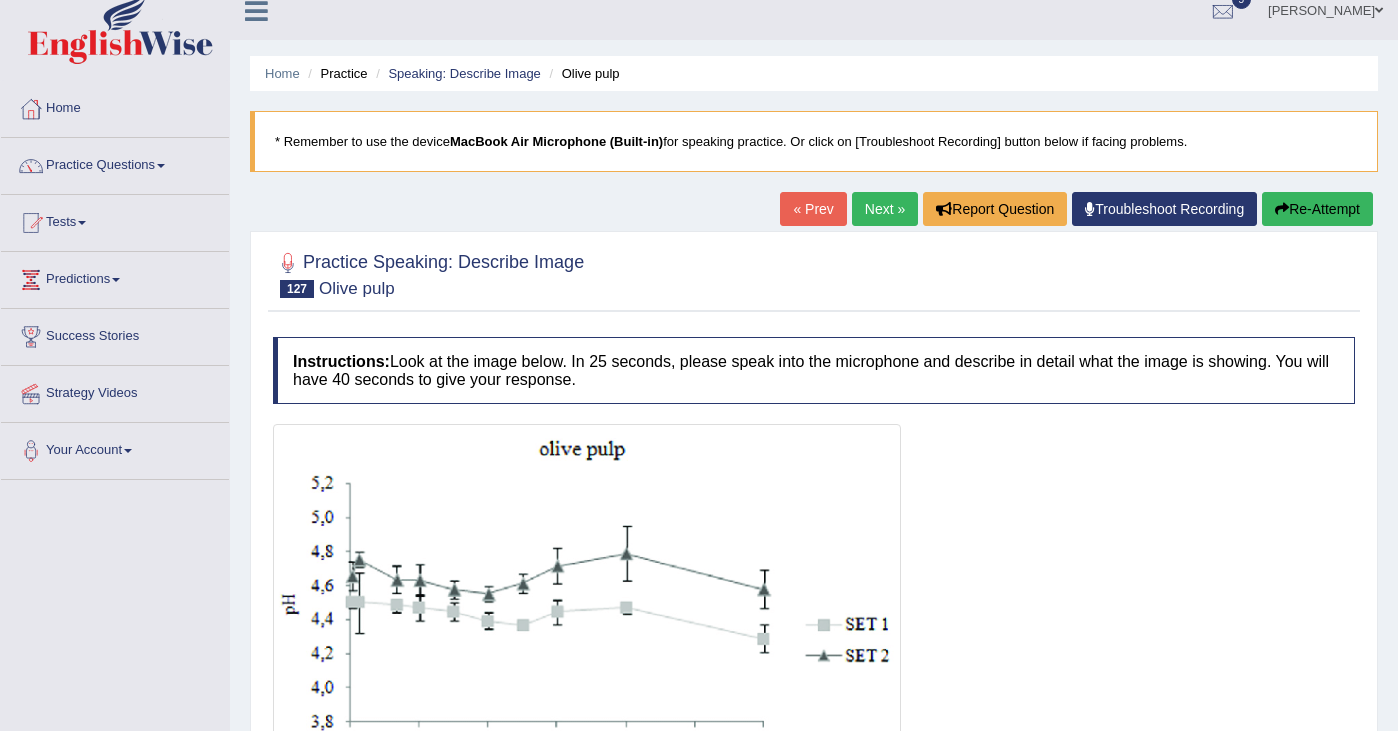 scroll, scrollTop: 0, scrollLeft: 0, axis: both 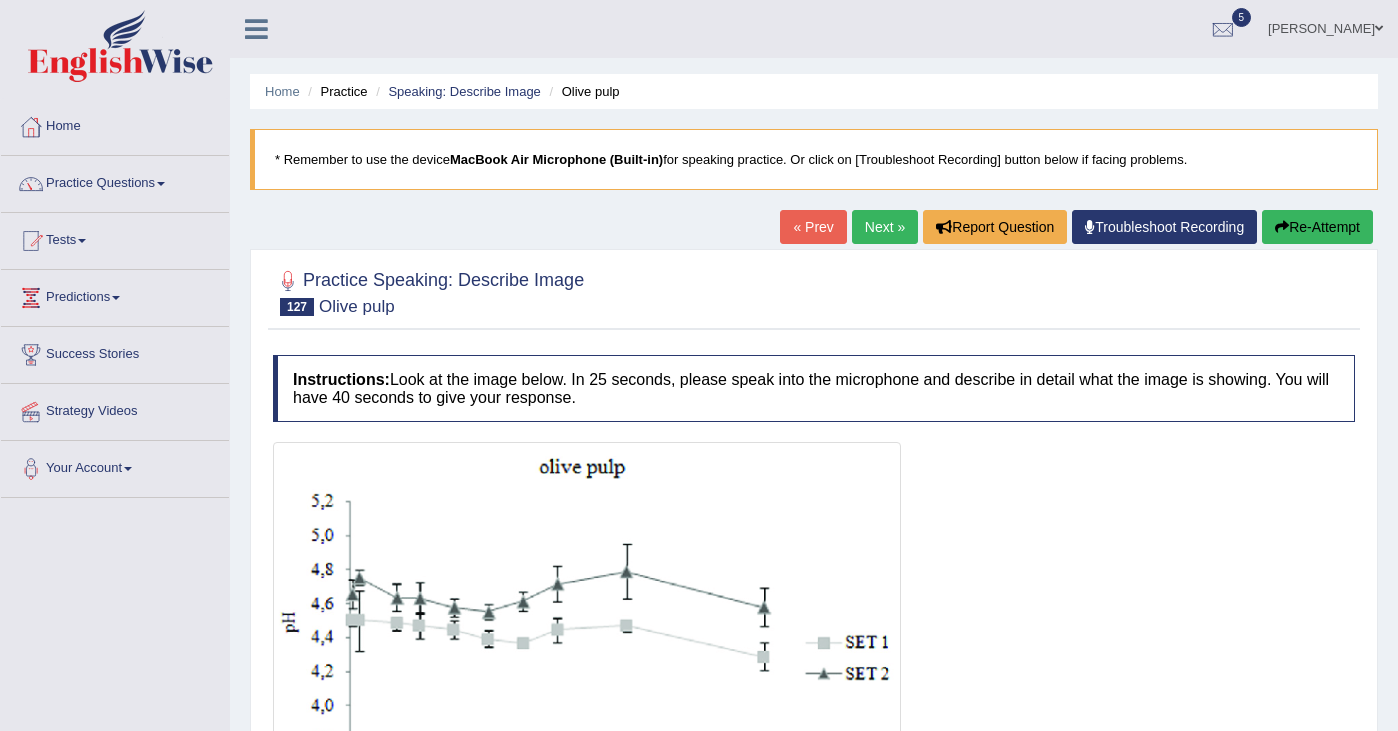 click on "Re-Attempt" at bounding box center [1317, 227] 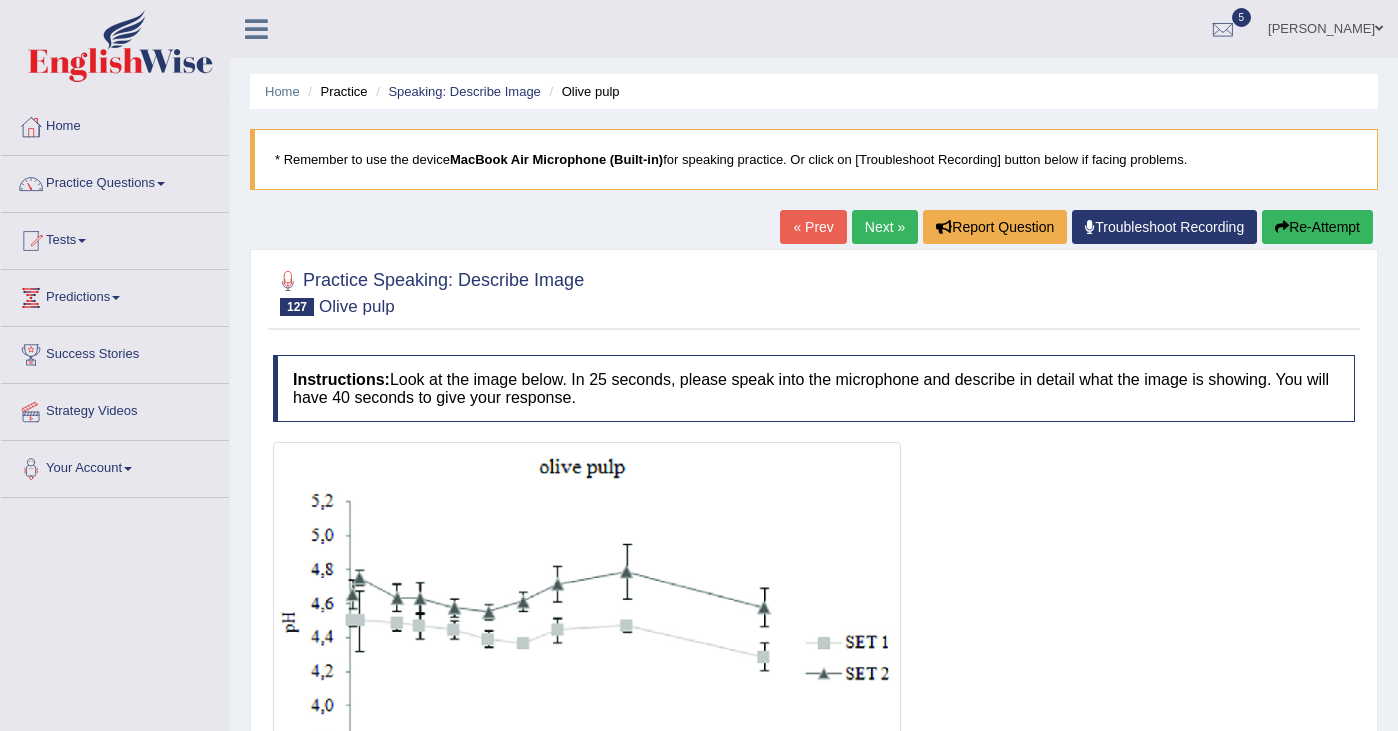 scroll, scrollTop: 0, scrollLeft: 0, axis: both 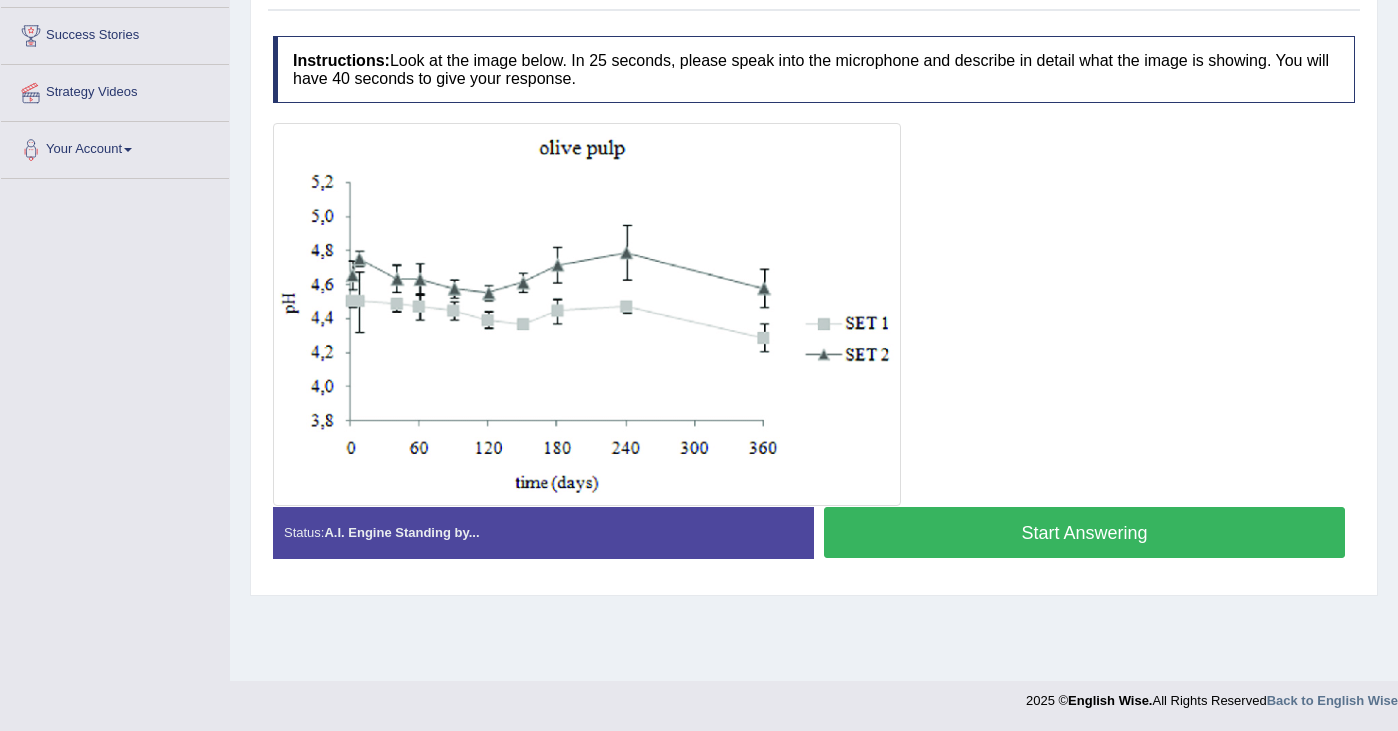 click on "Start Answering" at bounding box center [1084, 532] 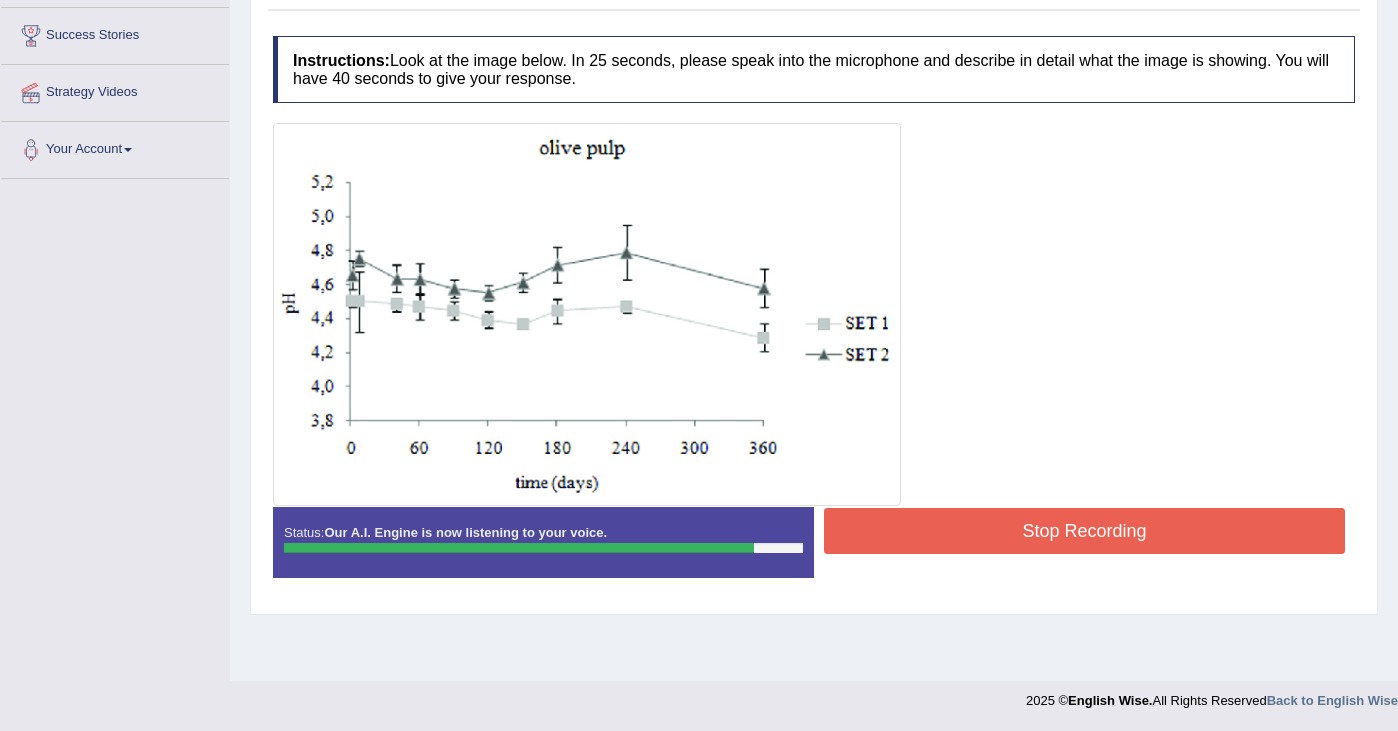click on "Stop Recording" at bounding box center (1084, 531) 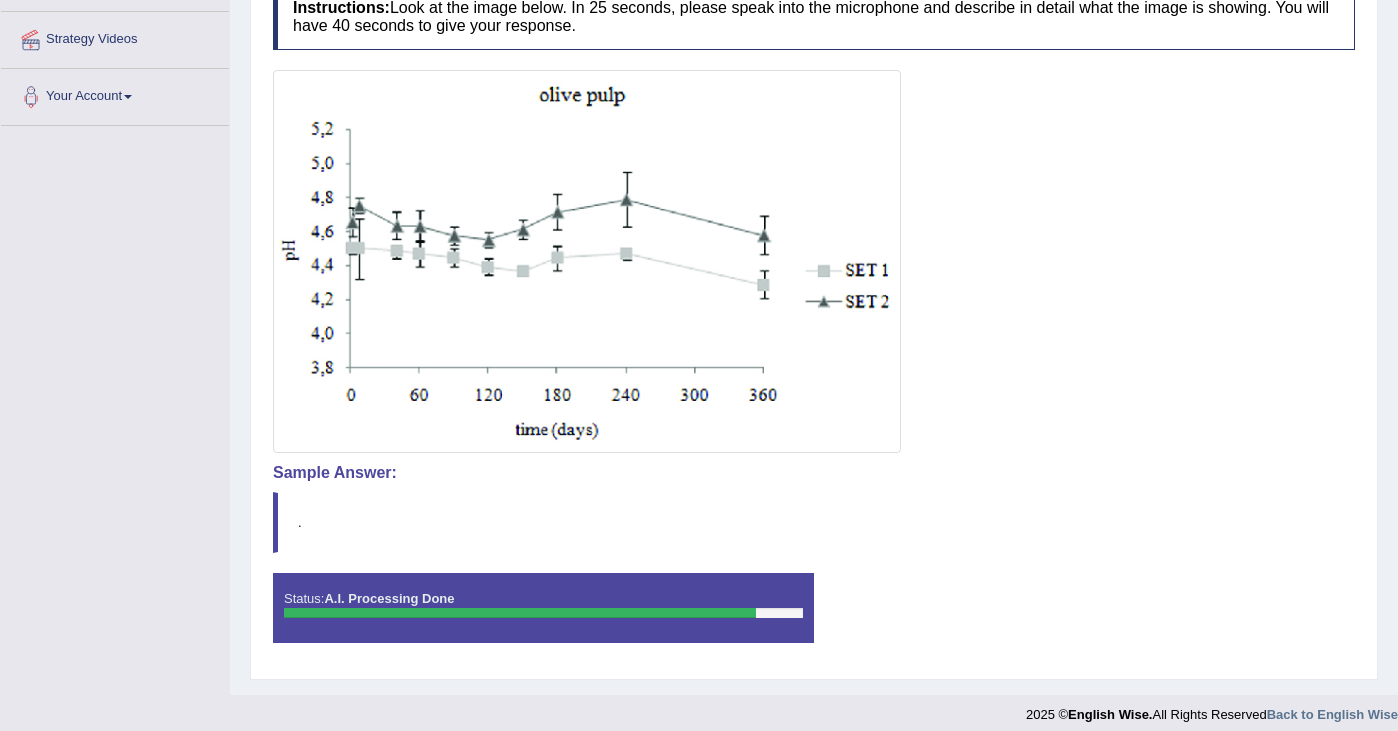 scroll, scrollTop: 387, scrollLeft: 0, axis: vertical 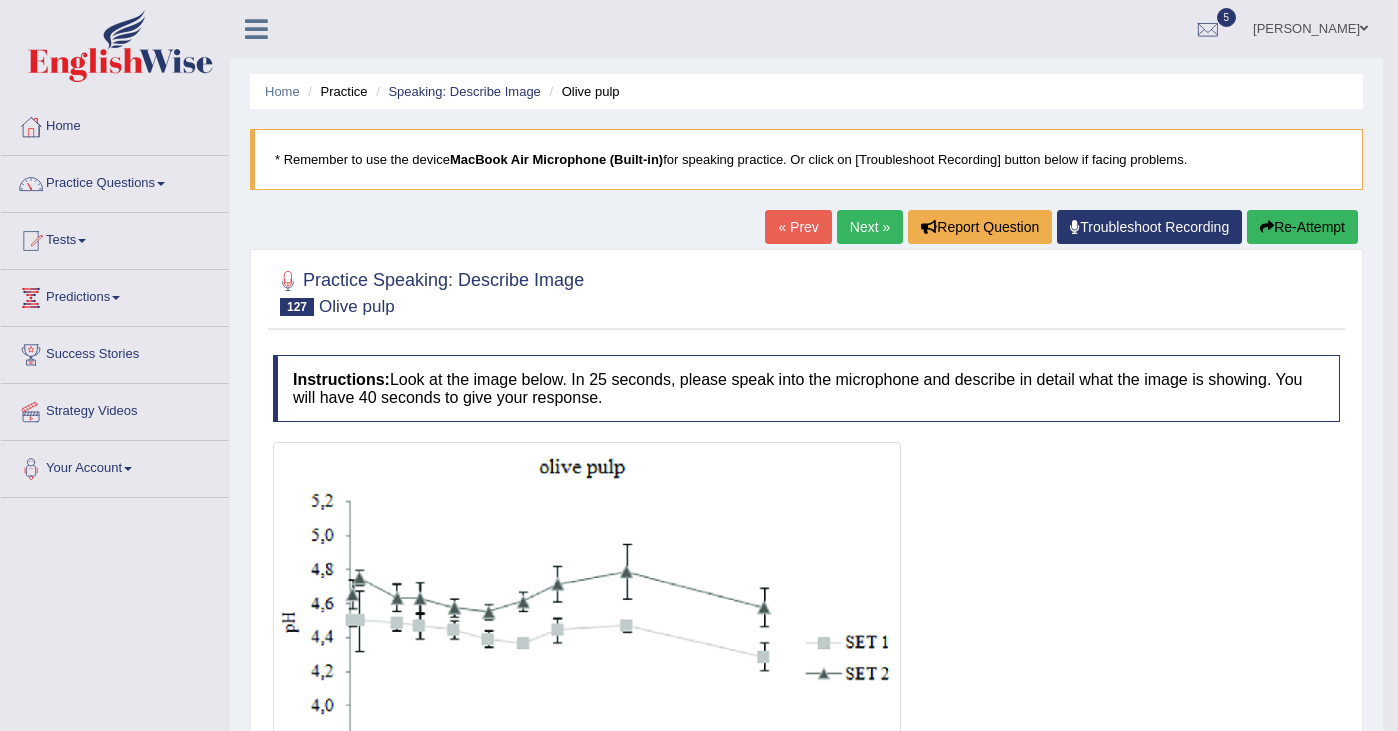 click on "Re-Attempt" at bounding box center (1302, 227) 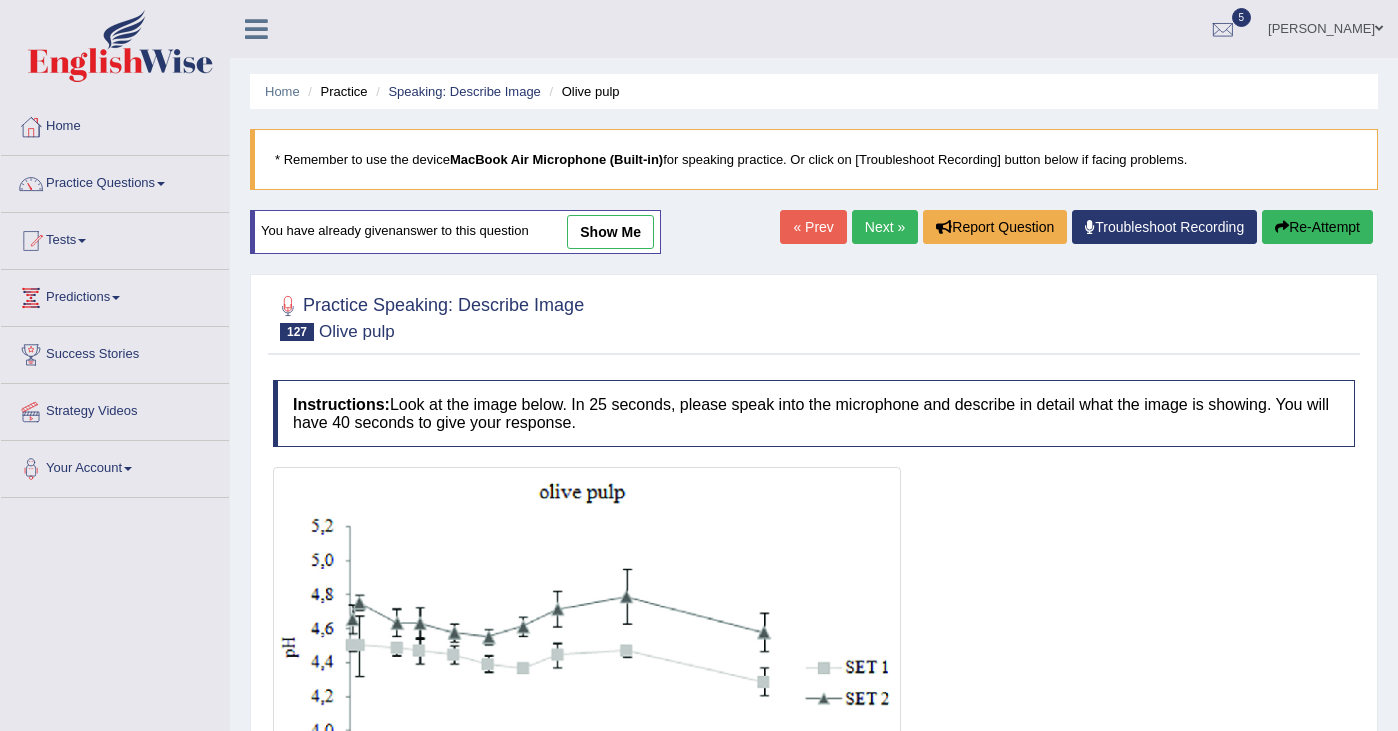 scroll, scrollTop: 0, scrollLeft: 0, axis: both 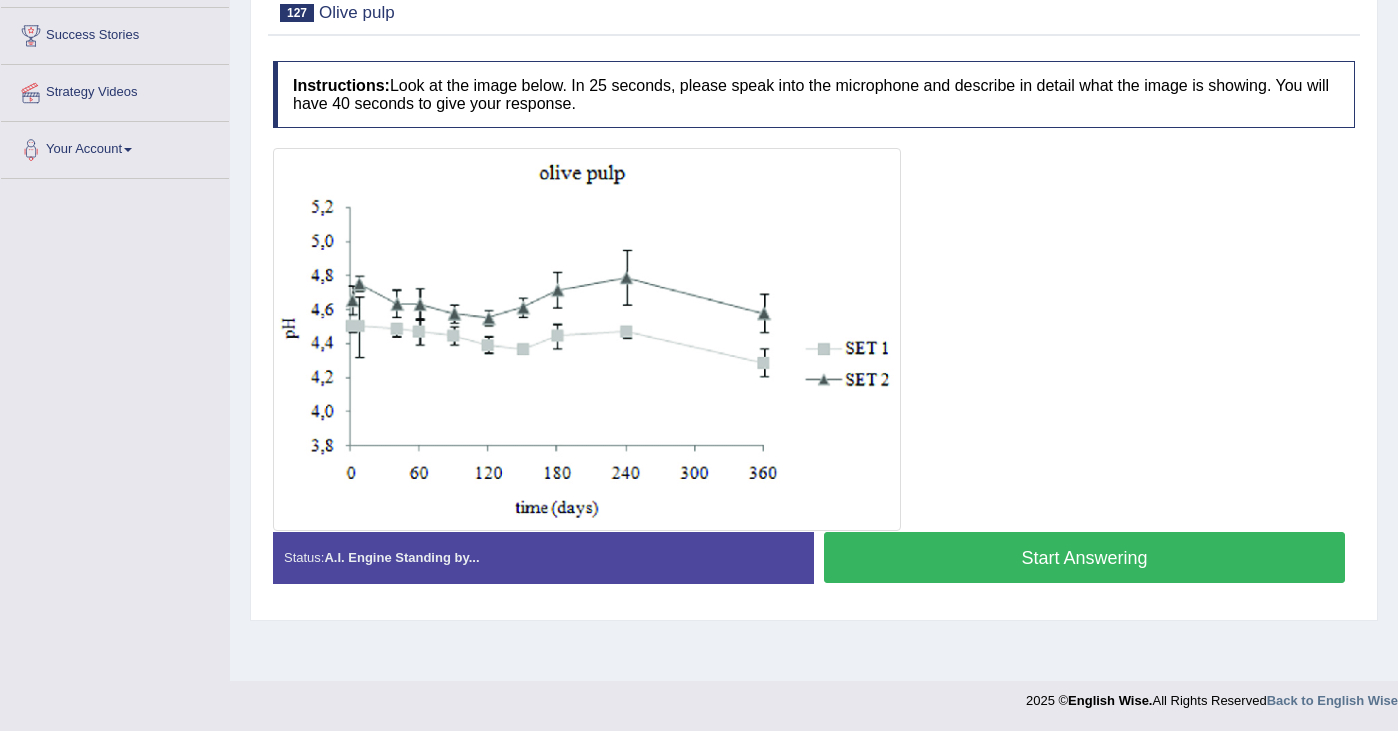 click on "Start Answering" at bounding box center [1084, 557] 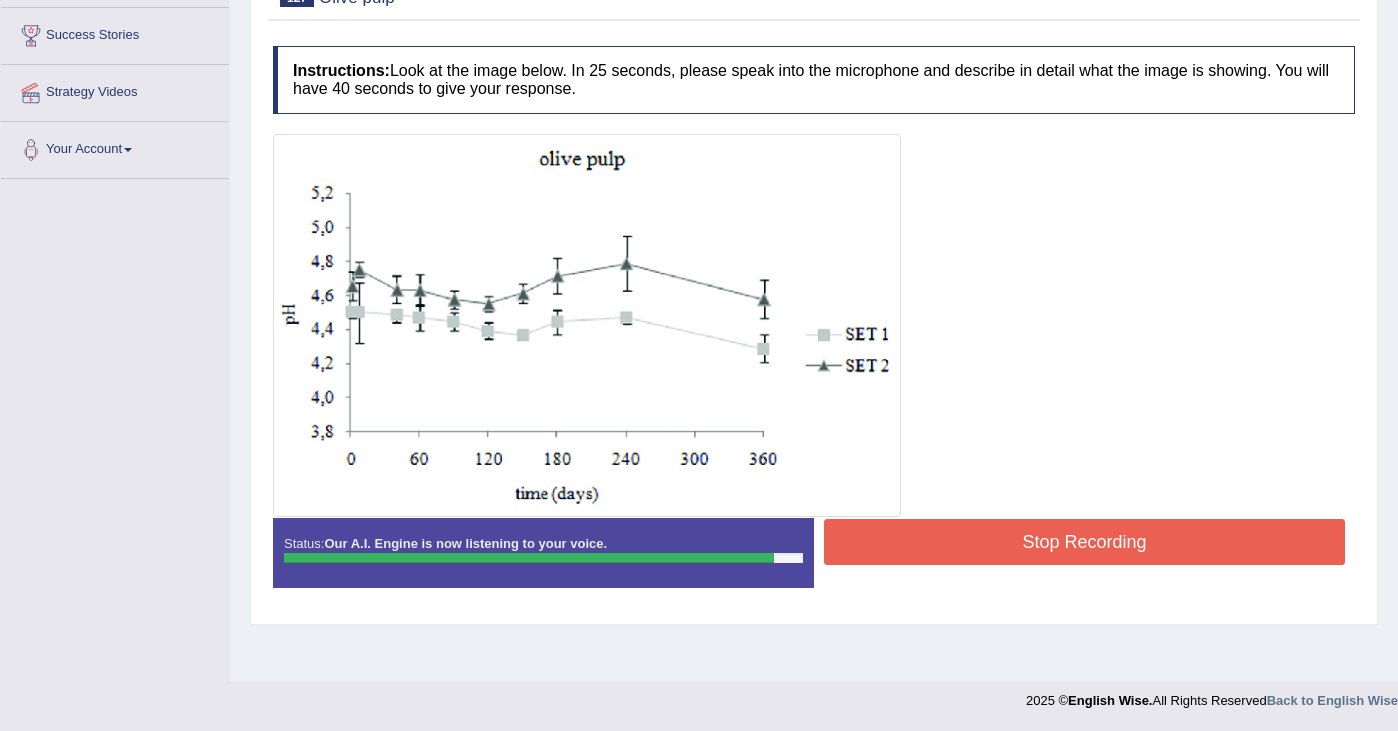 click on "Stop Recording" at bounding box center (1084, 542) 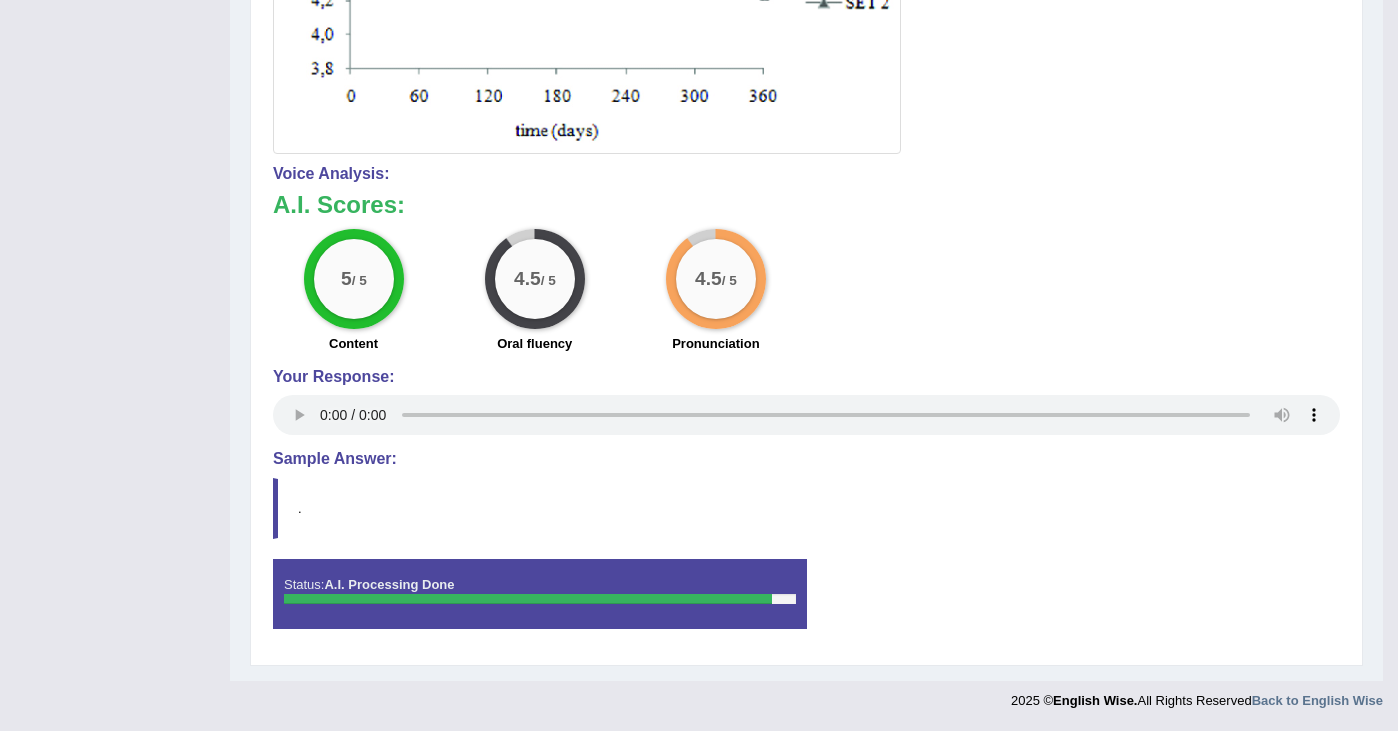 scroll, scrollTop: 0, scrollLeft: 0, axis: both 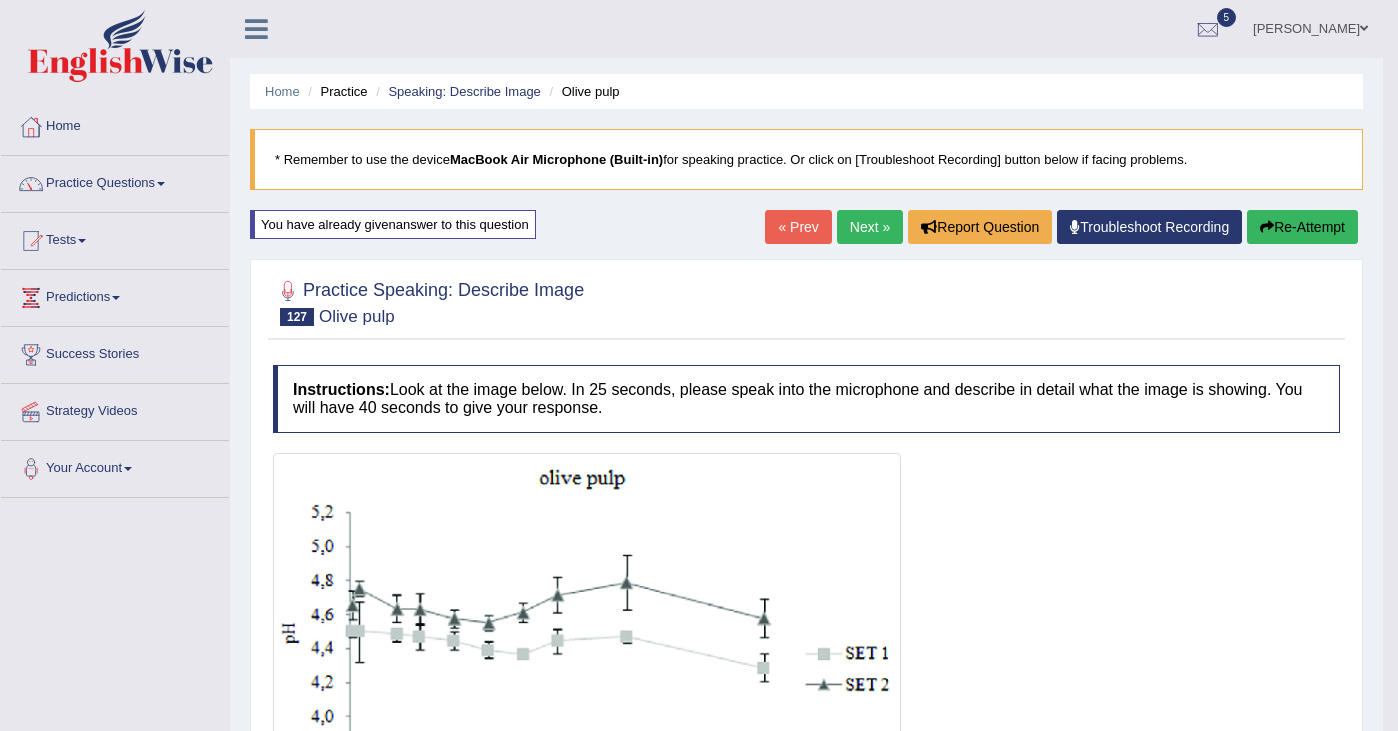 click on "Next »" at bounding box center (870, 227) 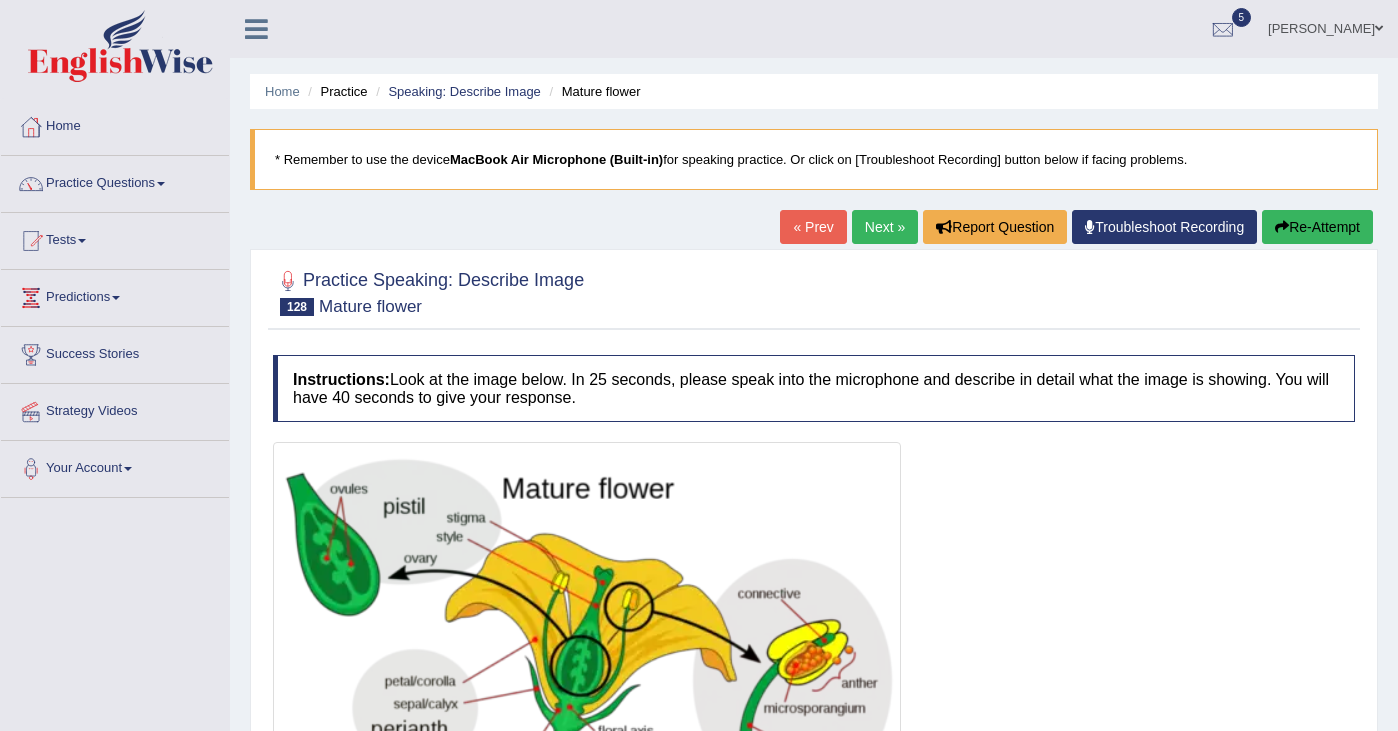 scroll, scrollTop: 0, scrollLeft: 0, axis: both 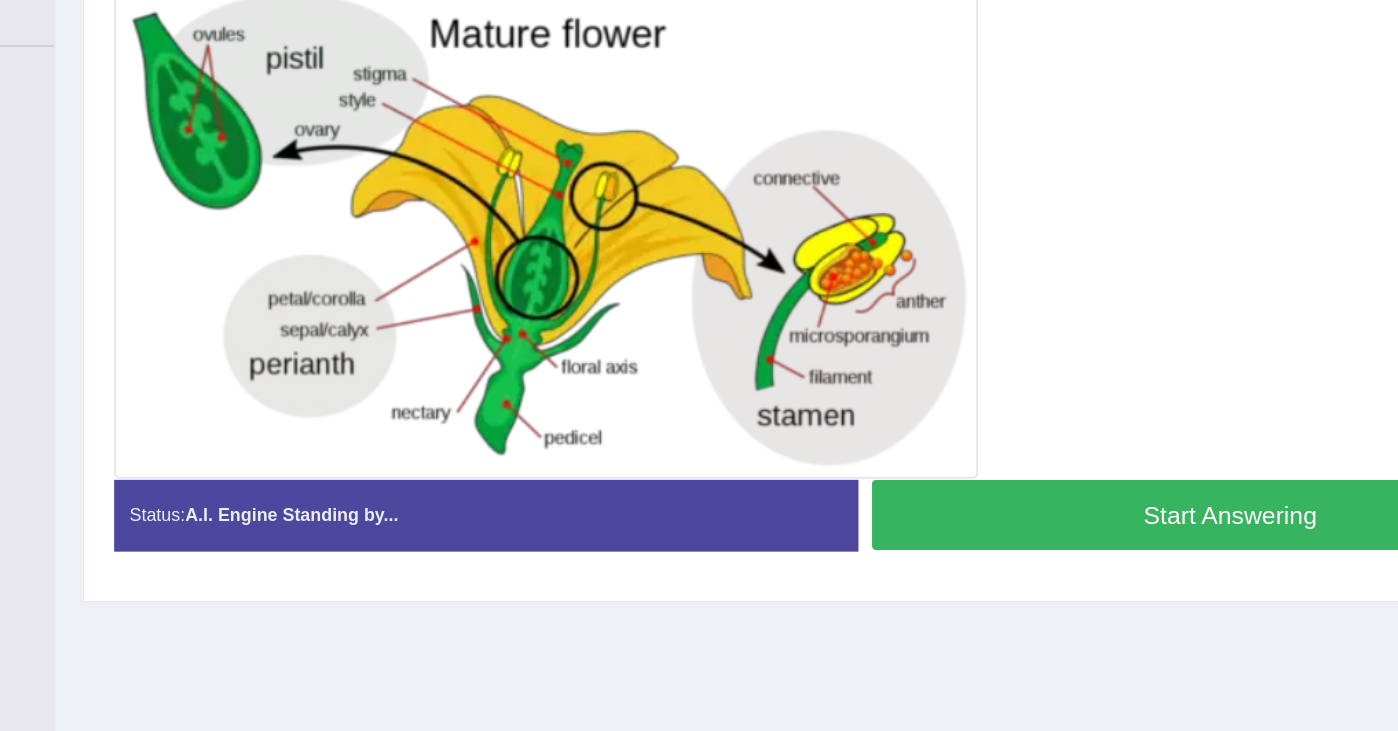 click on "Start Answering" at bounding box center [1084, 532] 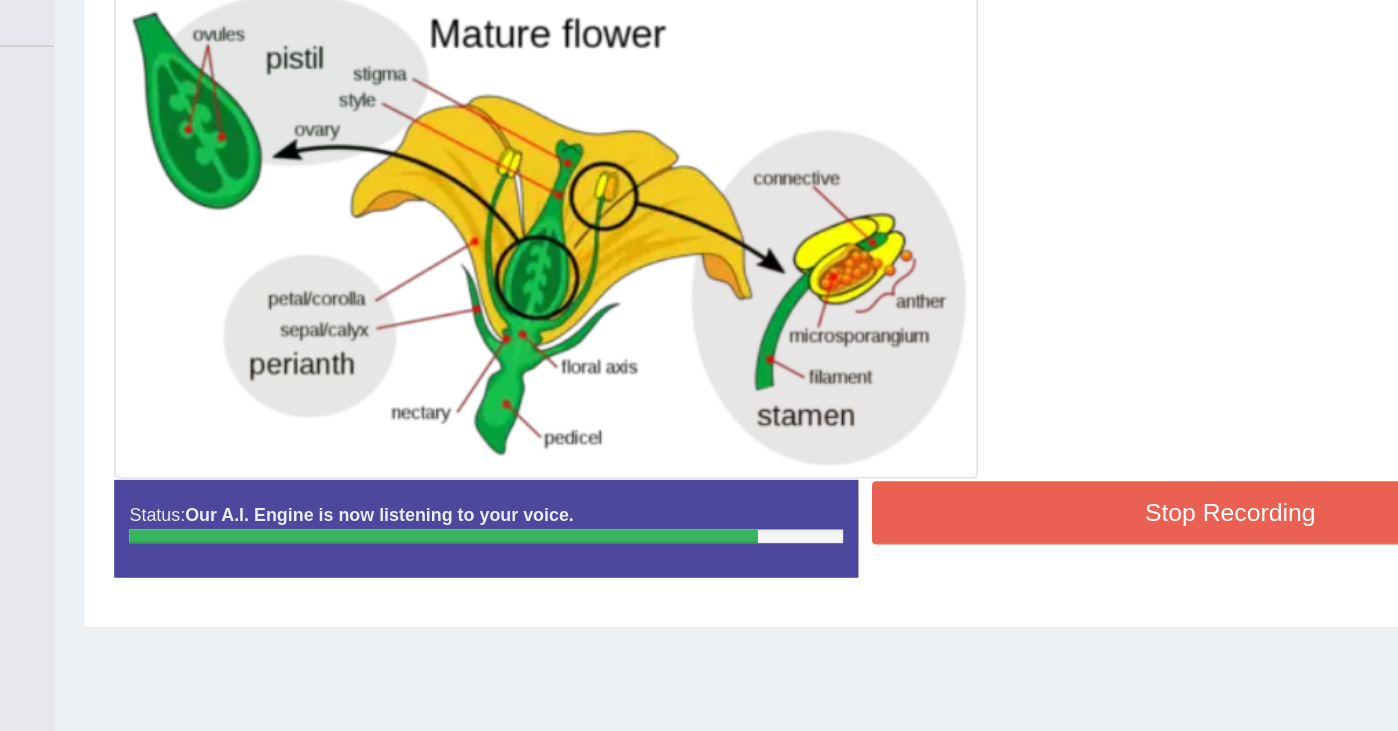 click on "Stop Recording" at bounding box center [1084, 531] 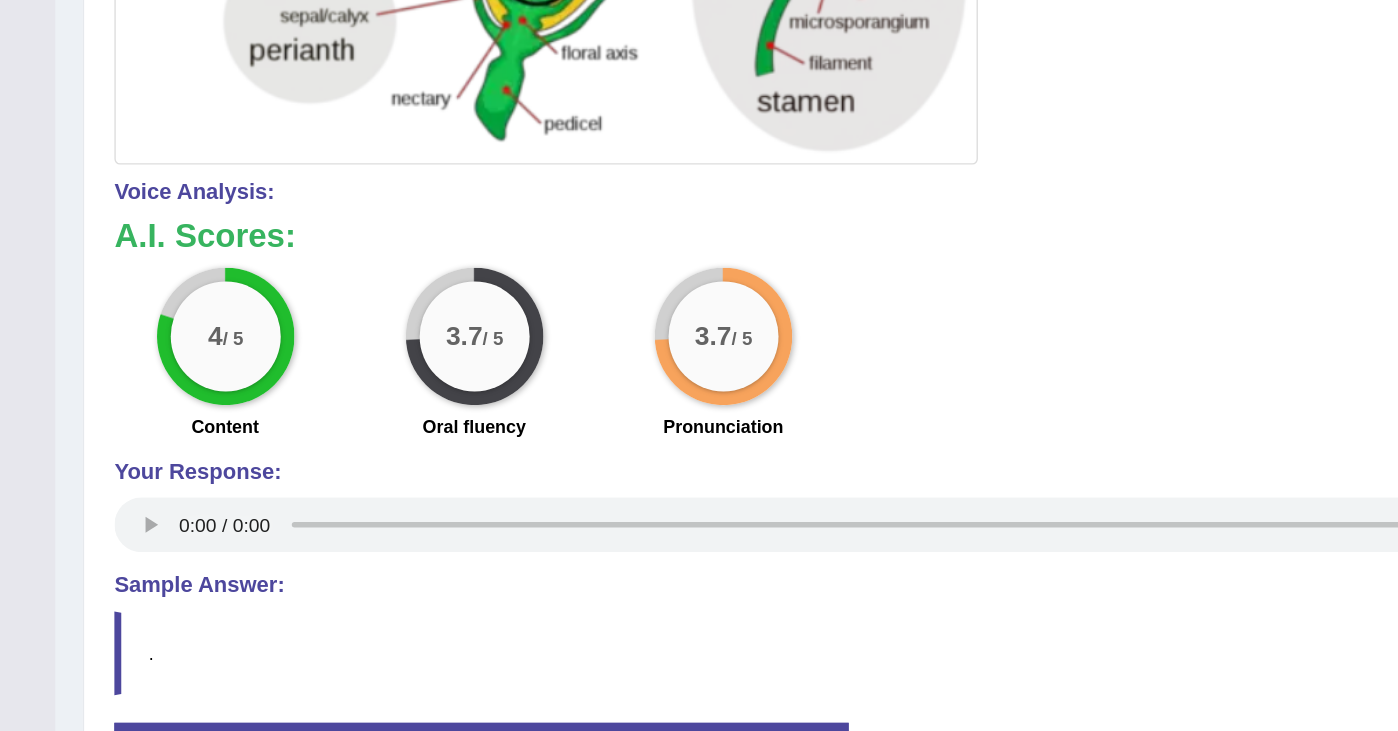 scroll, scrollTop: 660, scrollLeft: 0, axis: vertical 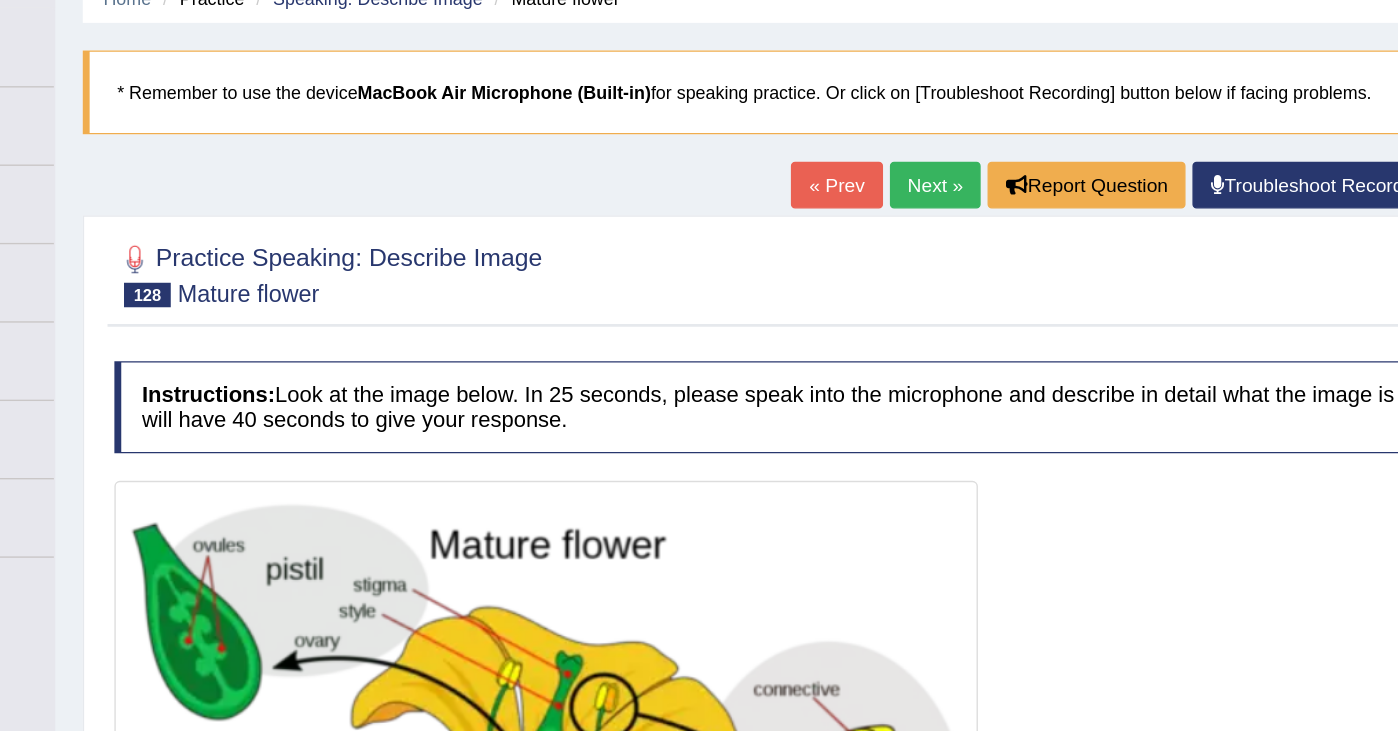 click on "Next »" at bounding box center [870, 135] 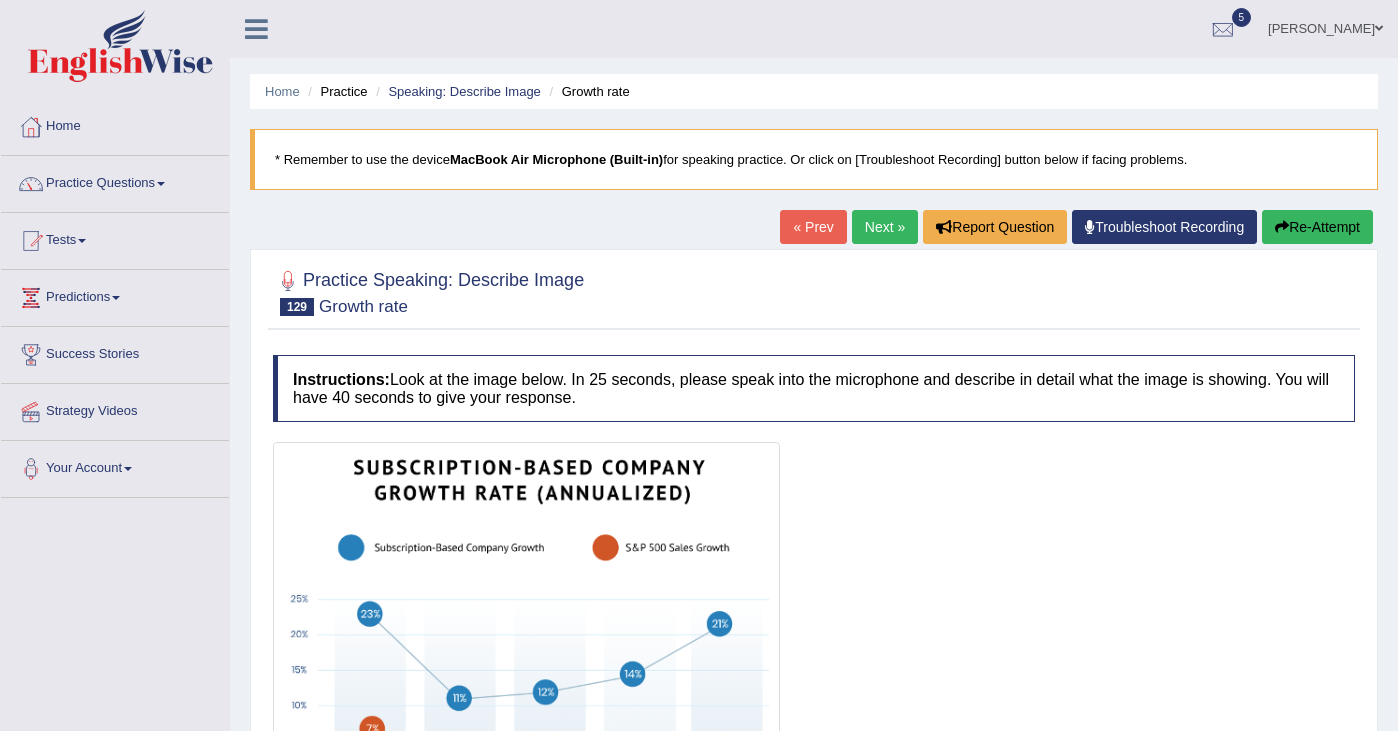 scroll, scrollTop: 16, scrollLeft: 0, axis: vertical 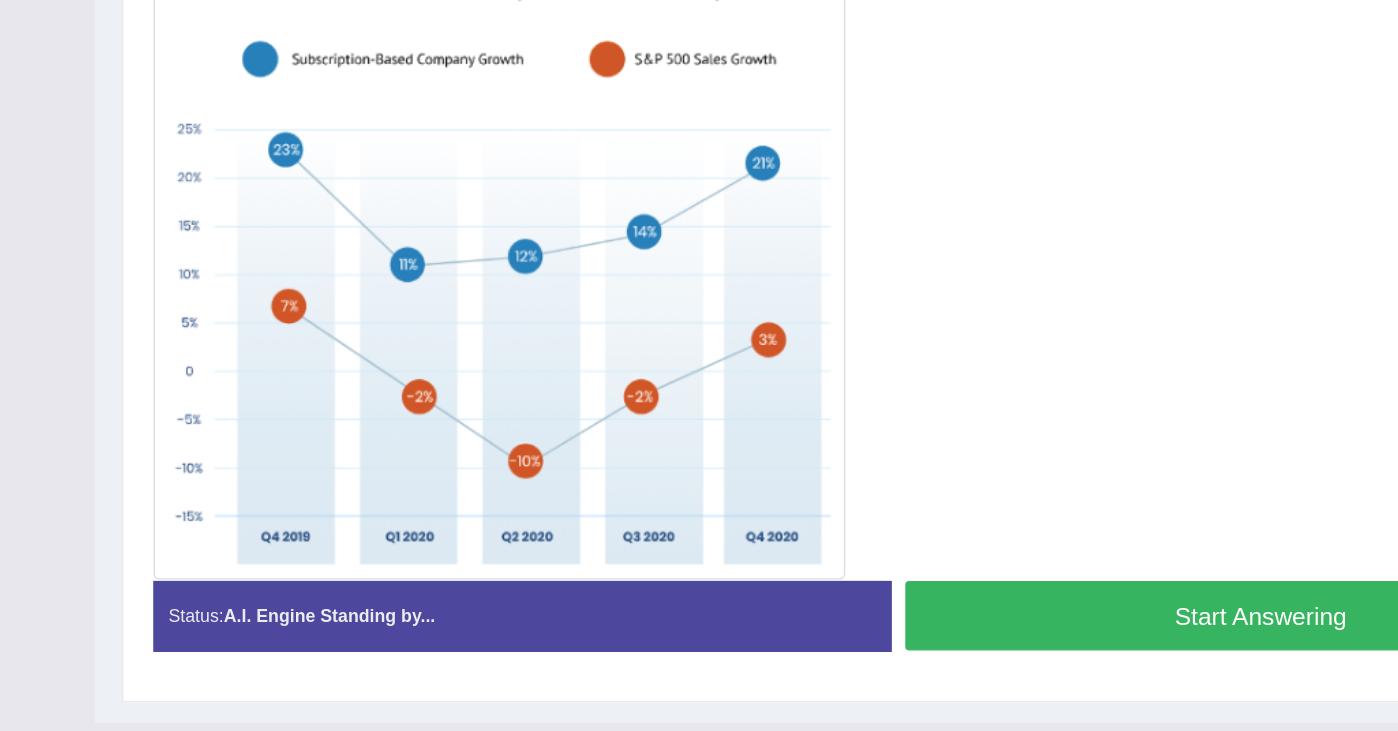 click at bounding box center (526, 332) 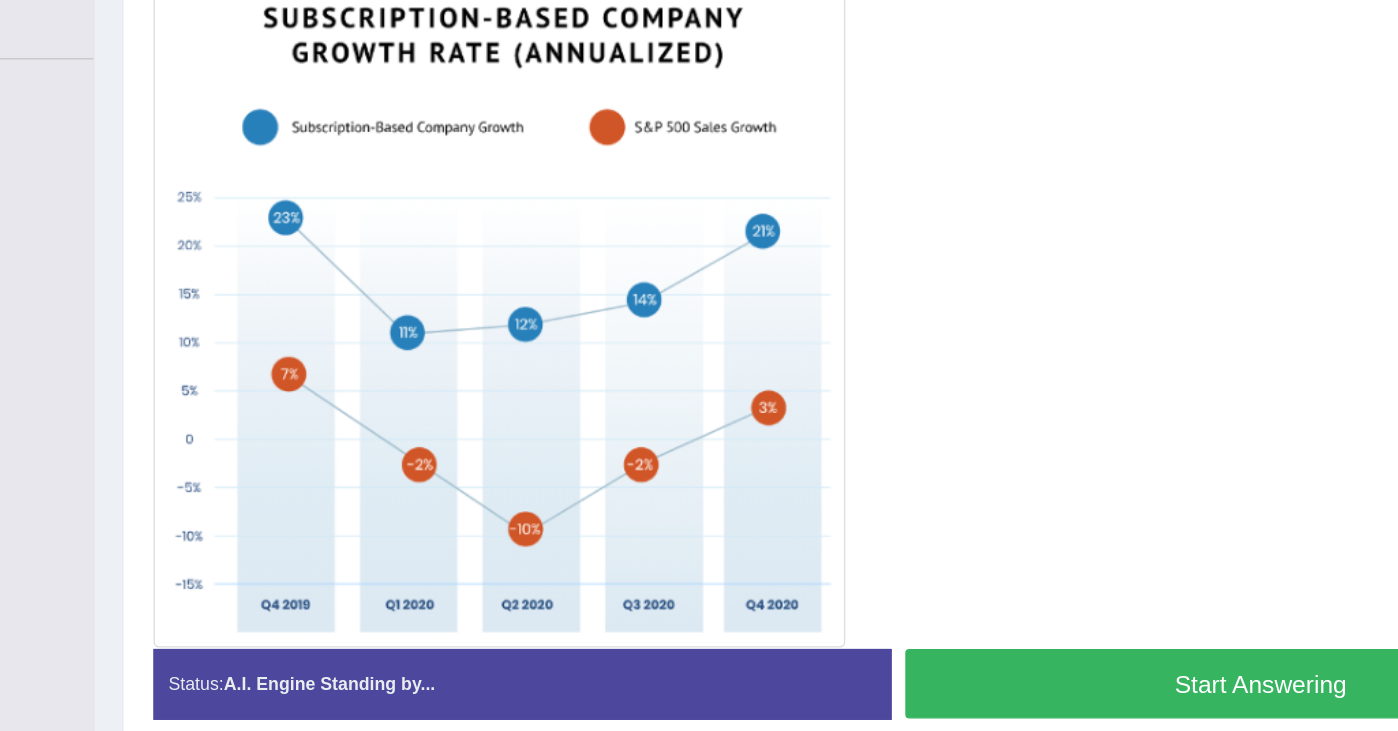 click on "Start Answering" at bounding box center [1084, 602] 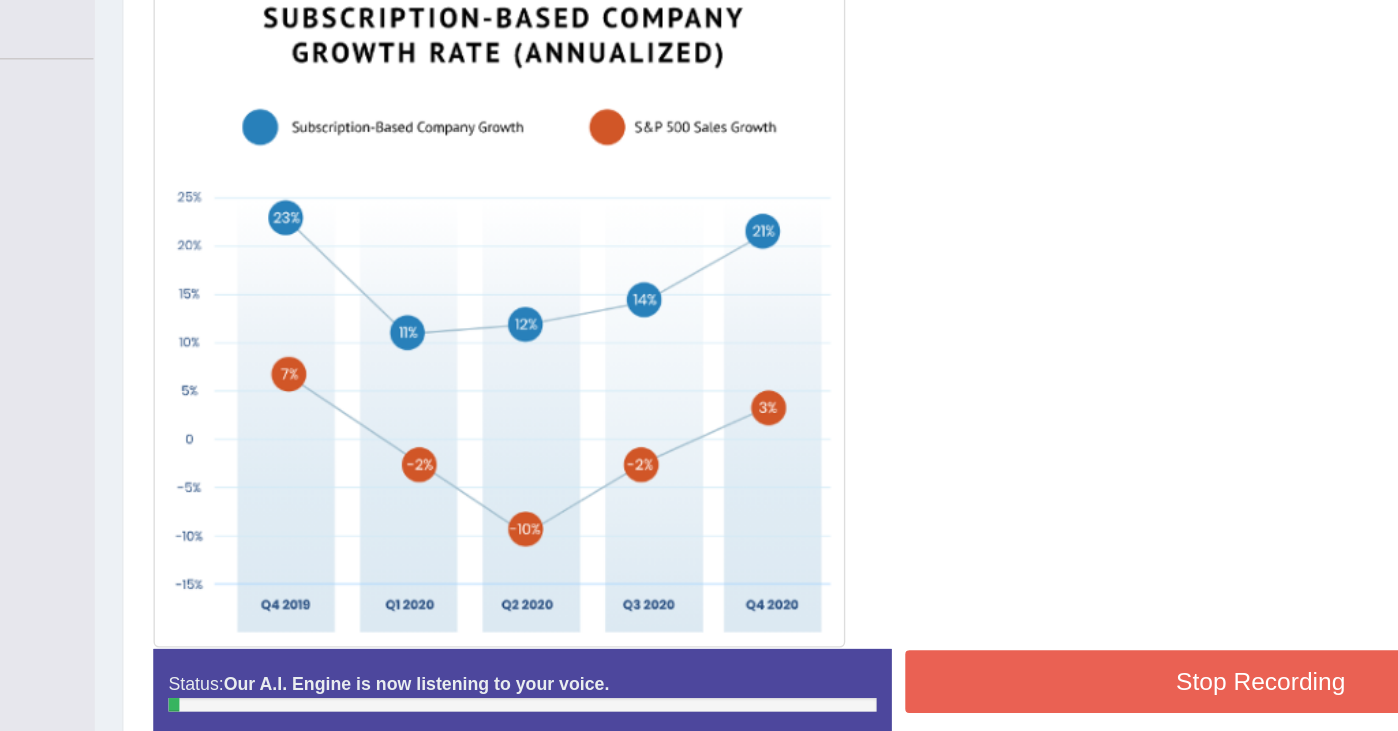 click at bounding box center [526, 332] 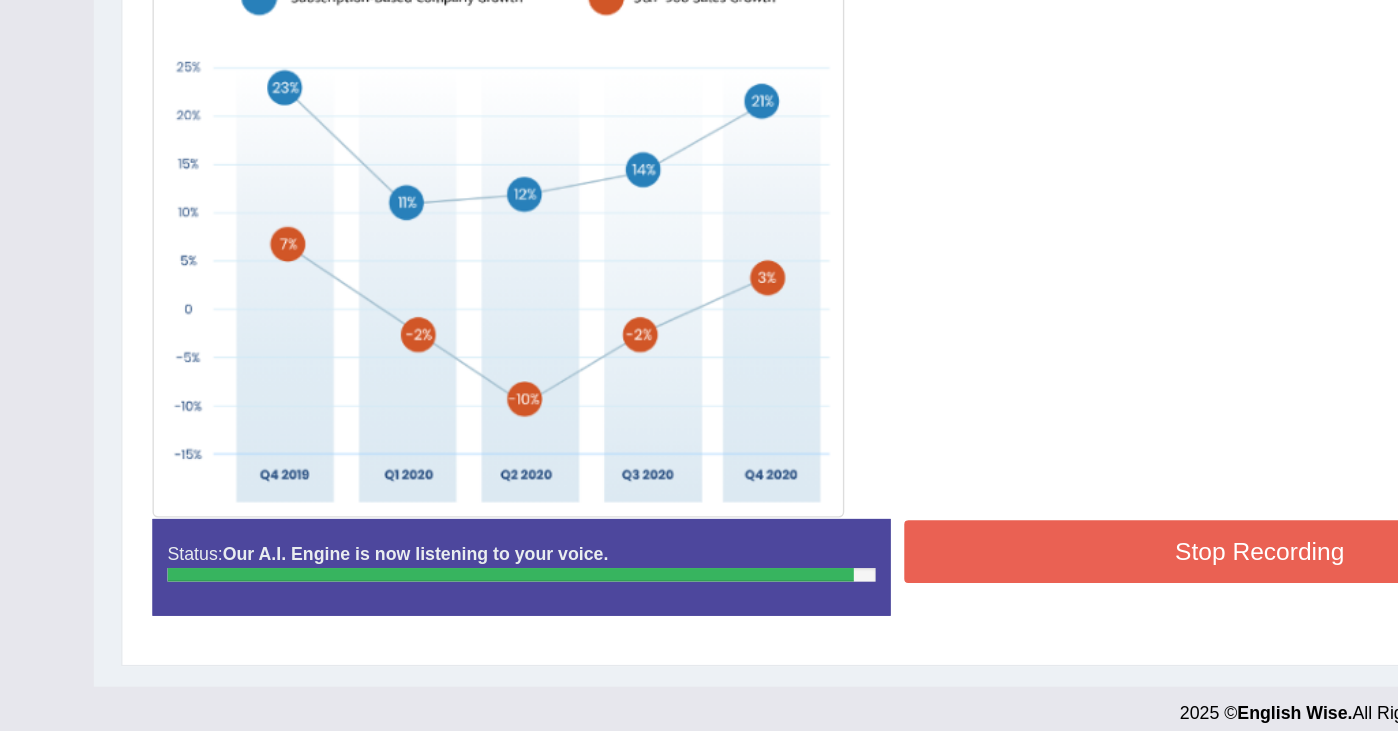 scroll, scrollTop: 372, scrollLeft: 0, axis: vertical 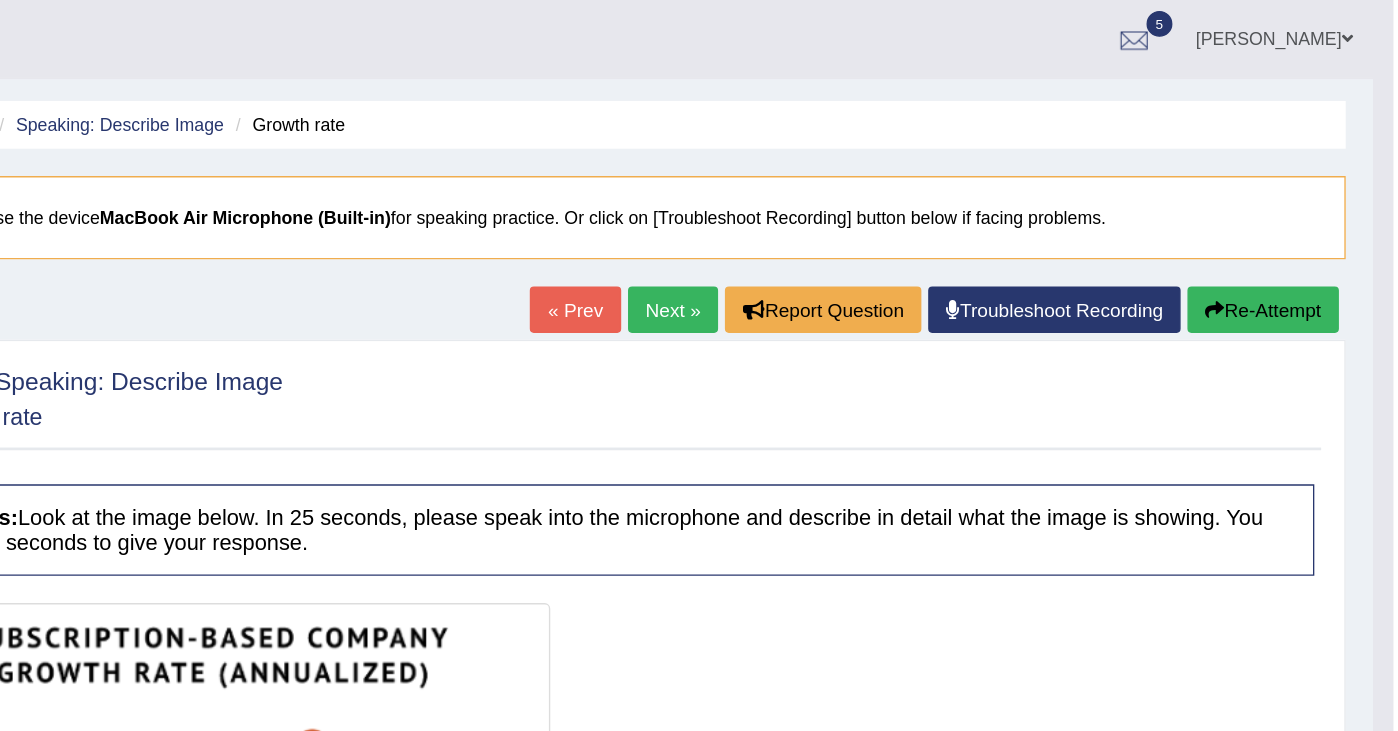 click on "Re-Attempt" at bounding box center [1302, 227] 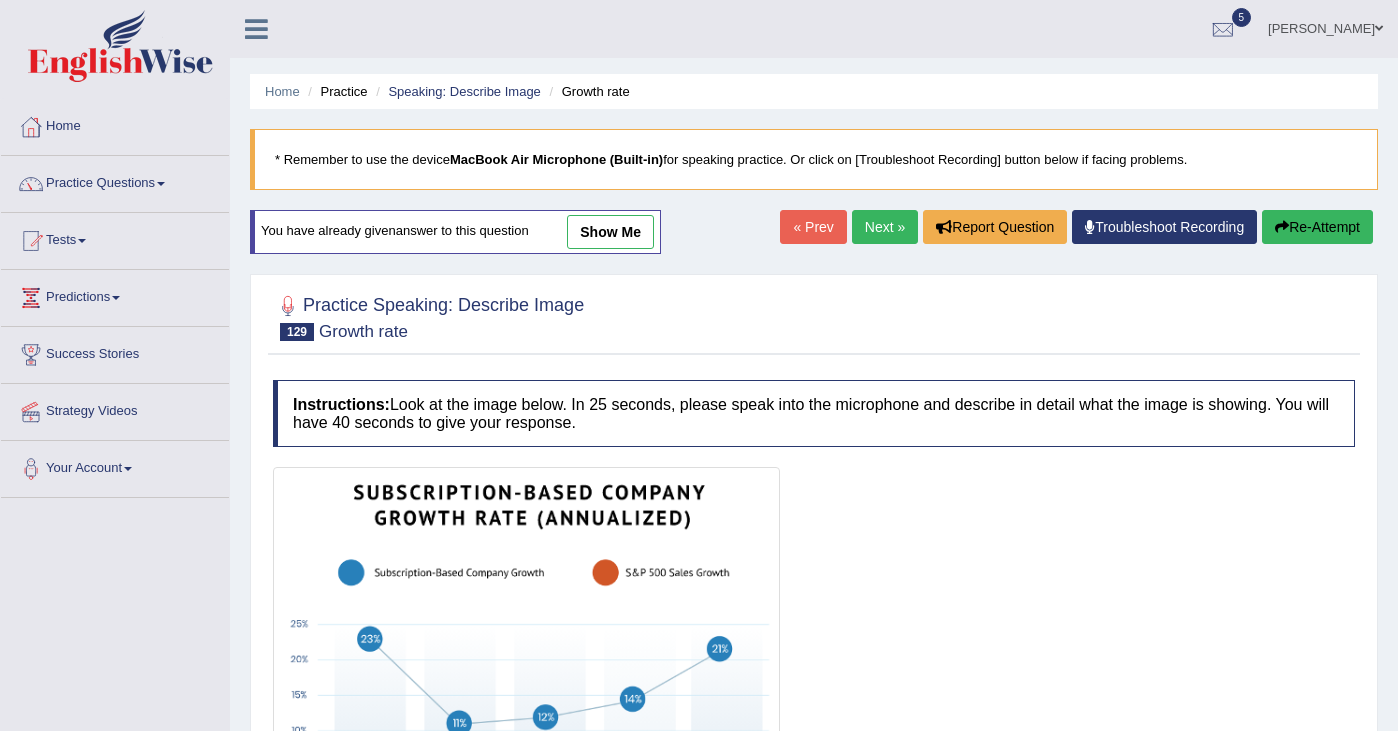 scroll, scrollTop: 0, scrollLeft: 0, axis: both 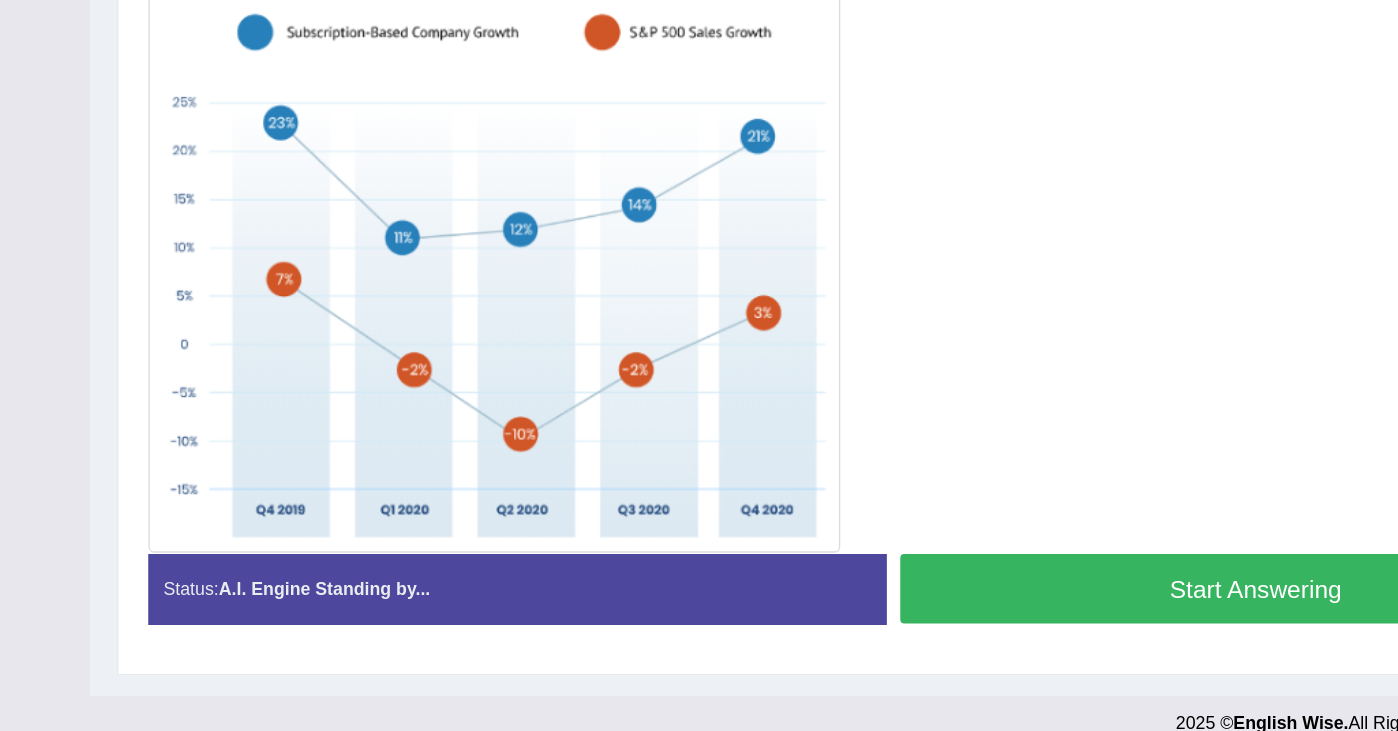 click on "Start Answering" at bounding box center [1084, 625] 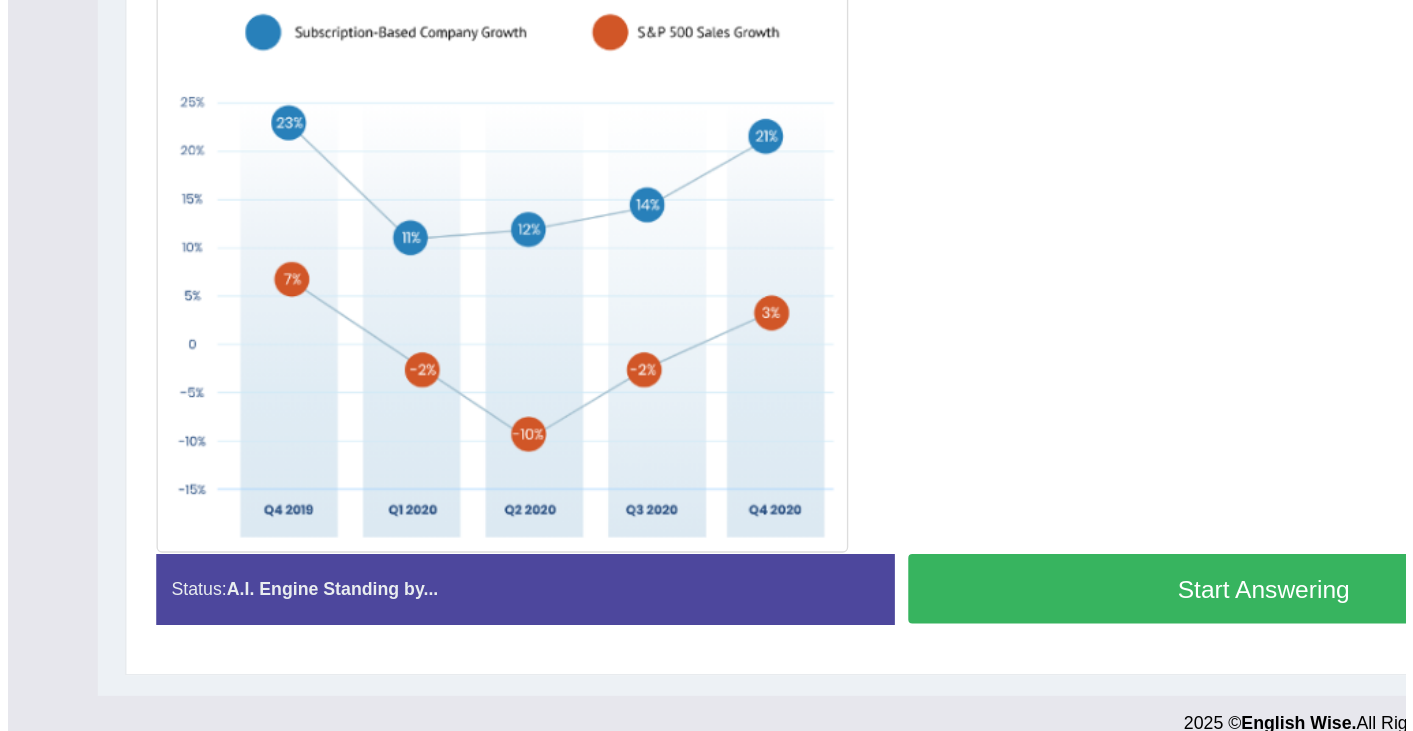 scroll, scrollTop: 340, scrollLeft: 0, axis: vertical 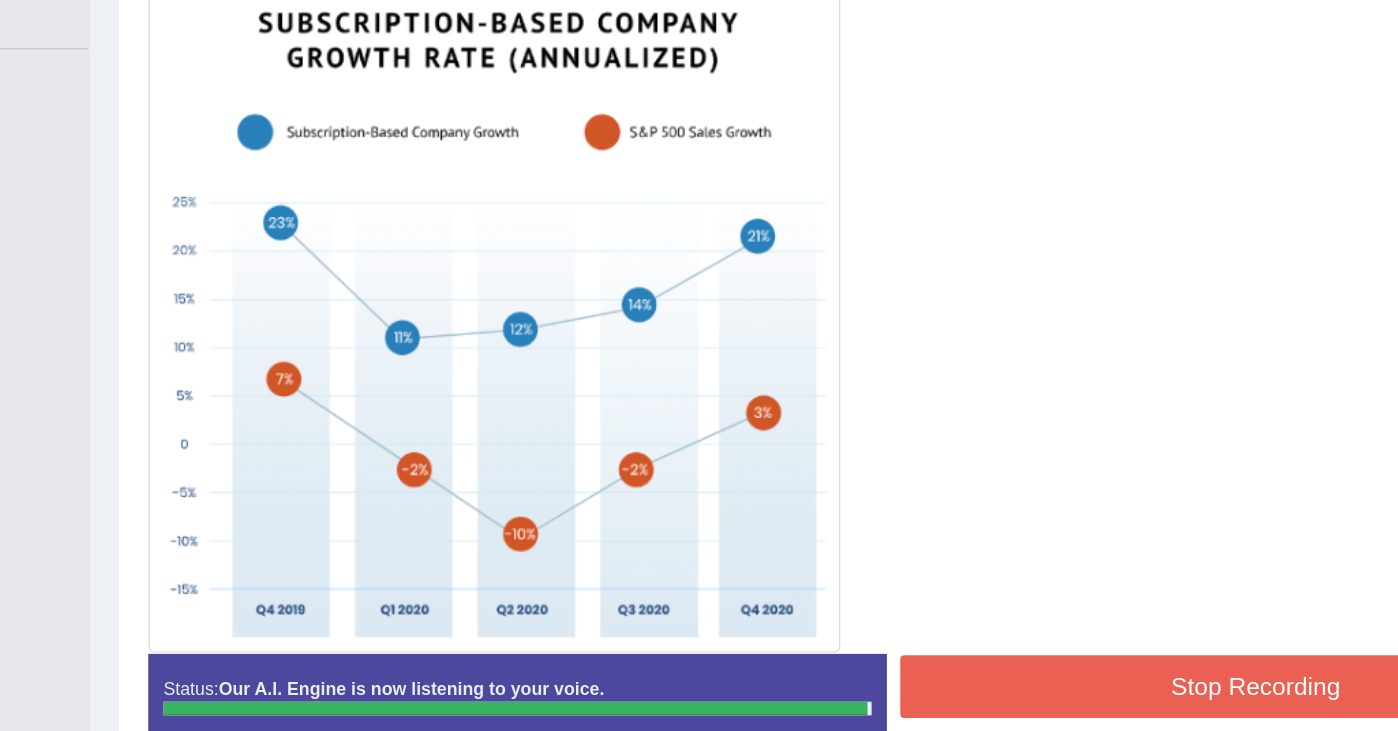 click on "Stop Recording" at bounding box center (1084, 625) 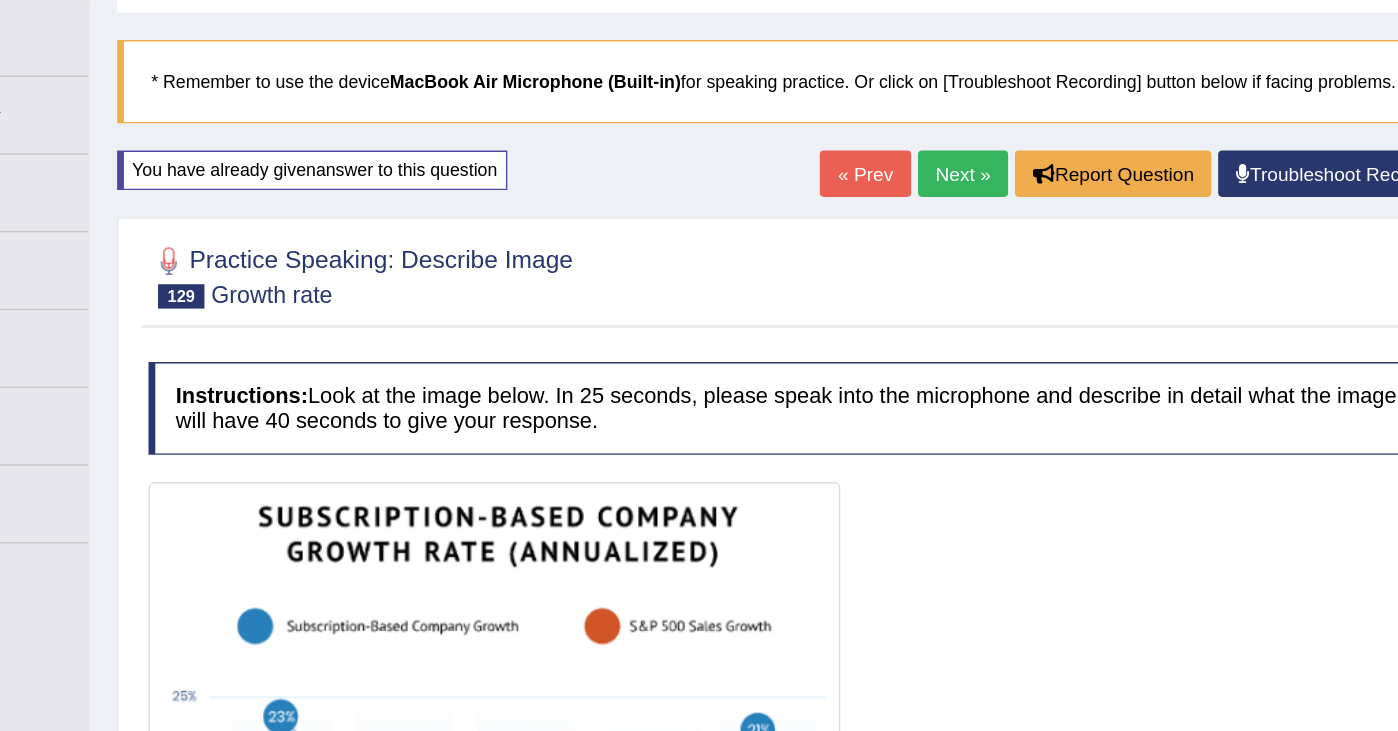 scroll, scrollTop: 0, scrollLeft: 0, axis: both 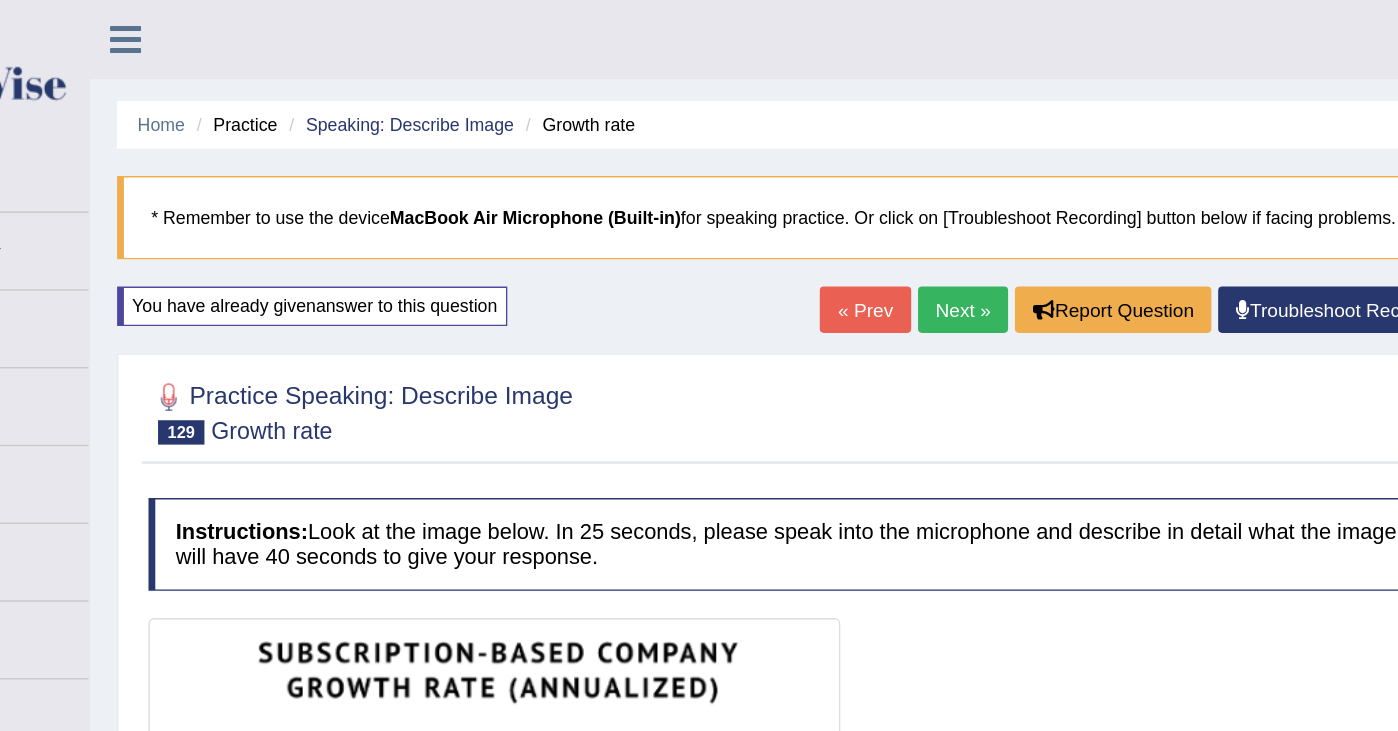 click on "Next »" at bounding box center [870, 227] 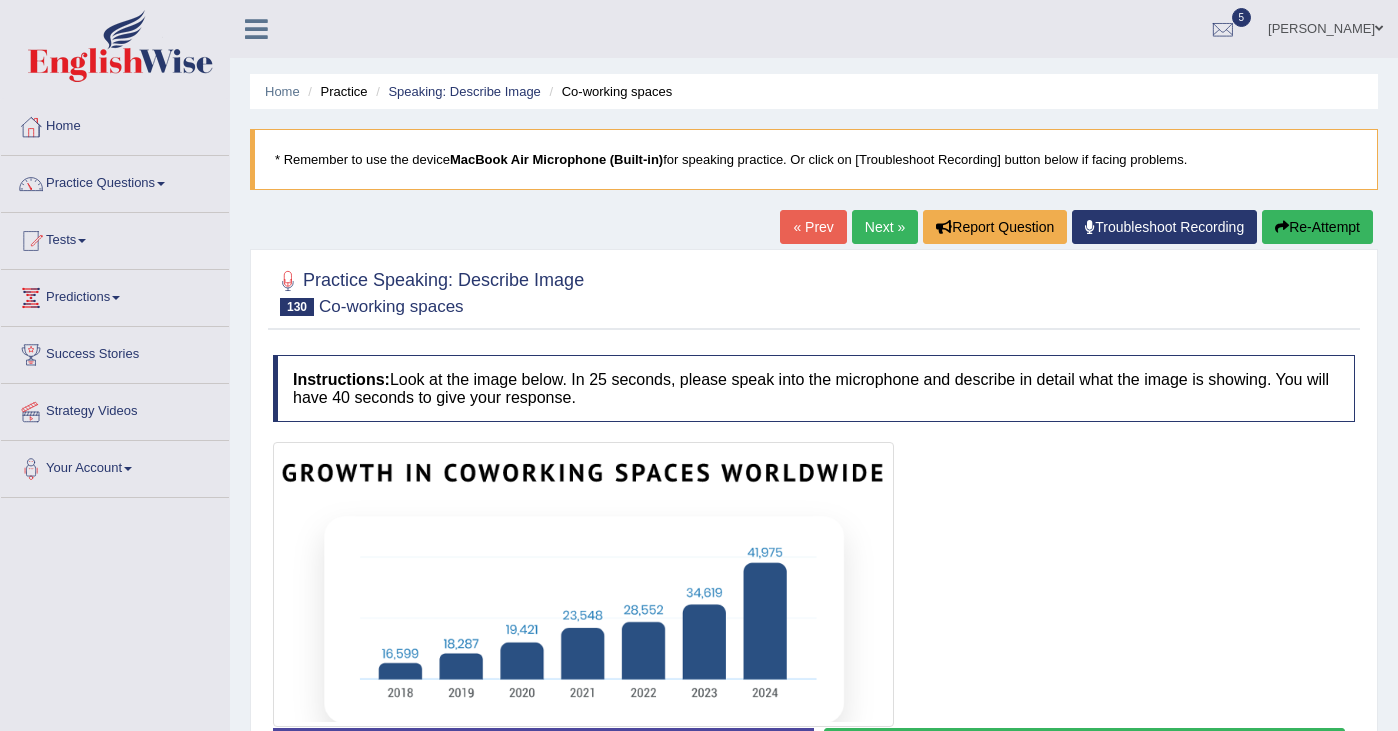 scroll, scrollTop: 0, scrollLeft: 0, axis: both 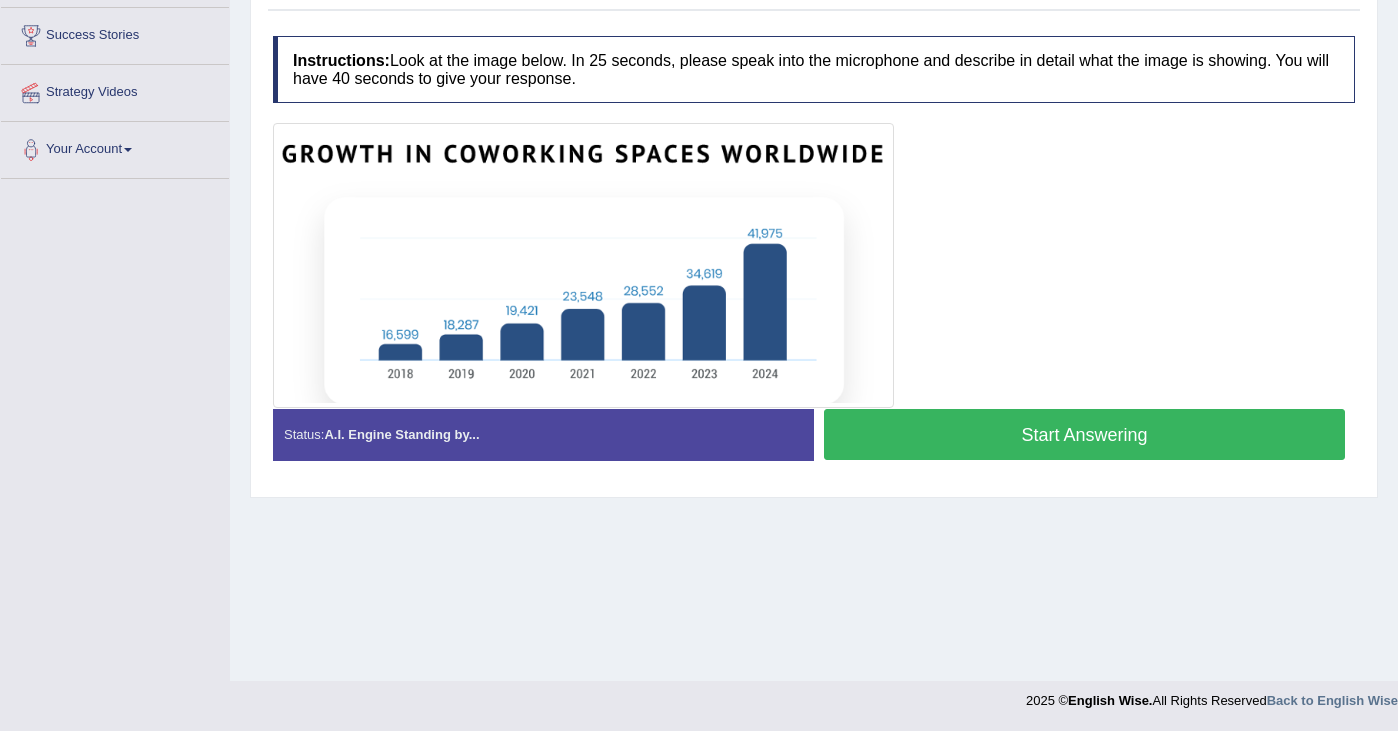 click at bounding box center [583, 265] 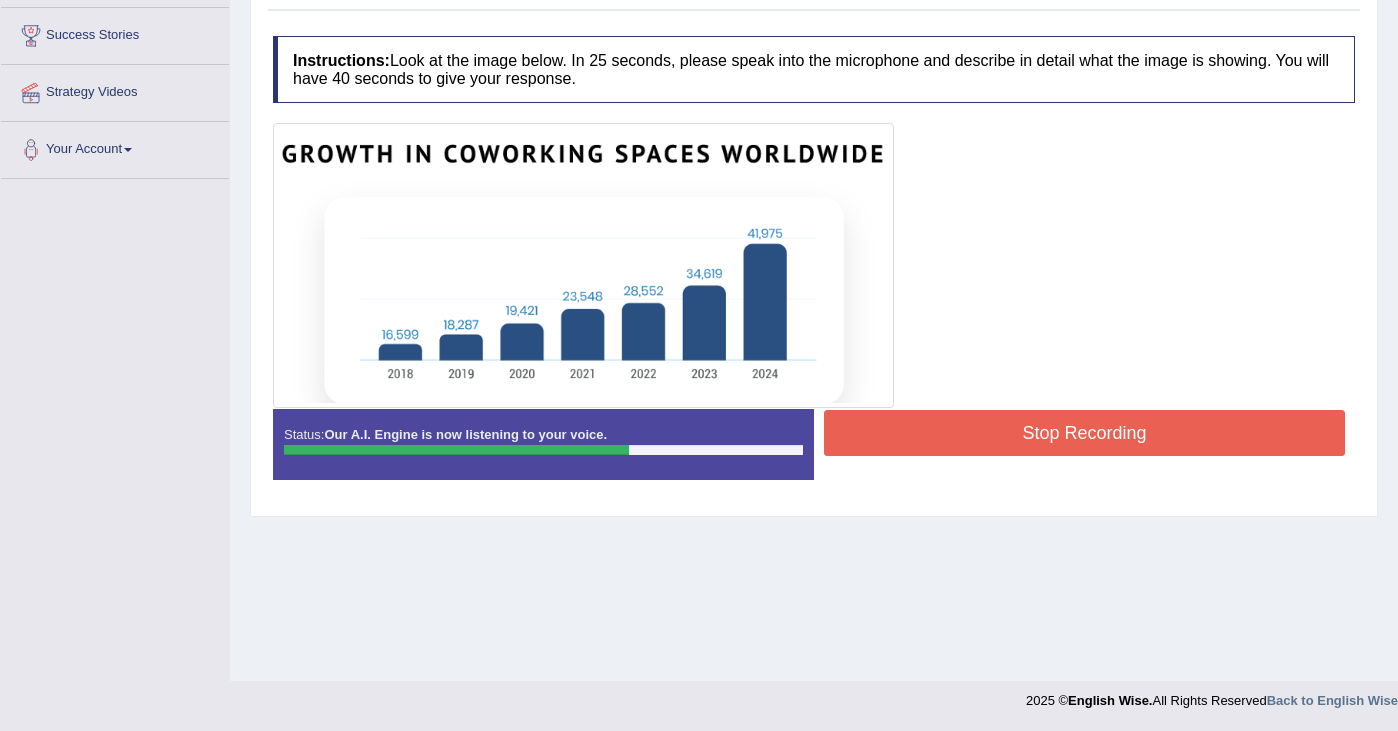 click at bounding box center [583, 265] 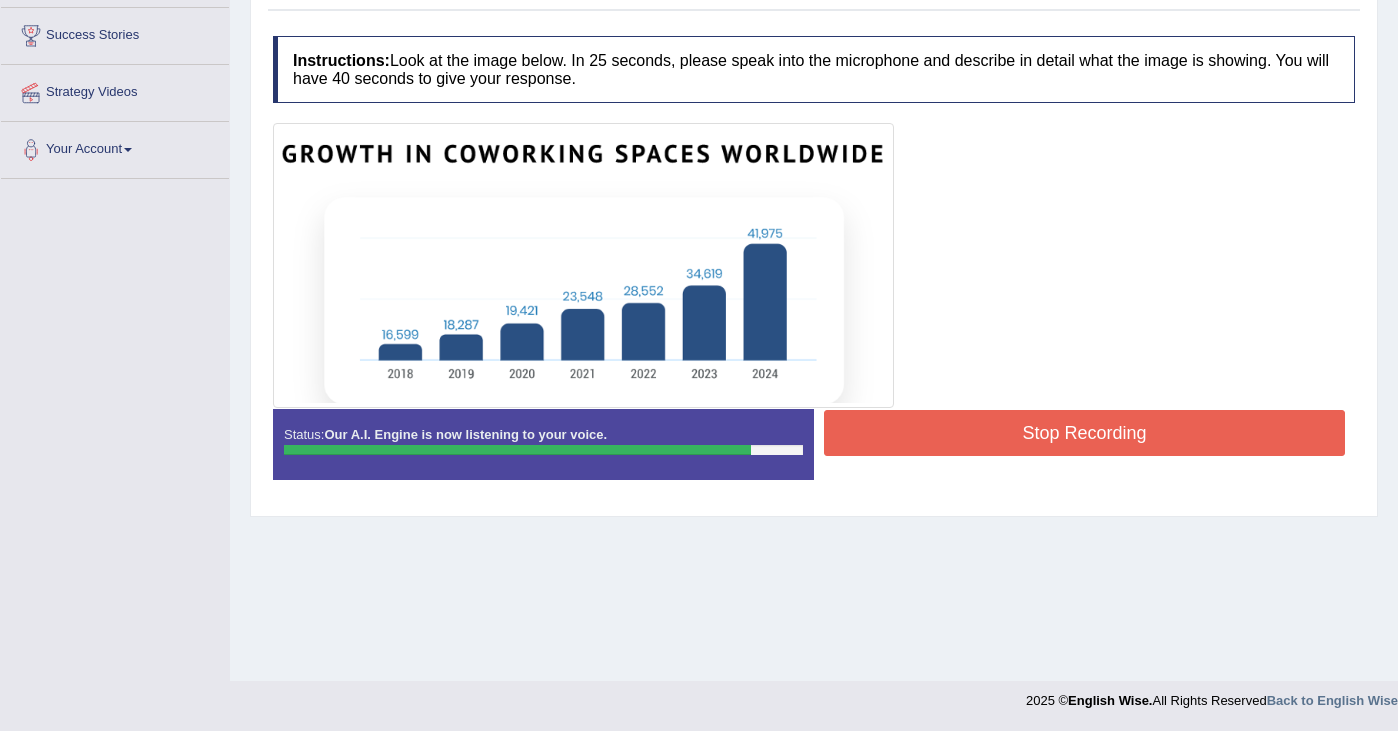 click on "Stop Recording" at bounding box center [1084, 433] 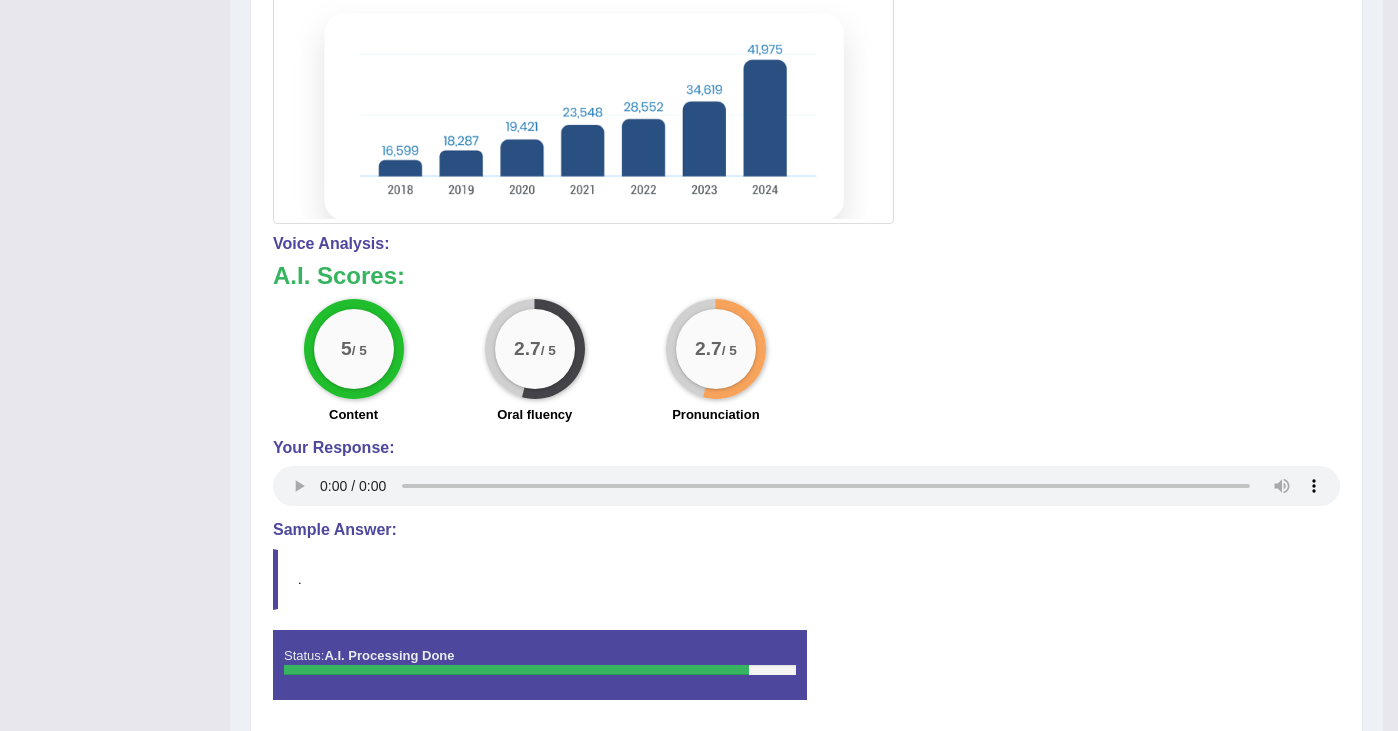 scroll, scrollTop: 575, scrollLeft: 0, axis: vertical 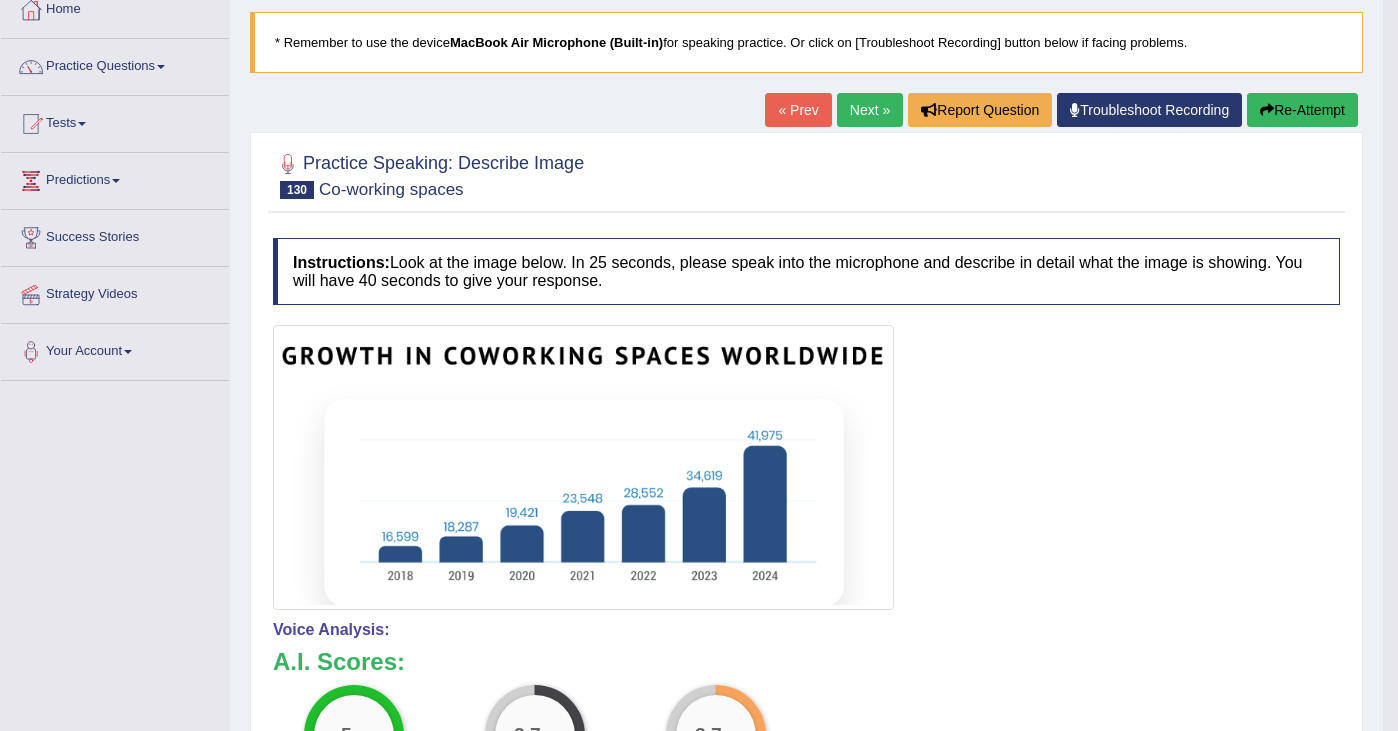click on "Re-Attempt" at bounding box center [1302, 110] 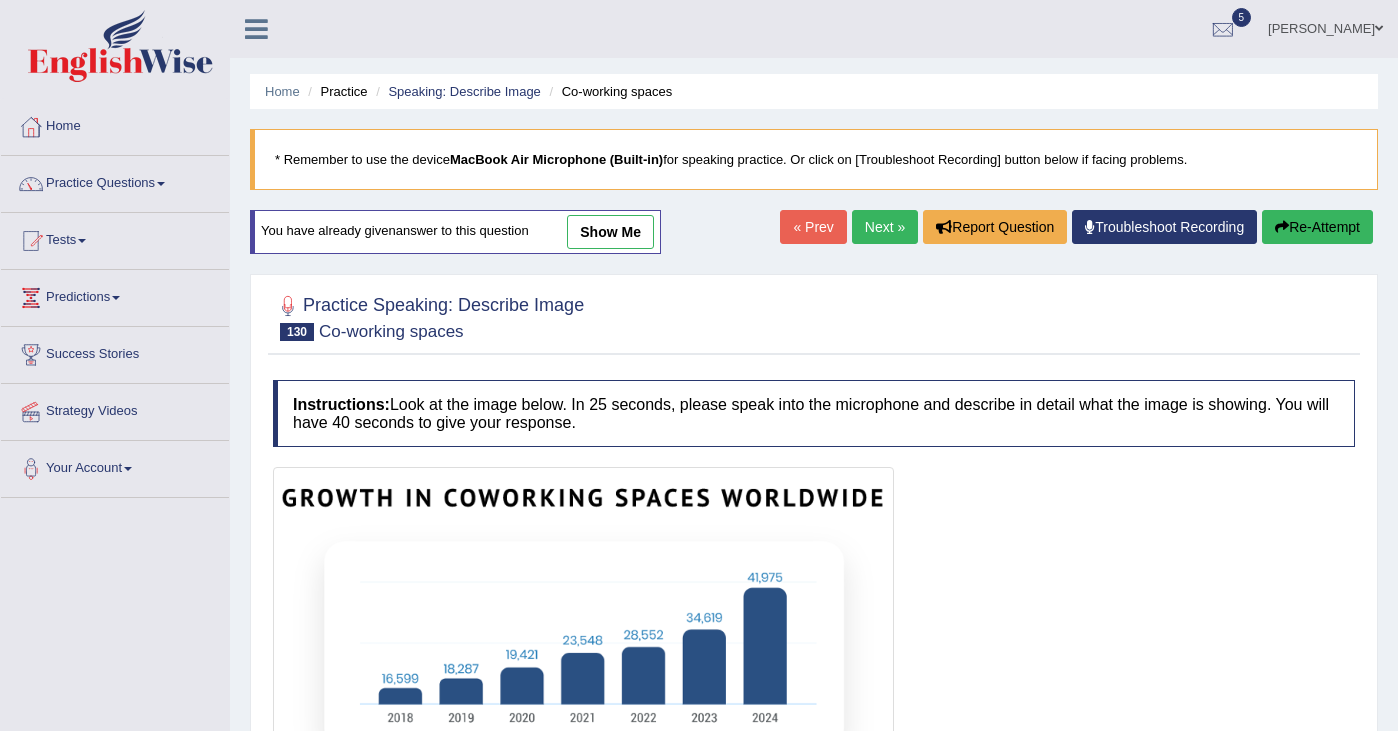 scroll, scrollTop: 319, scrollLeft: 0, axis: vertical 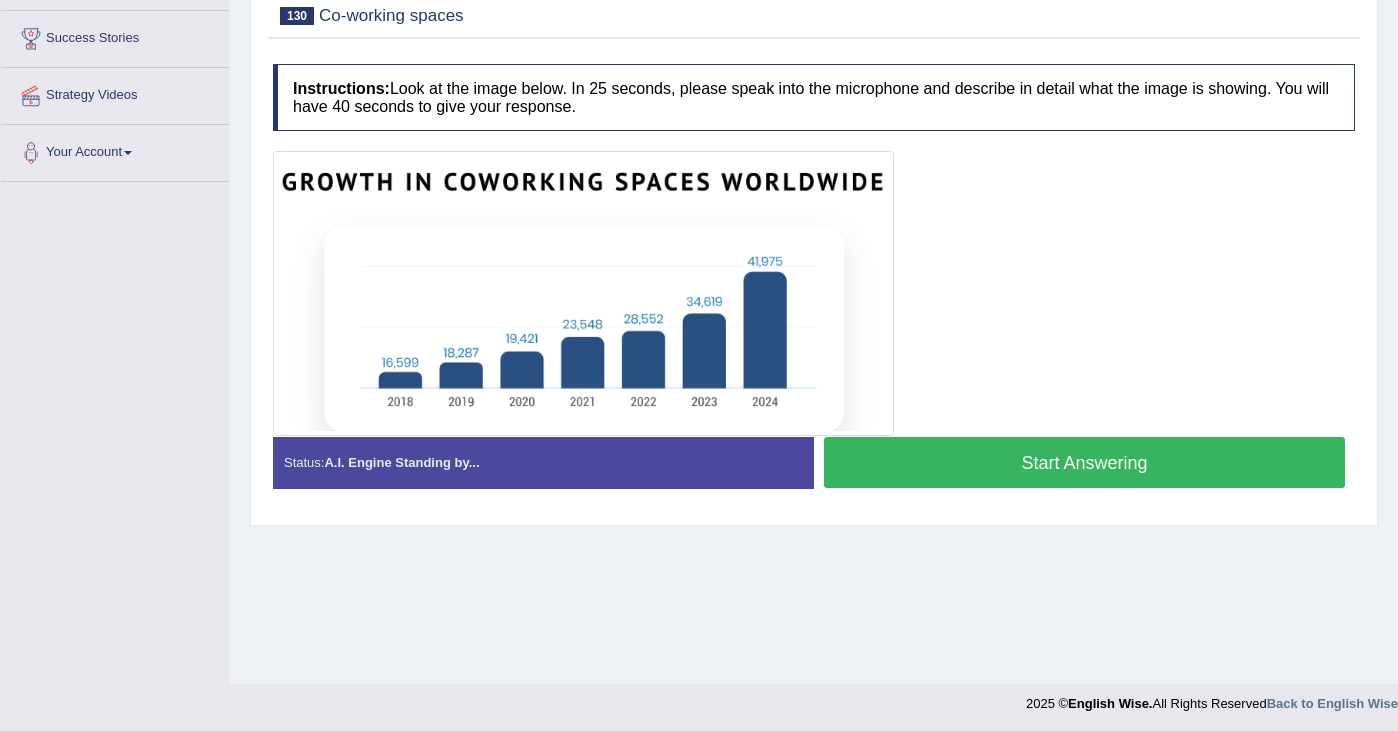 click on "Start Answering" at bounding box center (1084, 462) 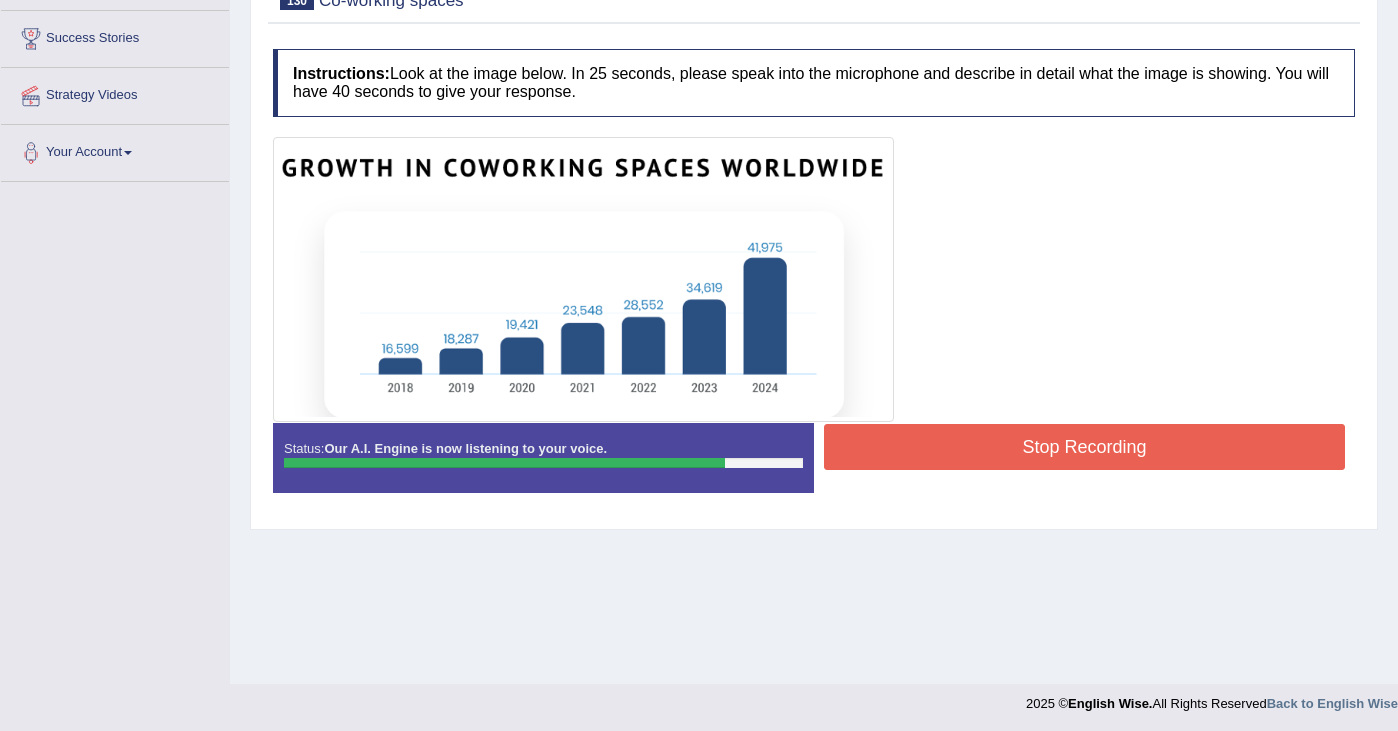 click on "Stop Recording" at bounding box center [1084, 447] 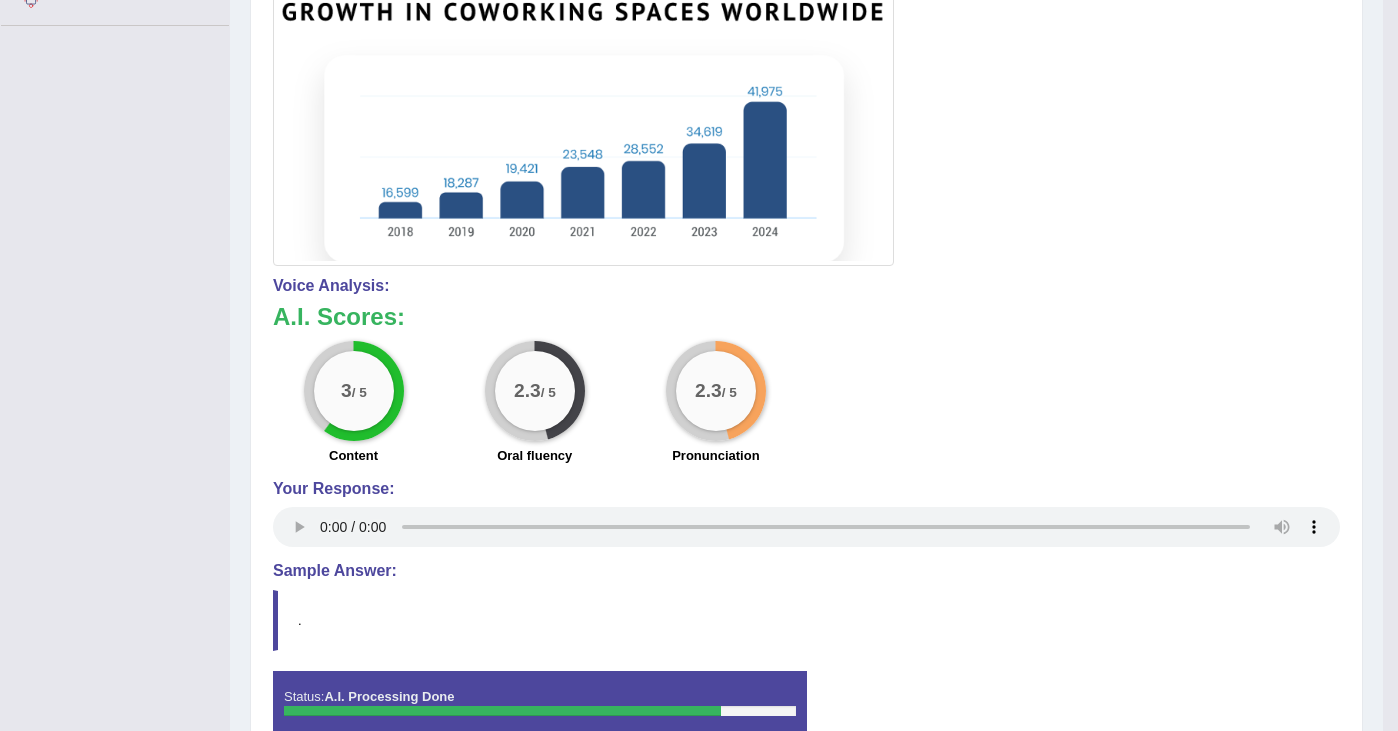 scroll, scrollTop: 585, scrollLeft: 0, axis: vertical 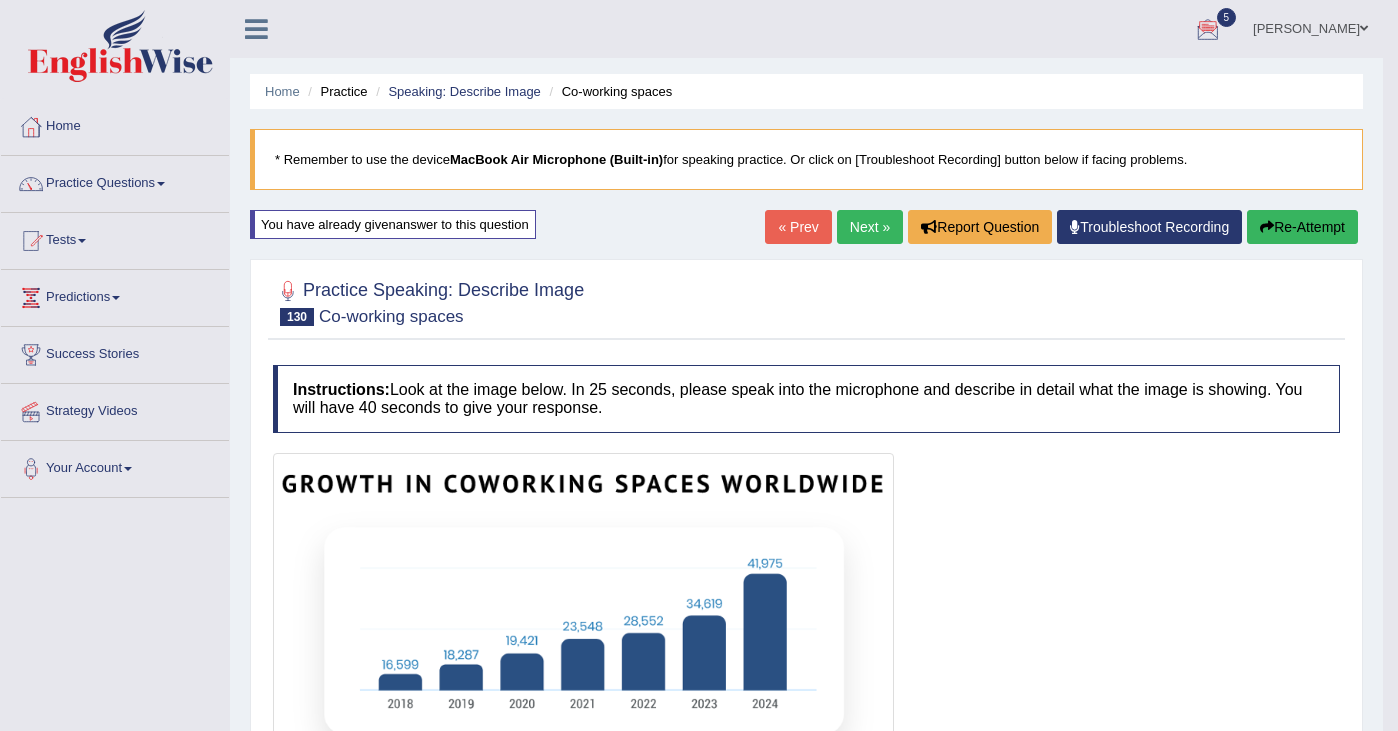 click on "[PERSON_NAME]" at bounding box center [1310, 26] 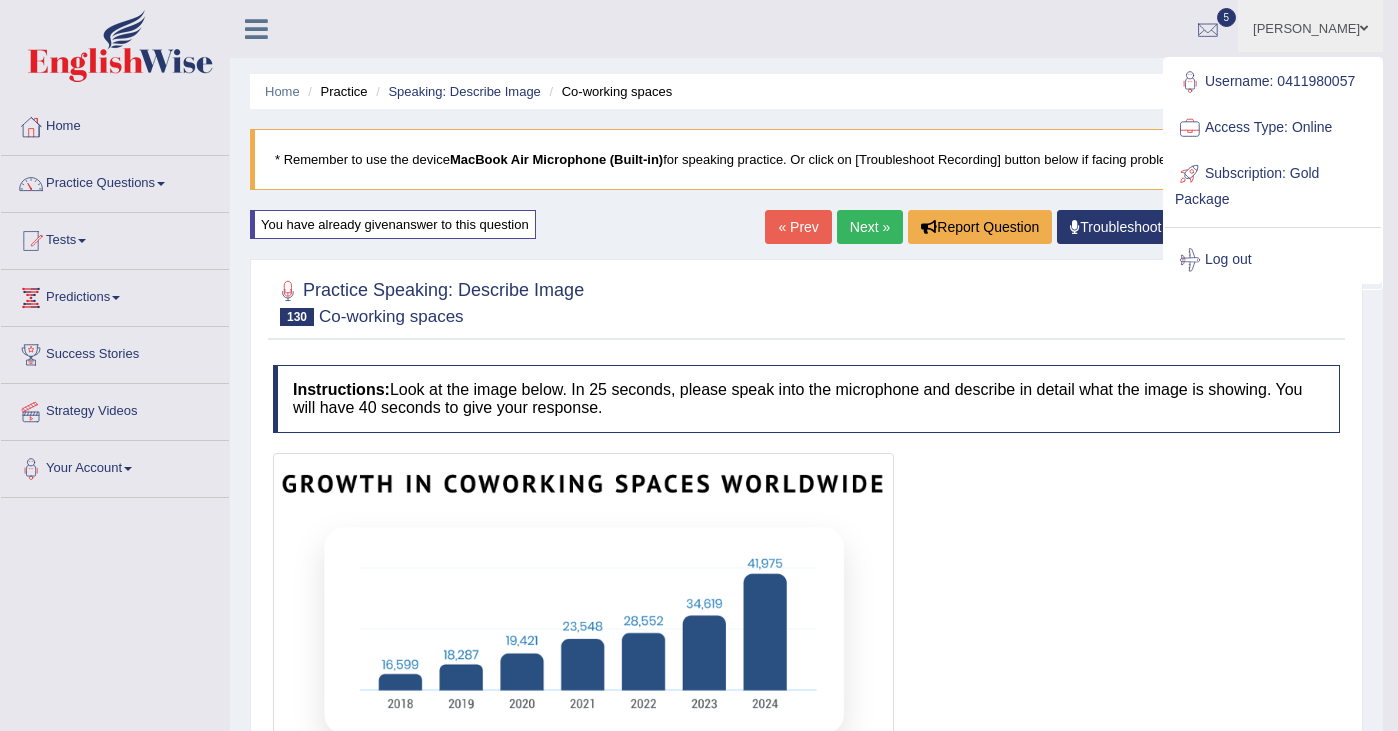 click at bounding box center [1208, 30] 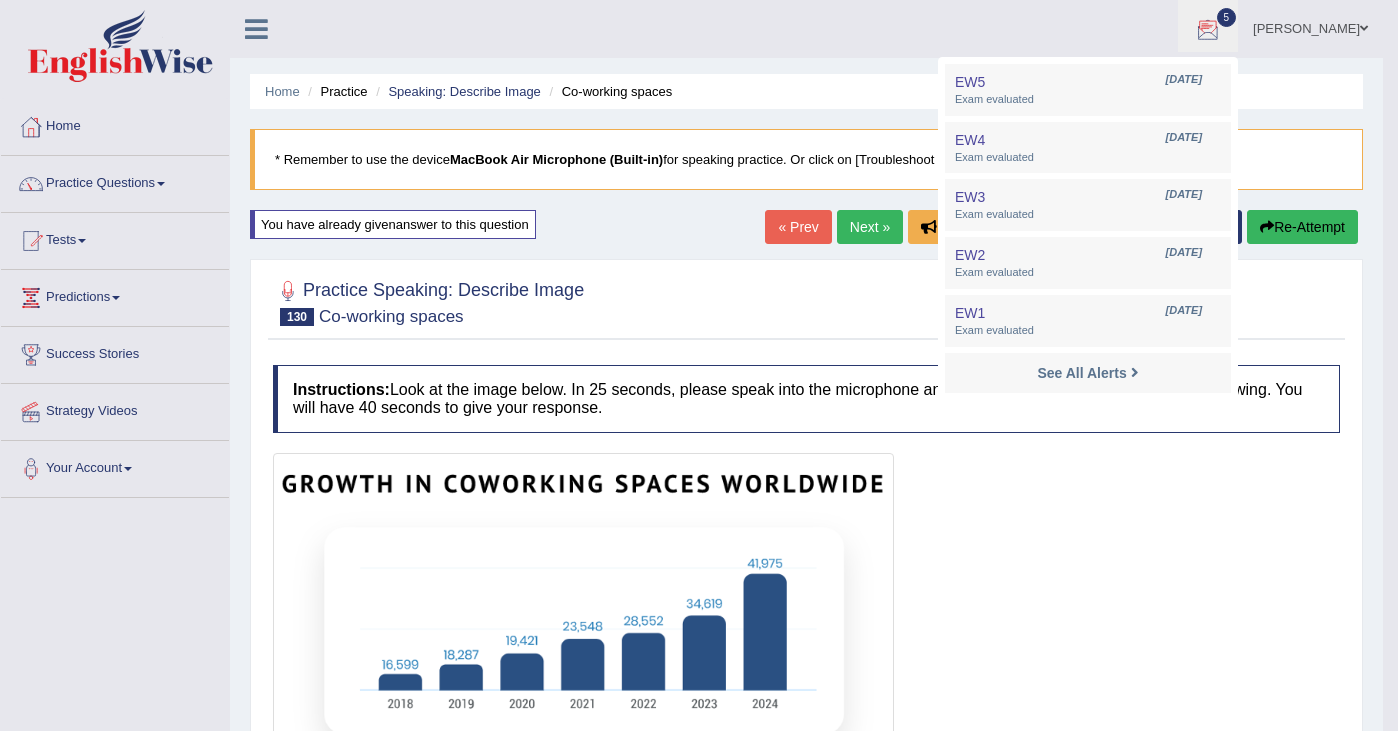 click at bounding box center [1208, 30] 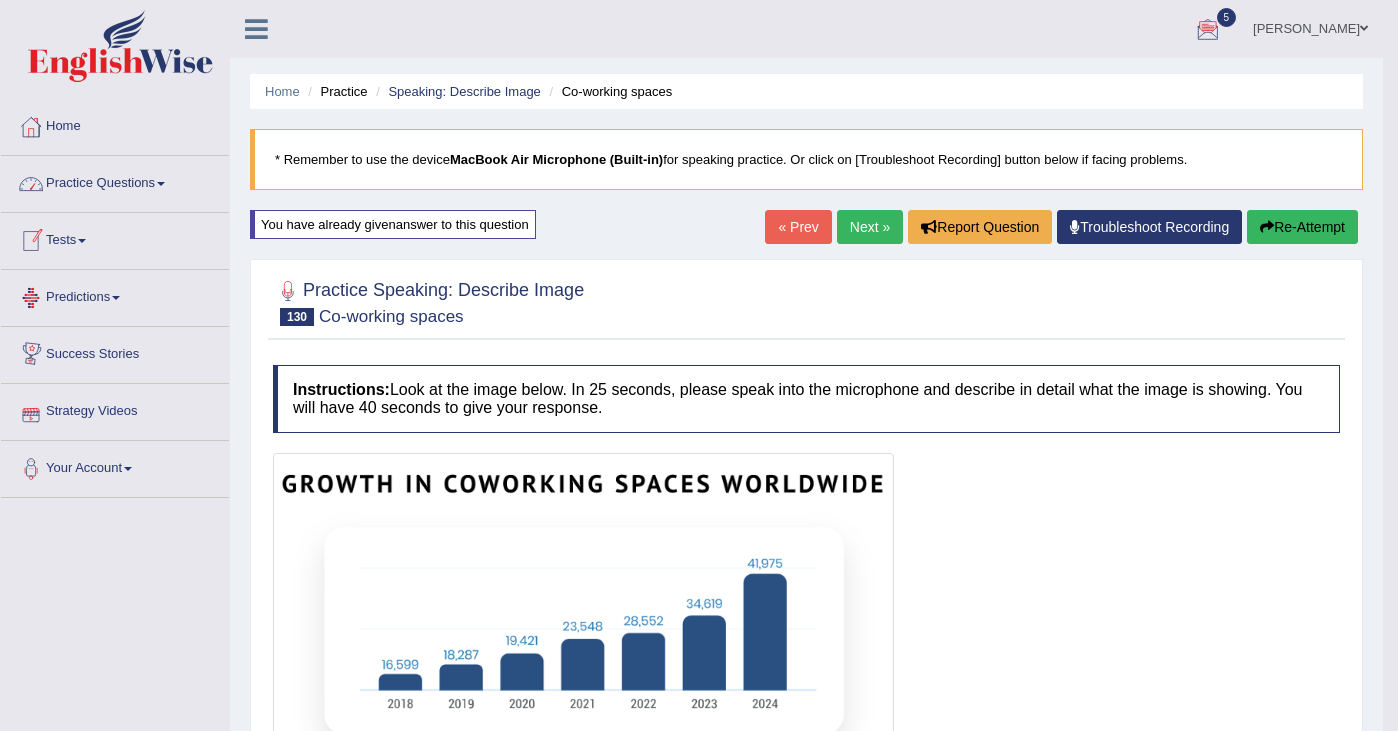 click on "Tests" at bounding box center (115, 238) 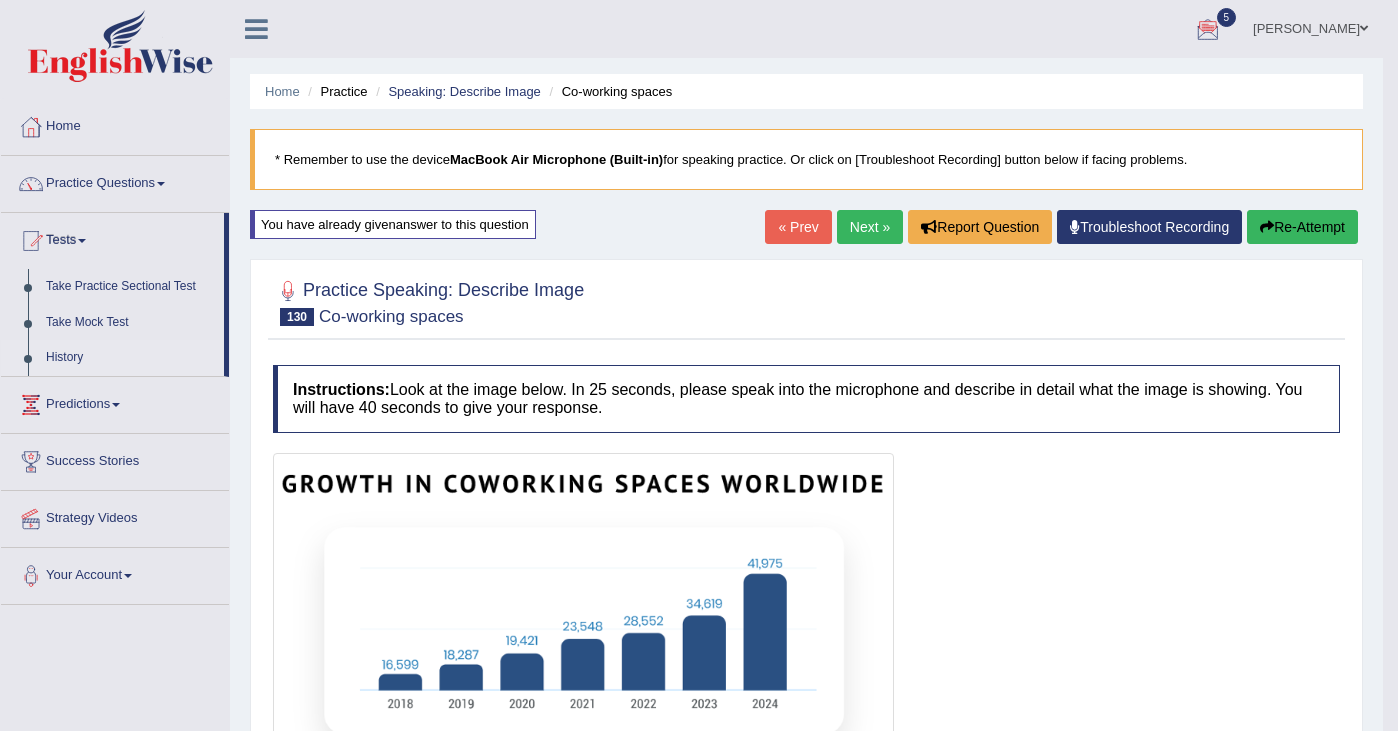 click on "History" at bounding box center [130, 358] 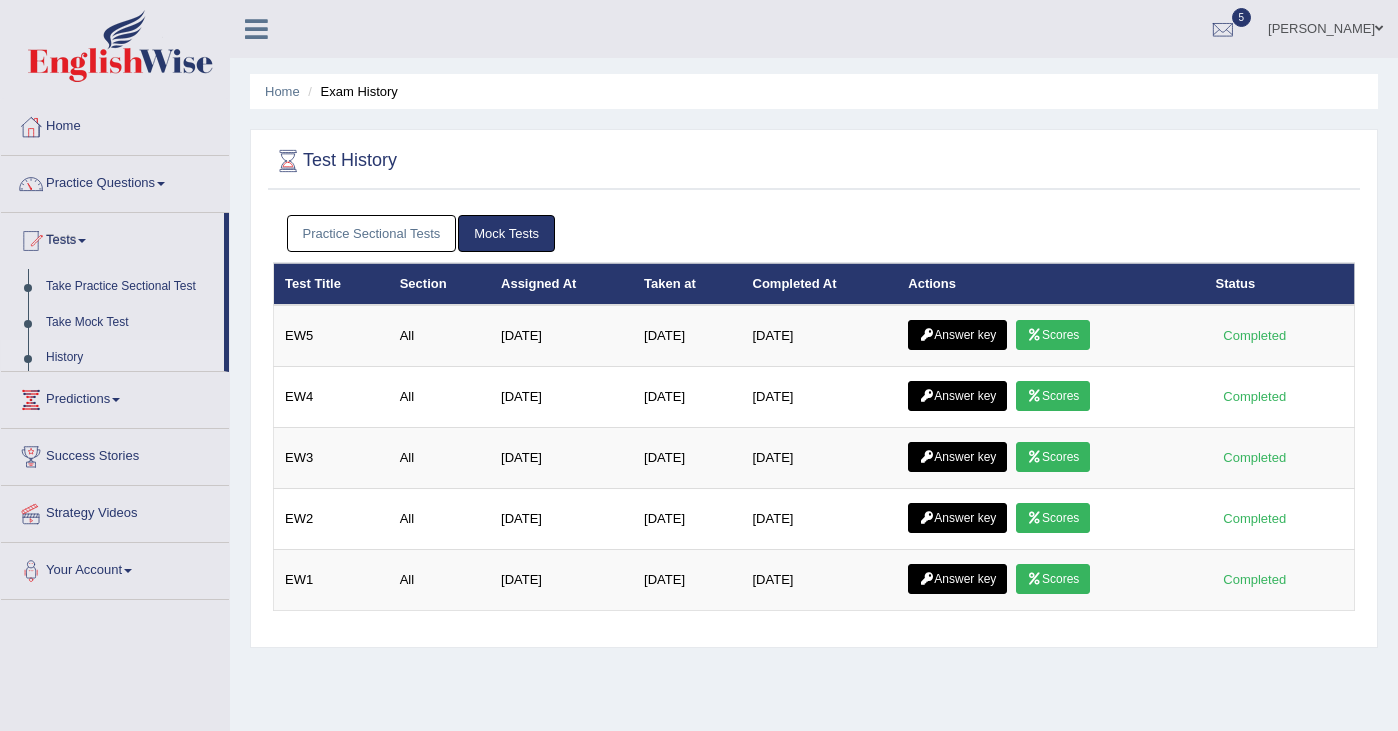 scroll, scrollTop: 0, scrollLeft: 0, axis: both 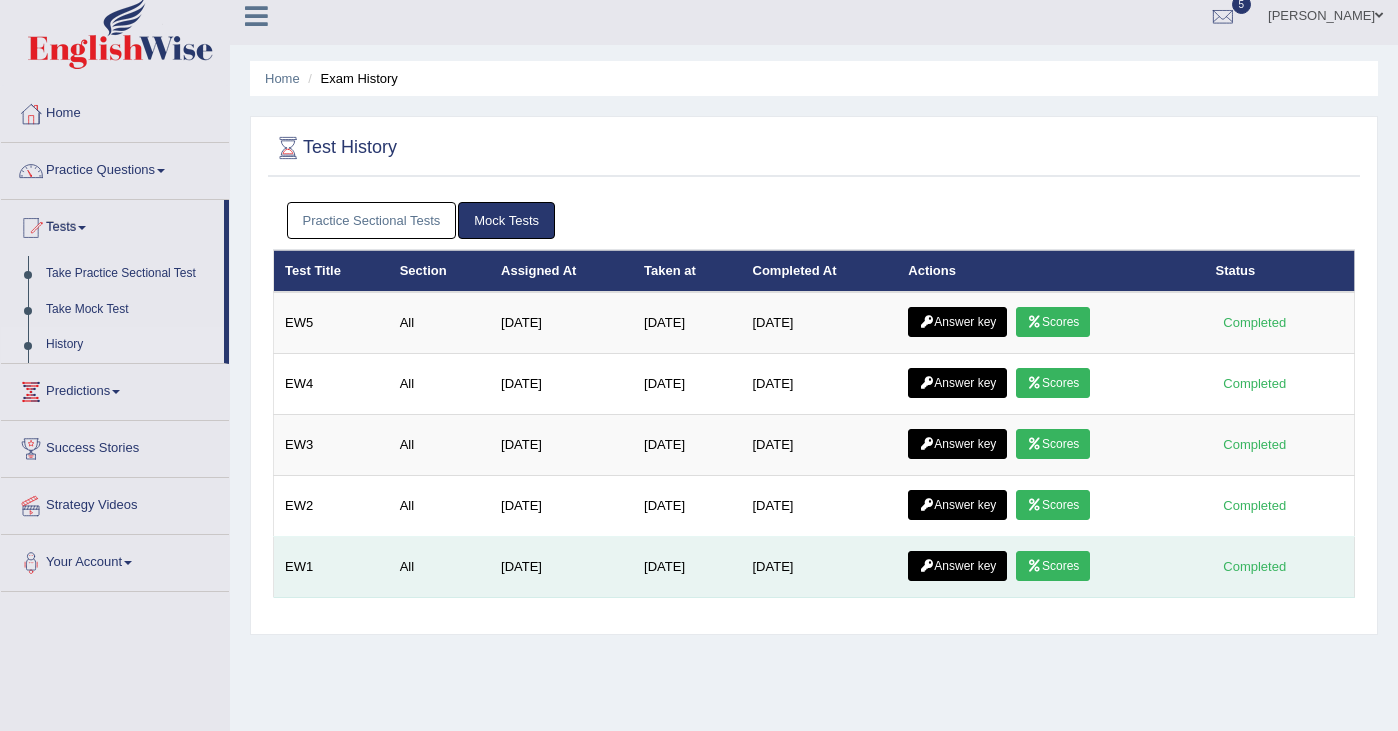 click on "Scores" at bounding box center (1053, 566) 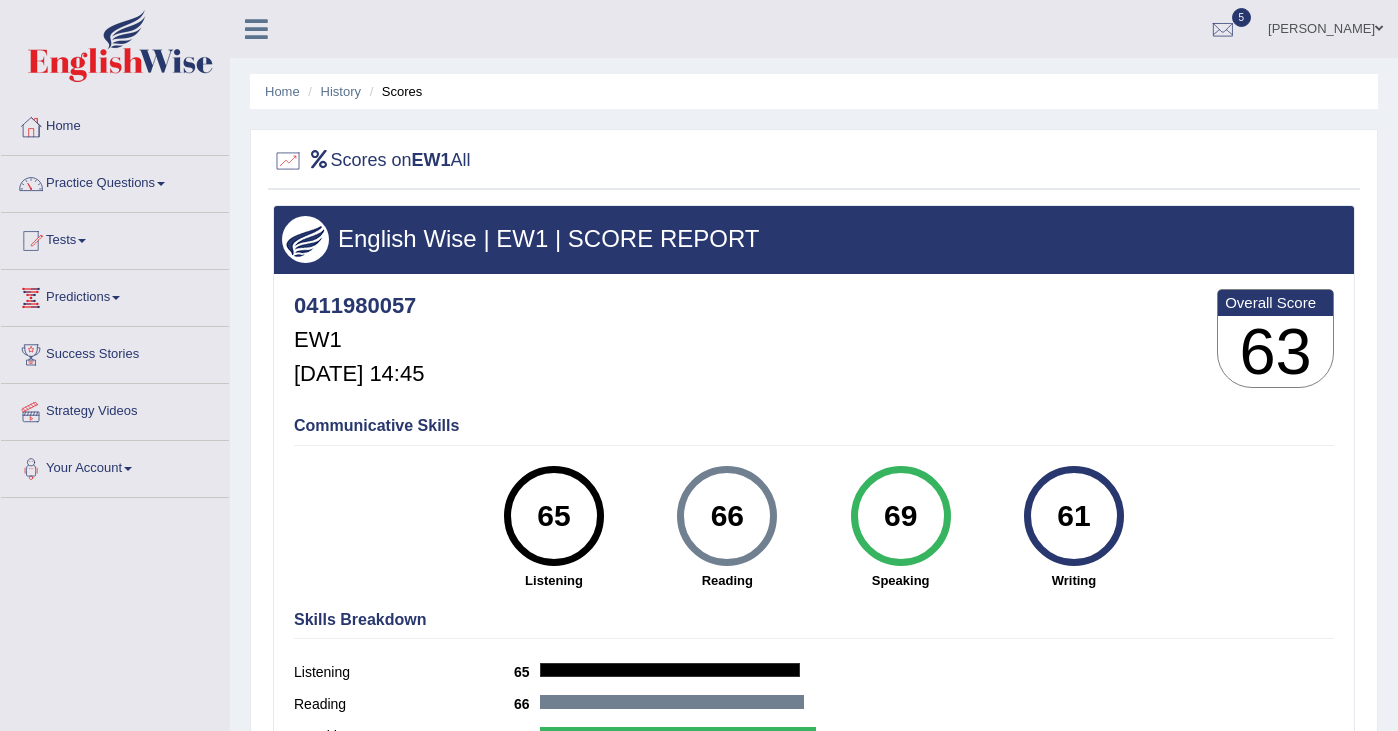 scroll, scrollTop: 0, scrollLeft: 0, axis: both 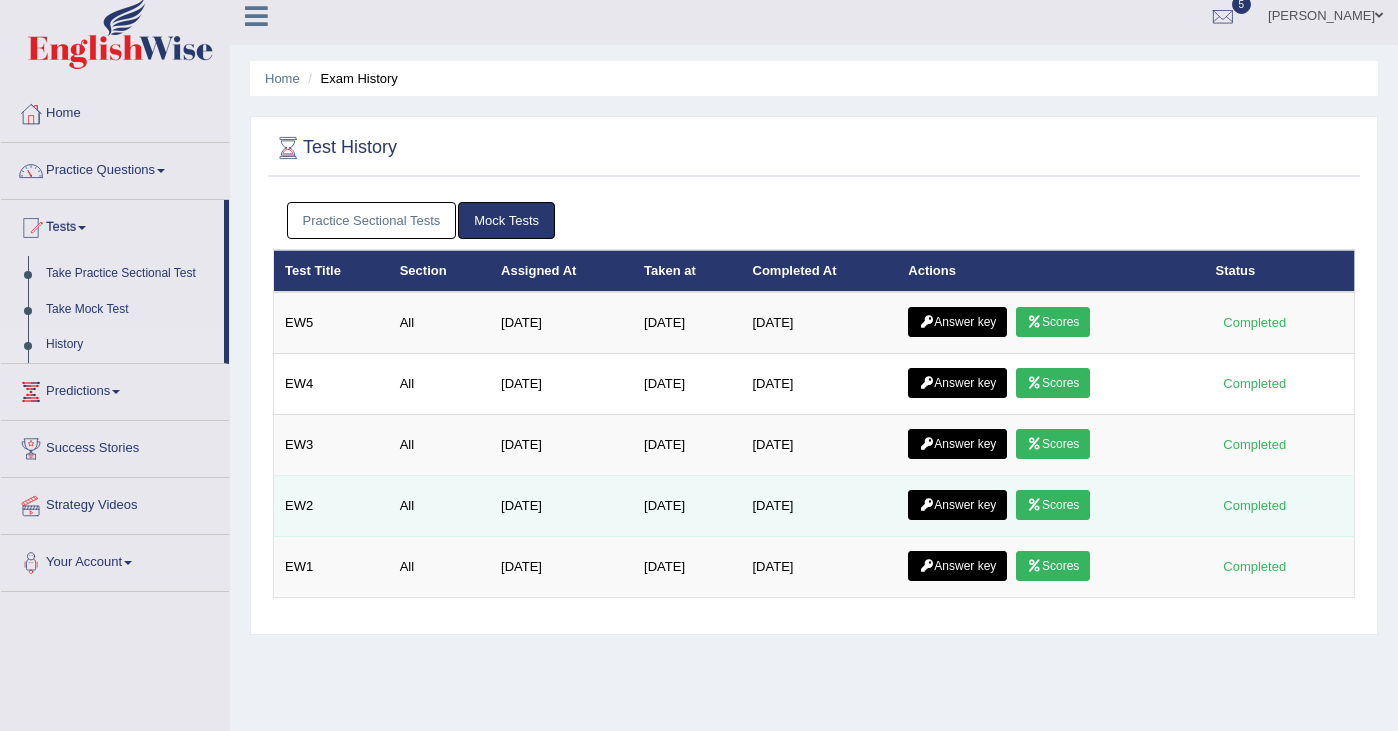 click on "Answer key    Scores" at bounding box center [1050, 506] 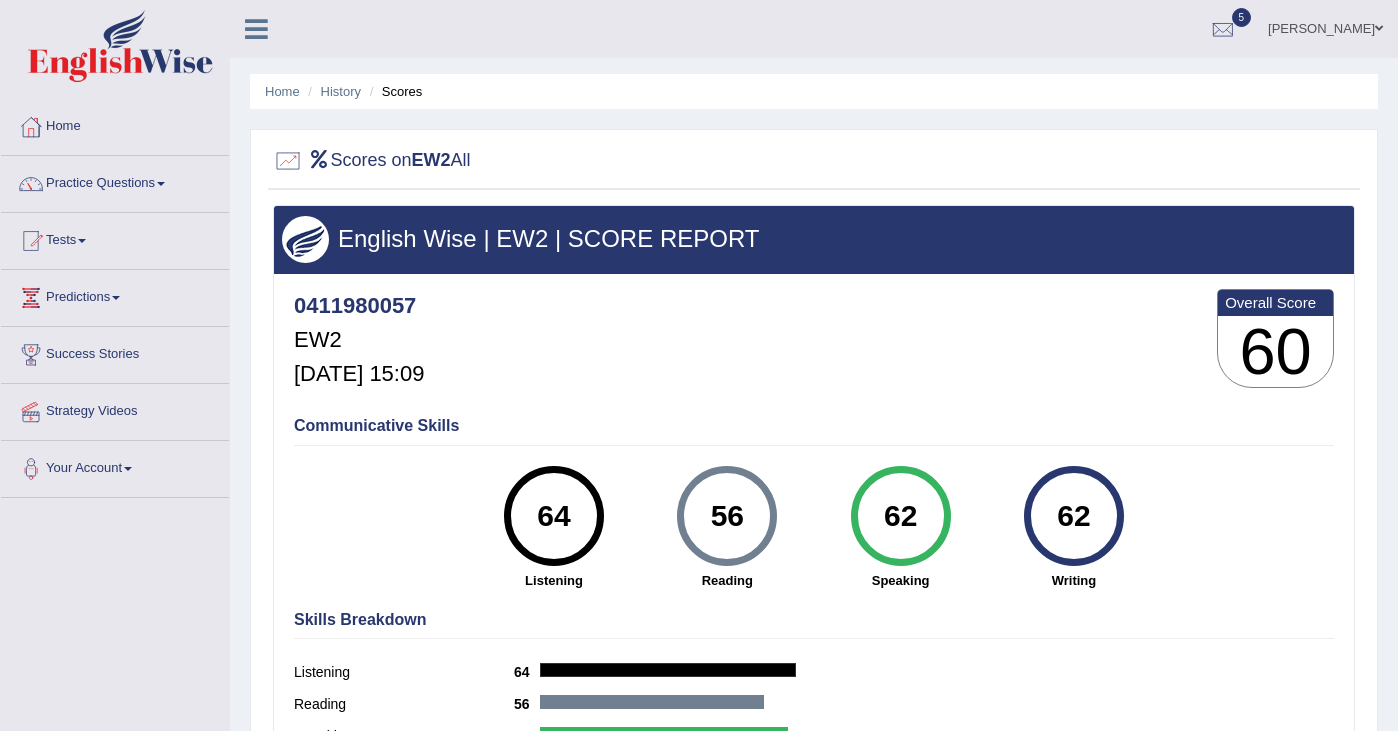scroll, scrollTop: 0, scrollLeft: 0, axis: both 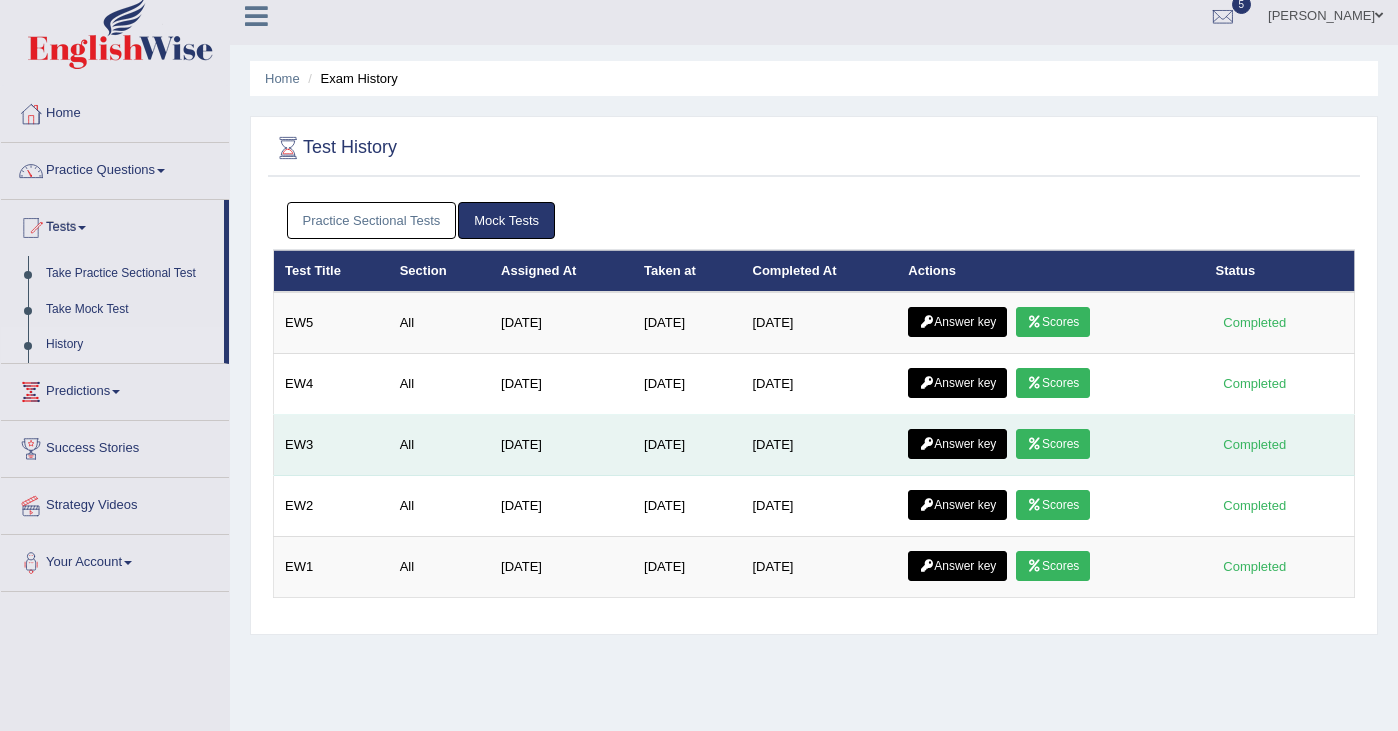 click on "Scores" at bounding box center [1053, 444] 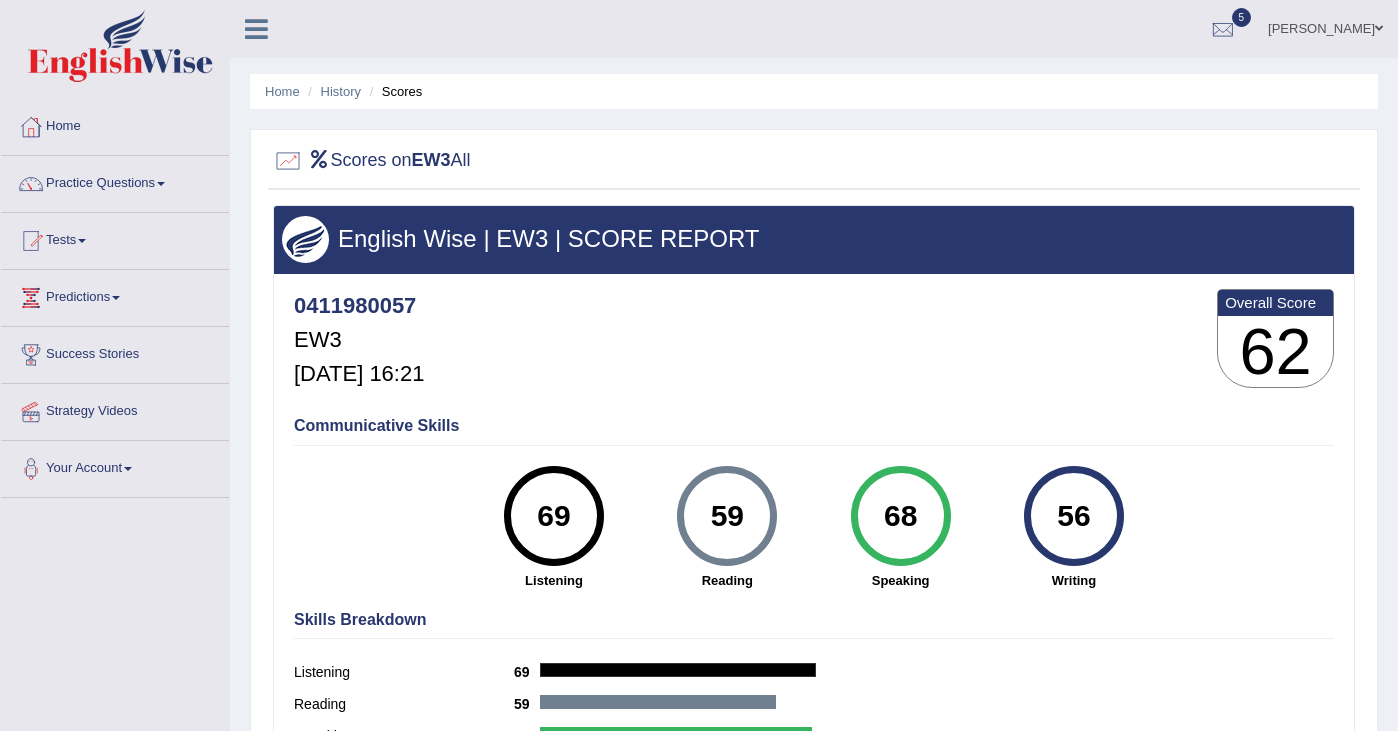 scroll, scrollTop: 0, scrollLeft: 0, axis: both 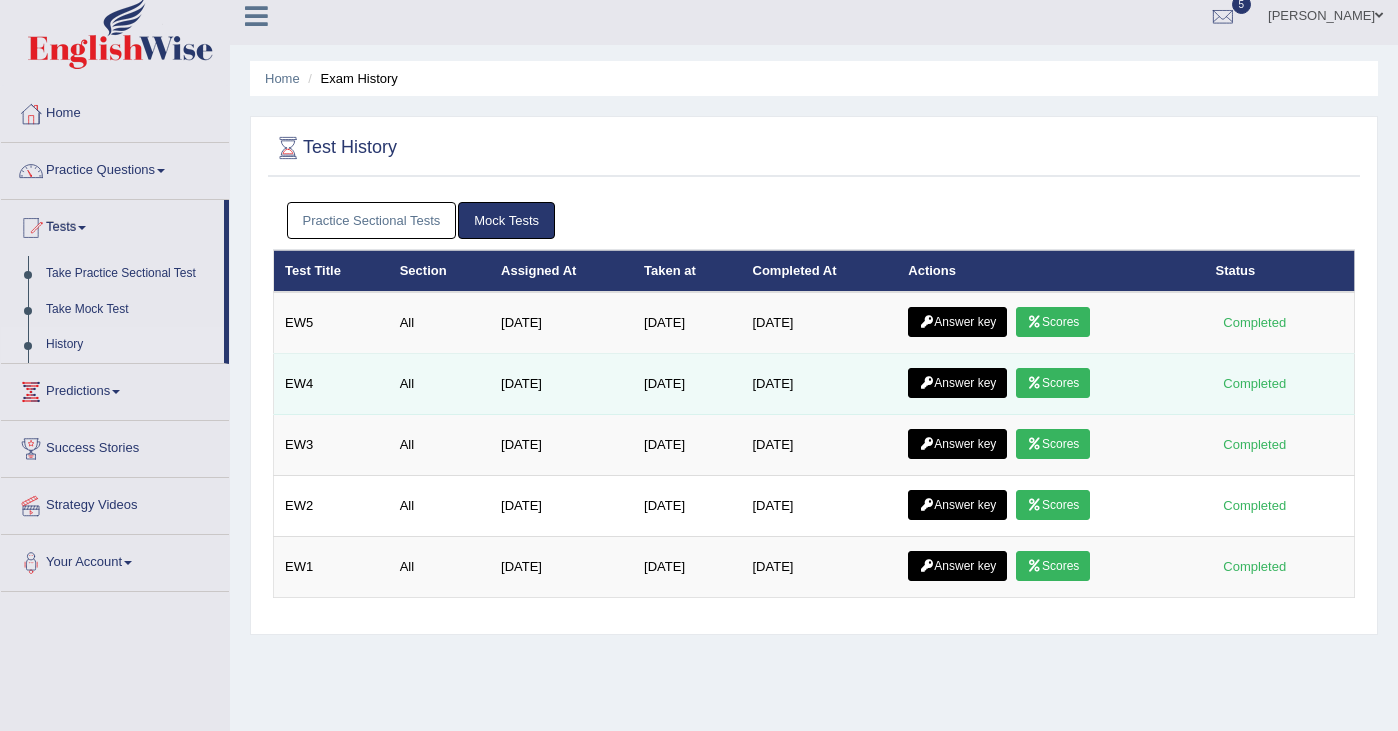 click on "Scores" at bounding box center (1053, 383) 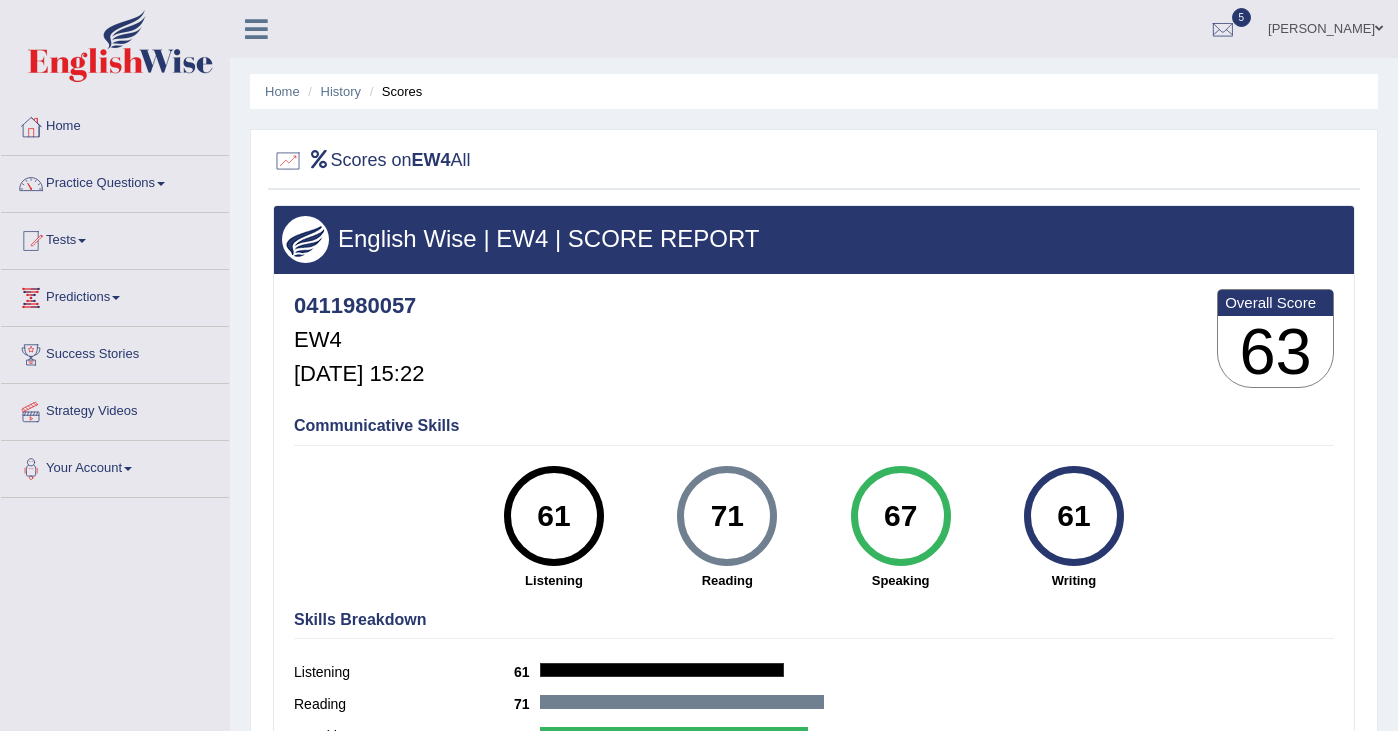 scroll, scrollTop: 0, scrollLeft: 0, axis: both 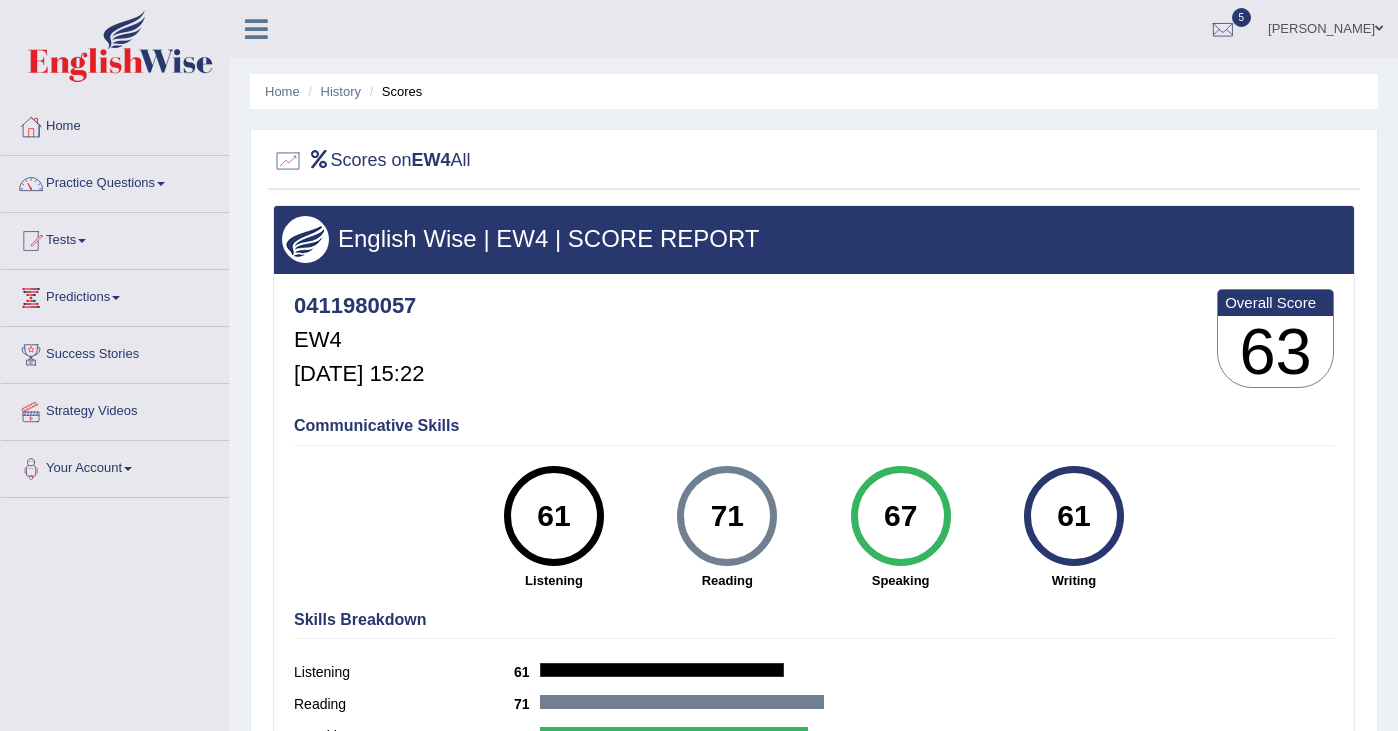 click on "Tests" at bounding box center [115, 238] 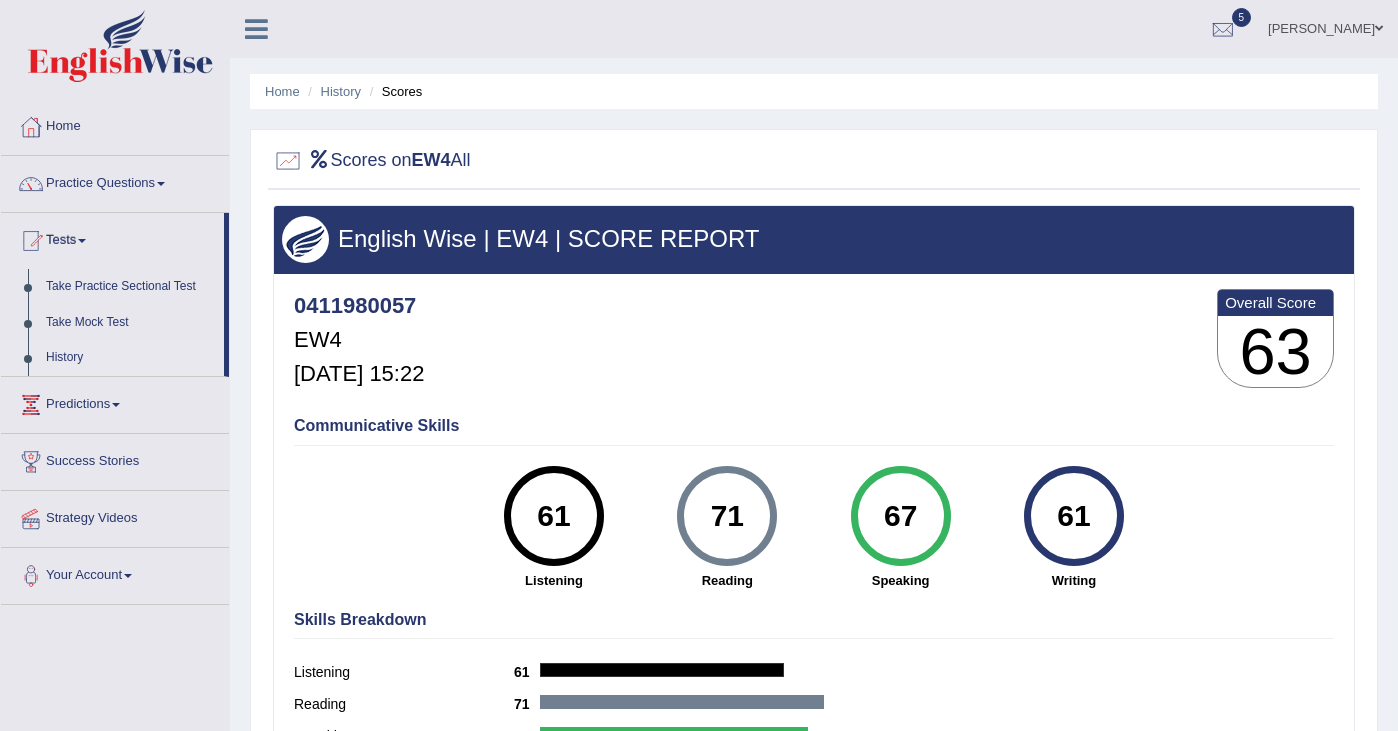 click on "History" at bounding box center (130, 358) 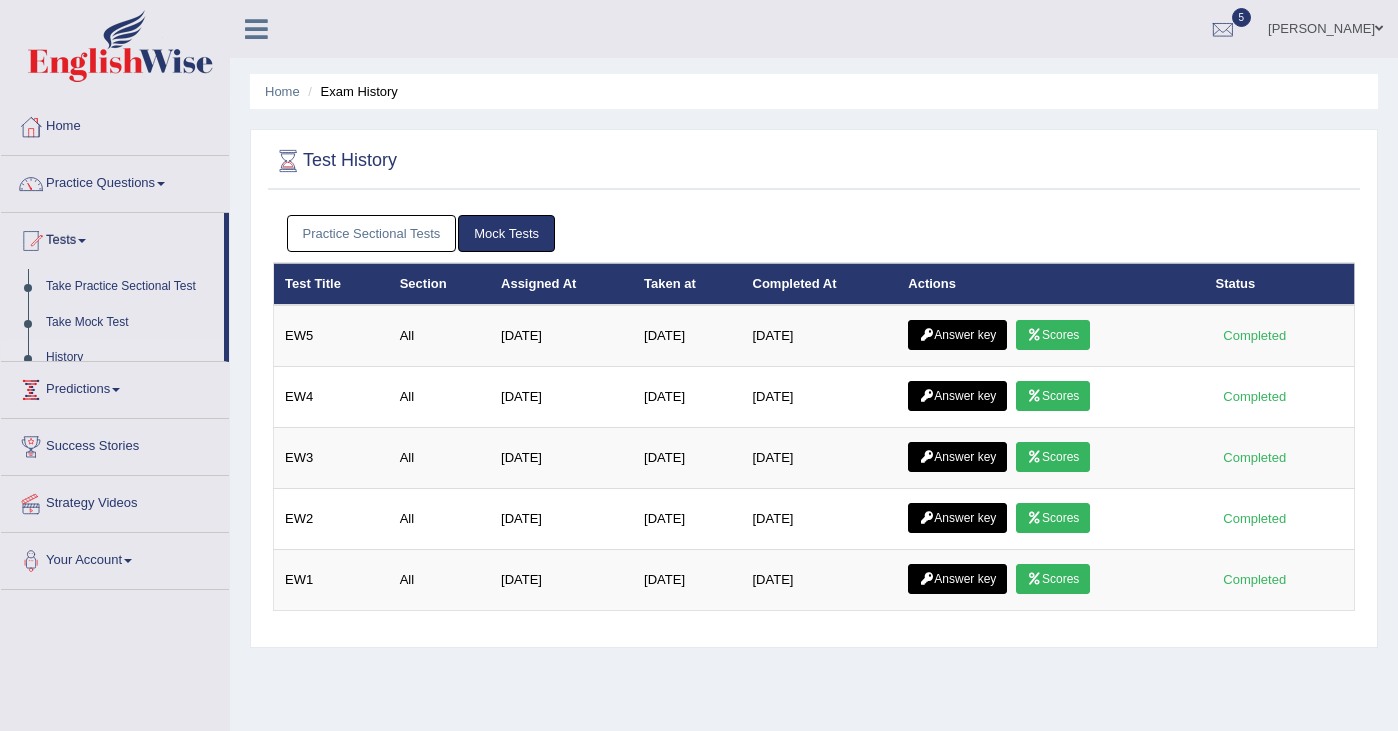 scroll, scrollTop: 0, scrollLeft: 0, axis: both 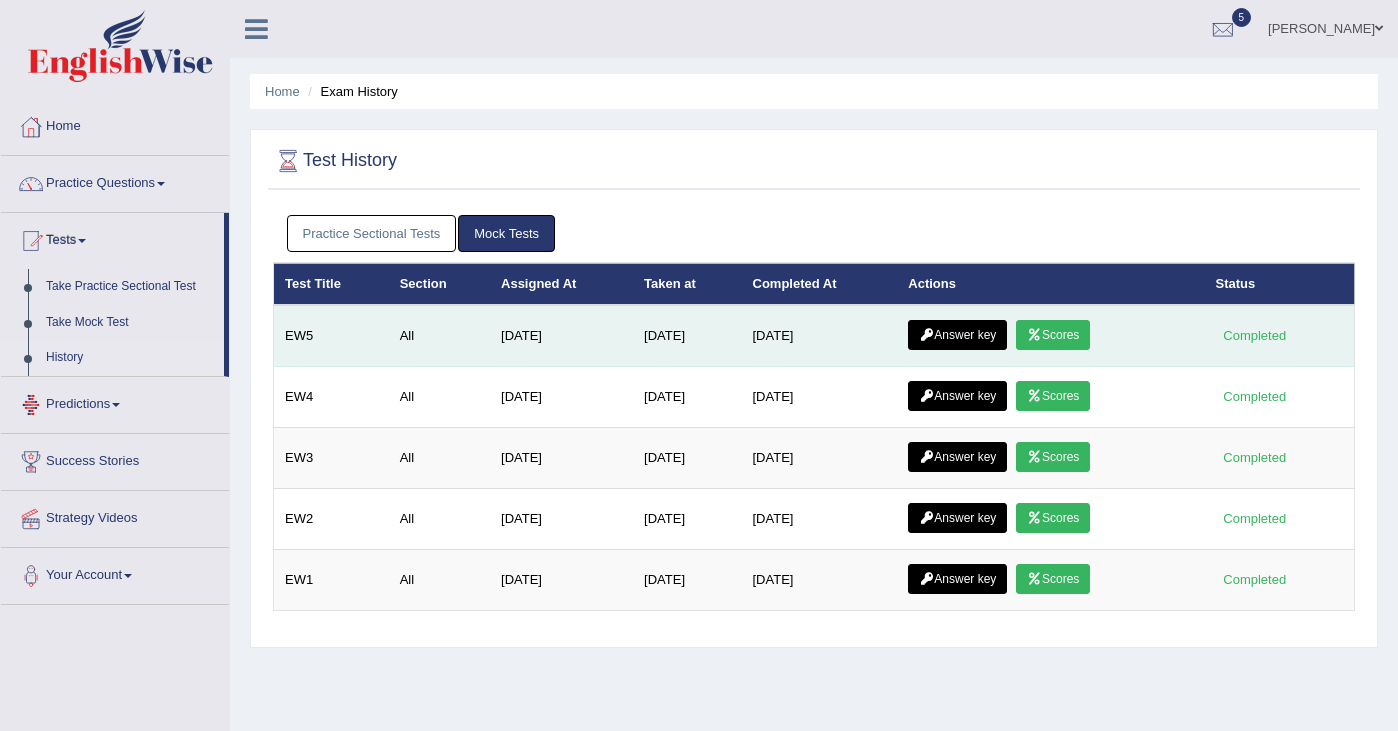 click on "Scores" at bounding box center [1053, 335] 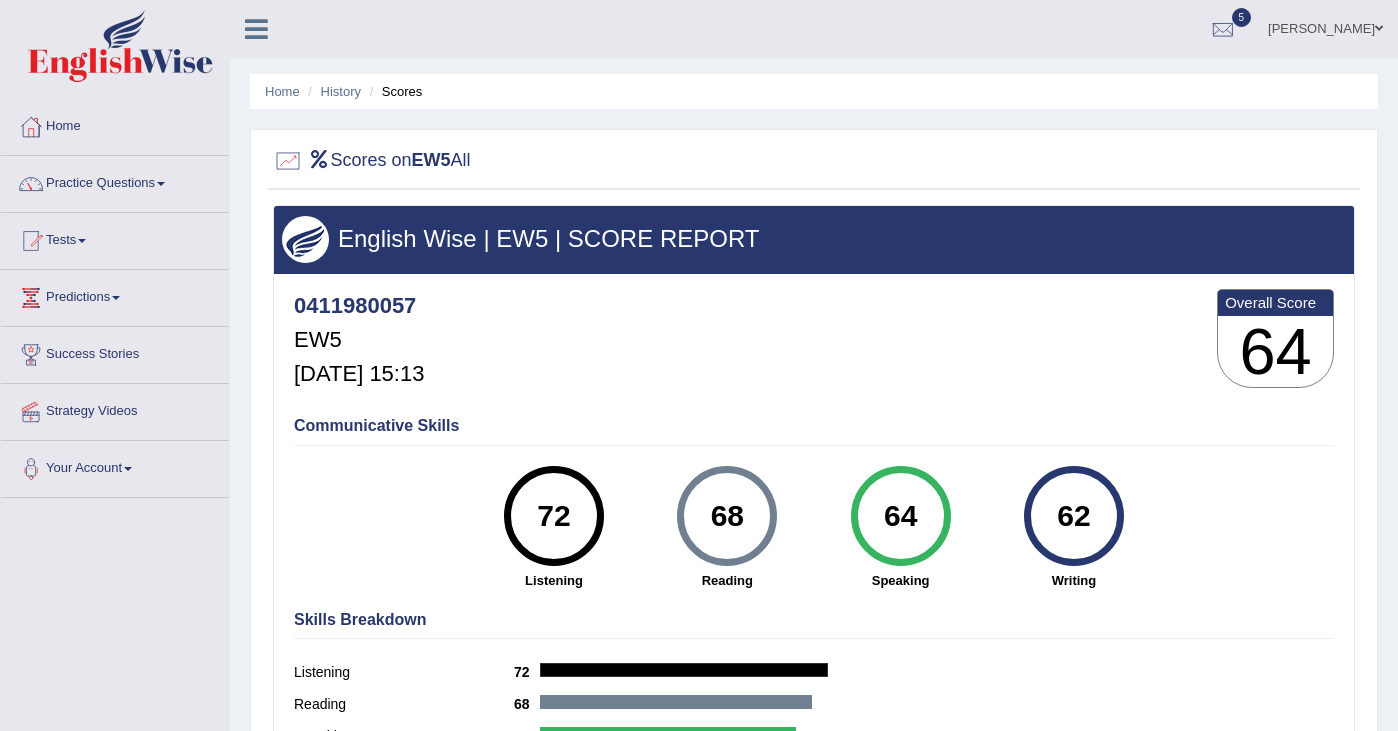scroll, scrollTop: 0, scrollLeft: 0, axis: both 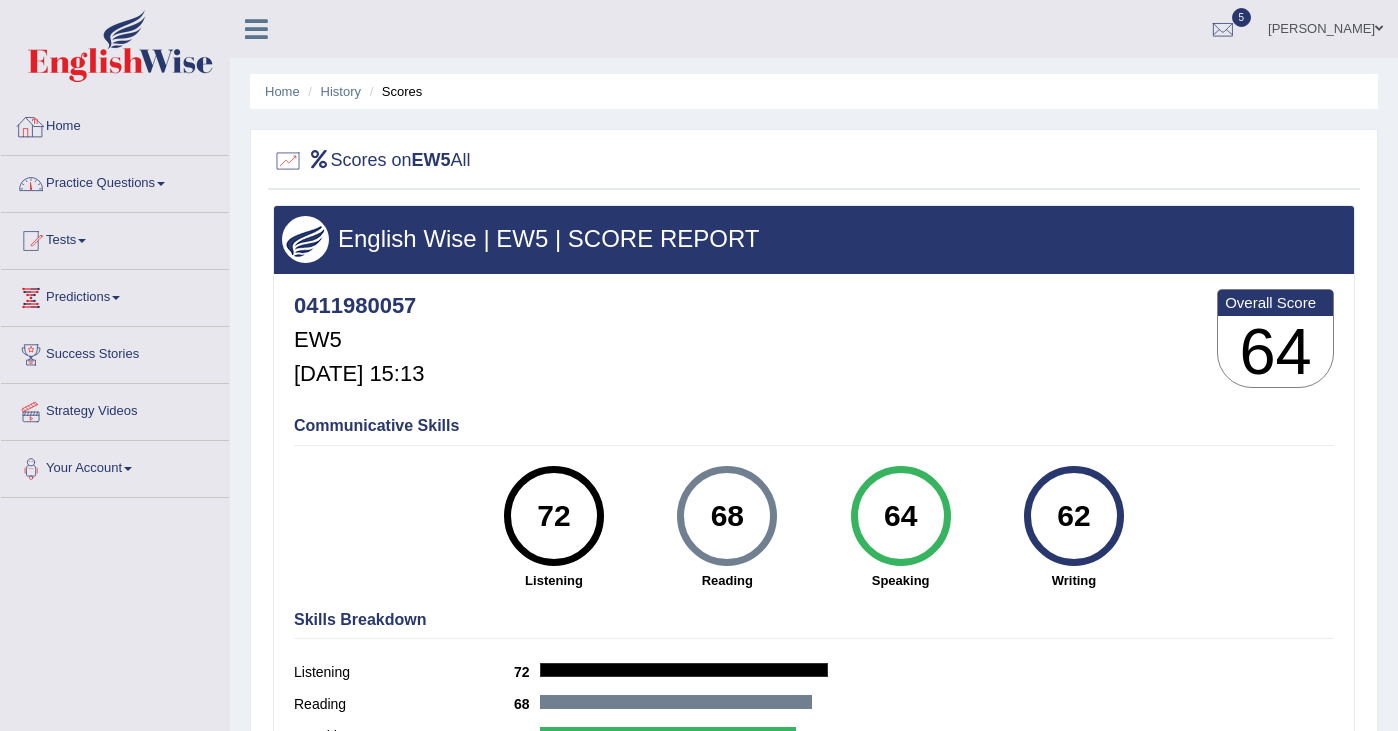 click on "Practice Questions" at bounding box center (115, 181) 